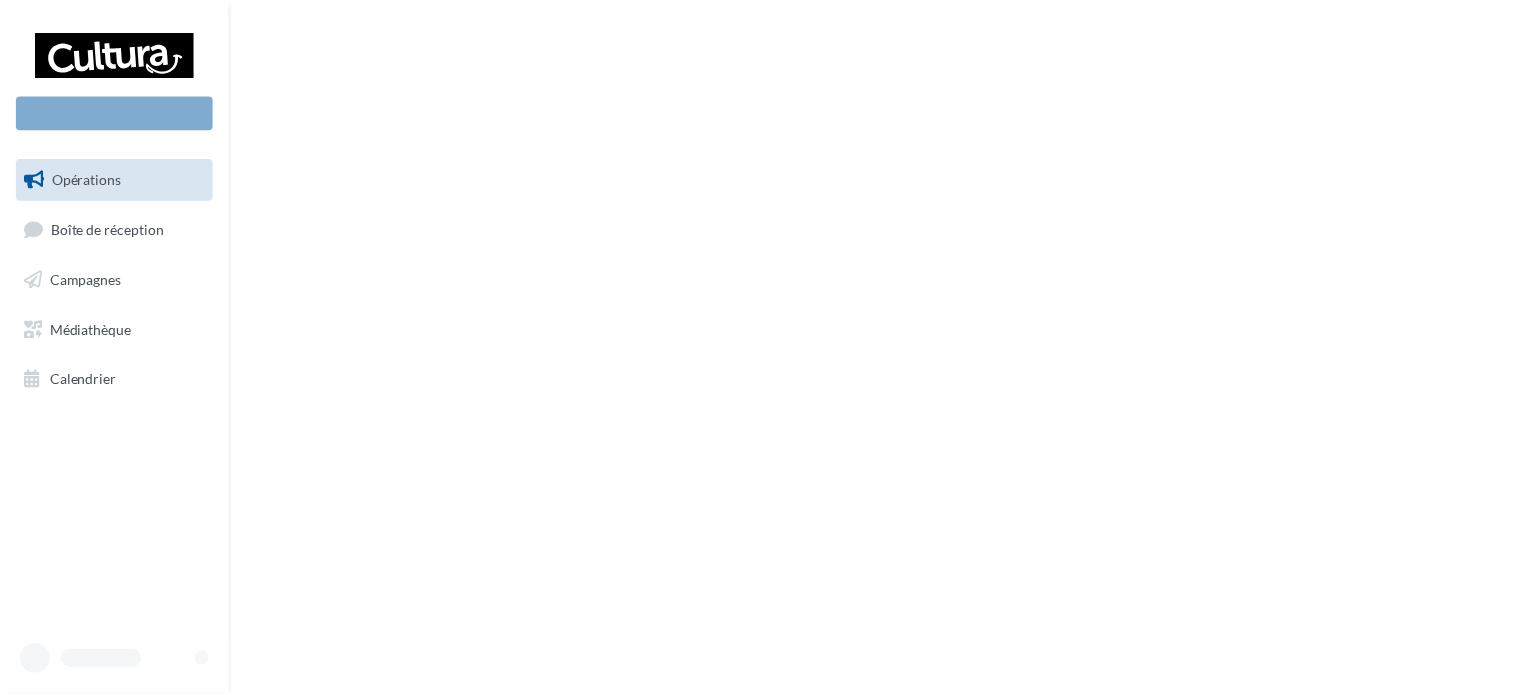 scroll, scrollTop: 0, scrollLeft: 0, axis: both 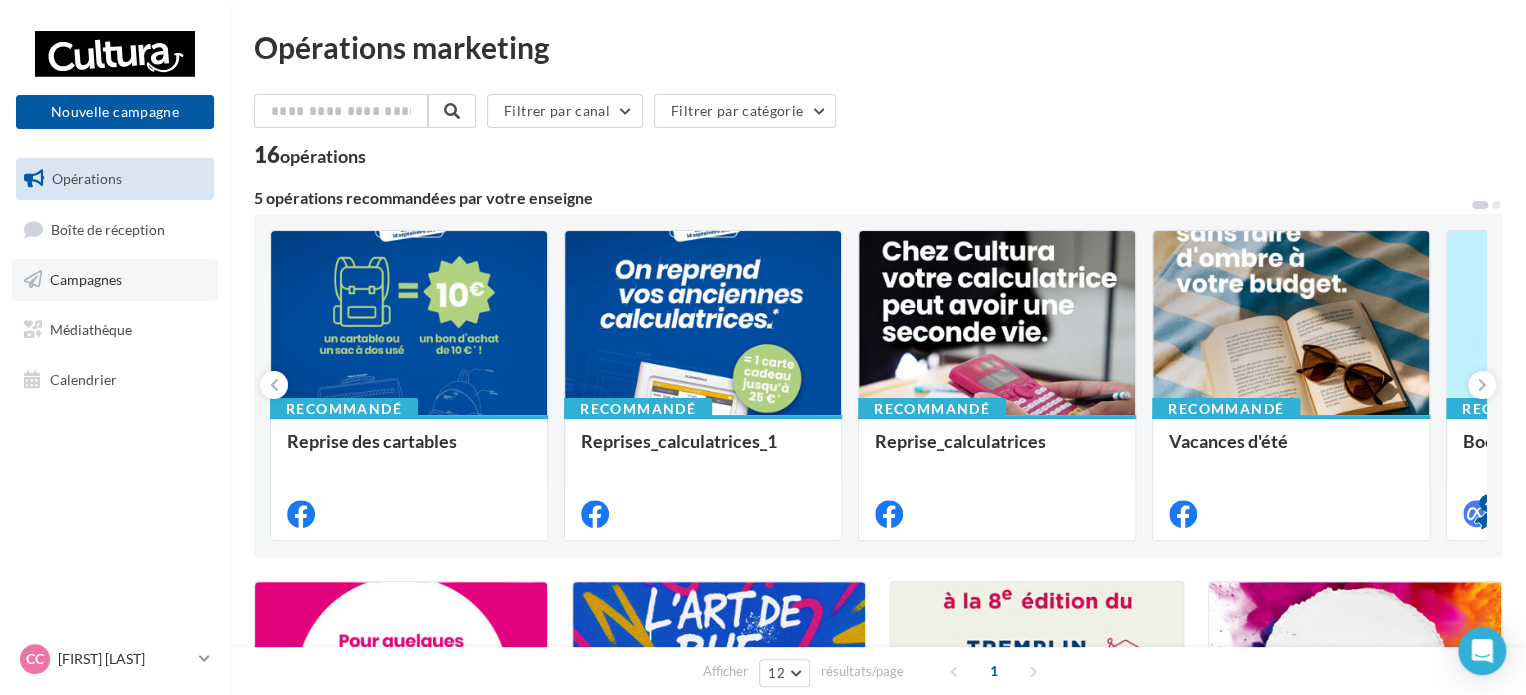 click on "Campagnes" at bounding box center (86, 279) 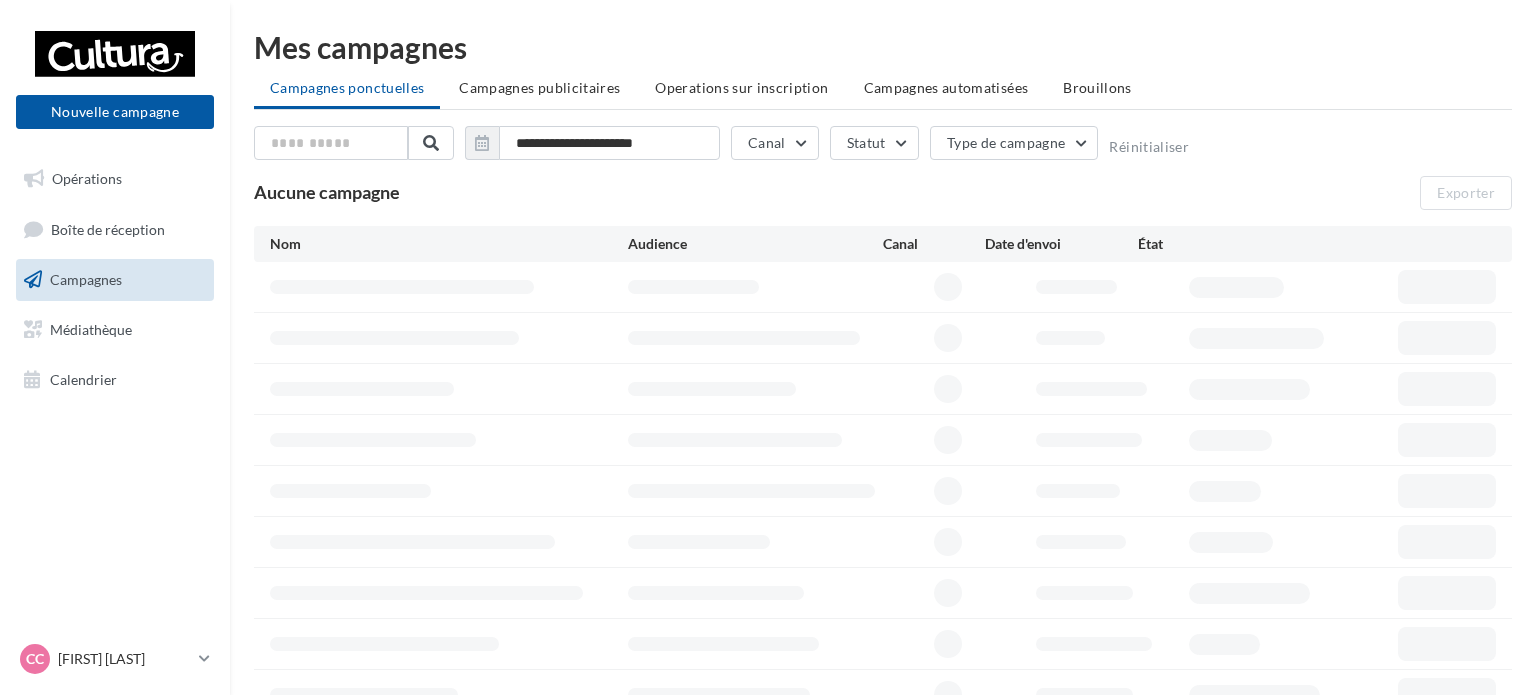 scroll, scrollTop: 0, scrollLeft: 0, axis: both 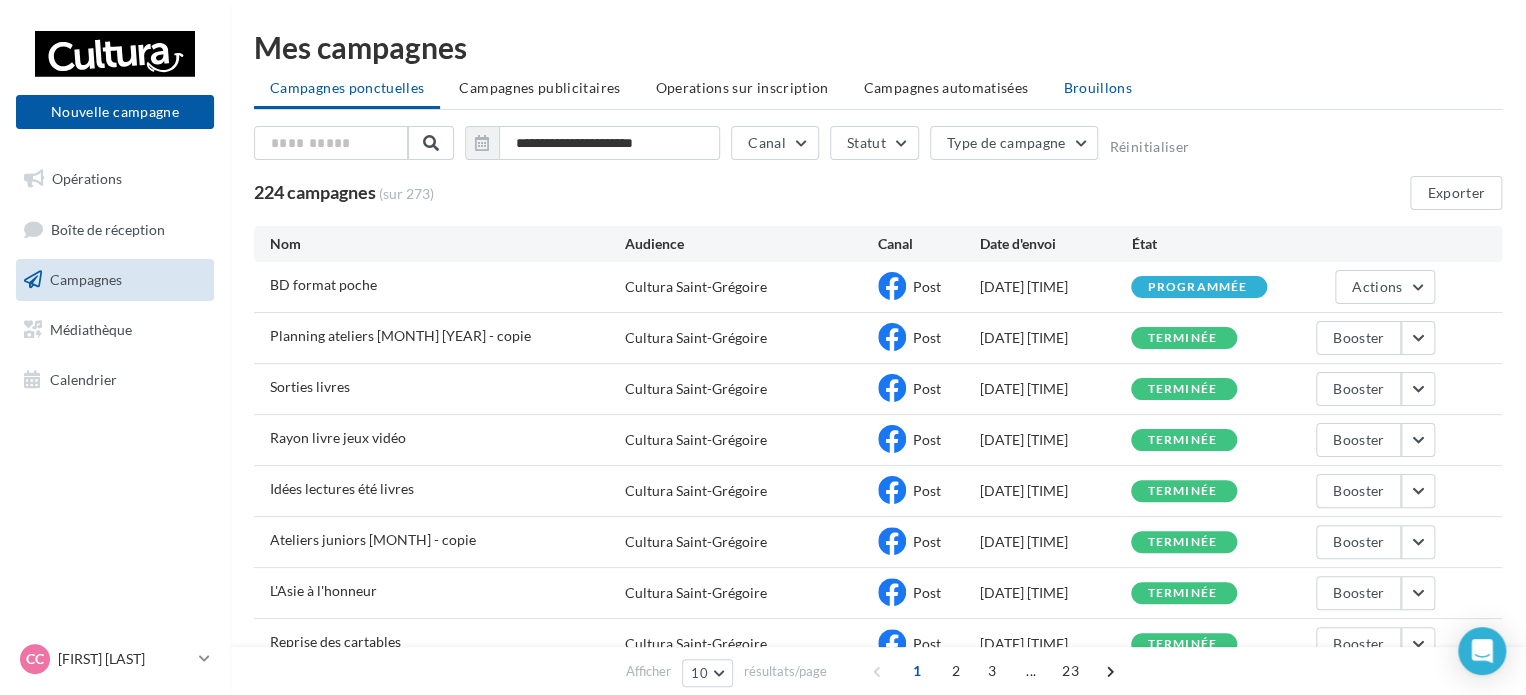 click on "Brouillons" at bounding box center [1097, 87] 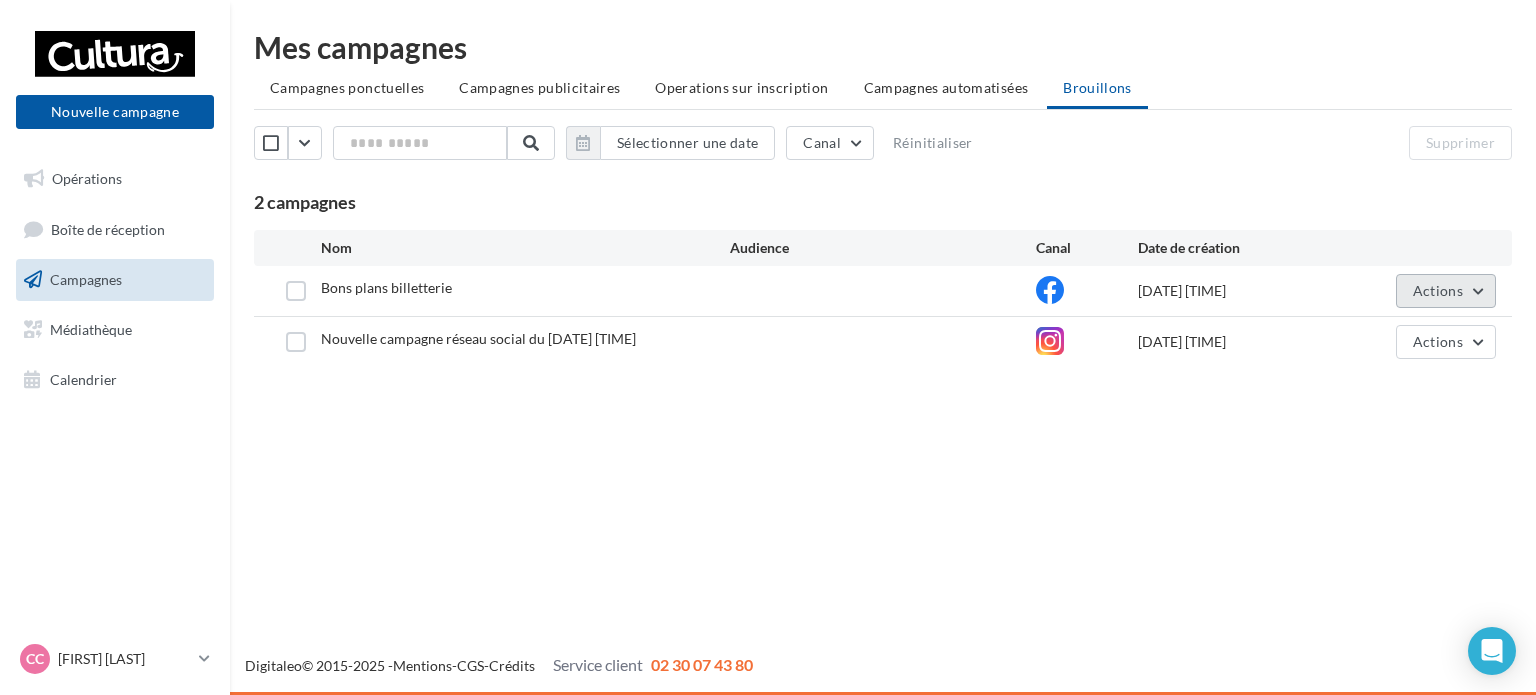 click on "Actions" at bounding box center [1446, 291] 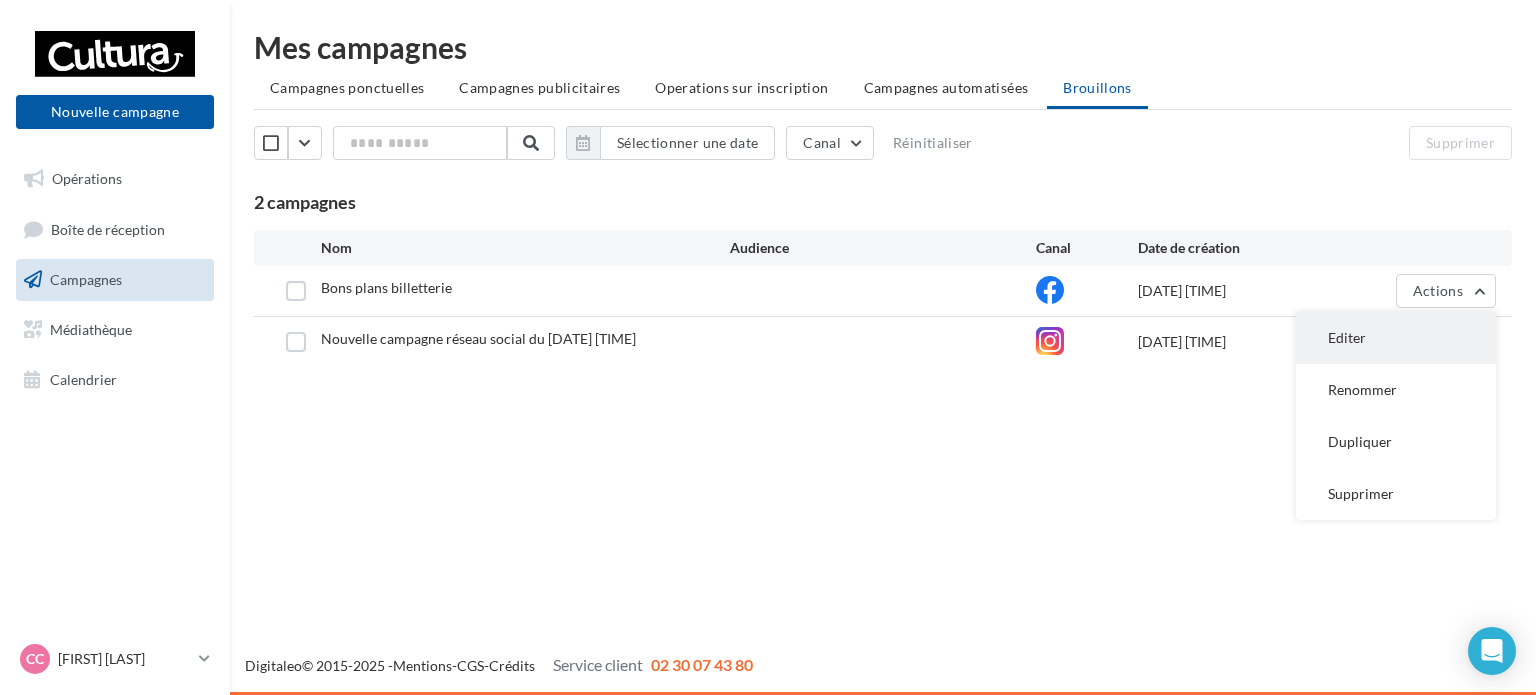 click on "Editer" at bounding box center (1396, 338) 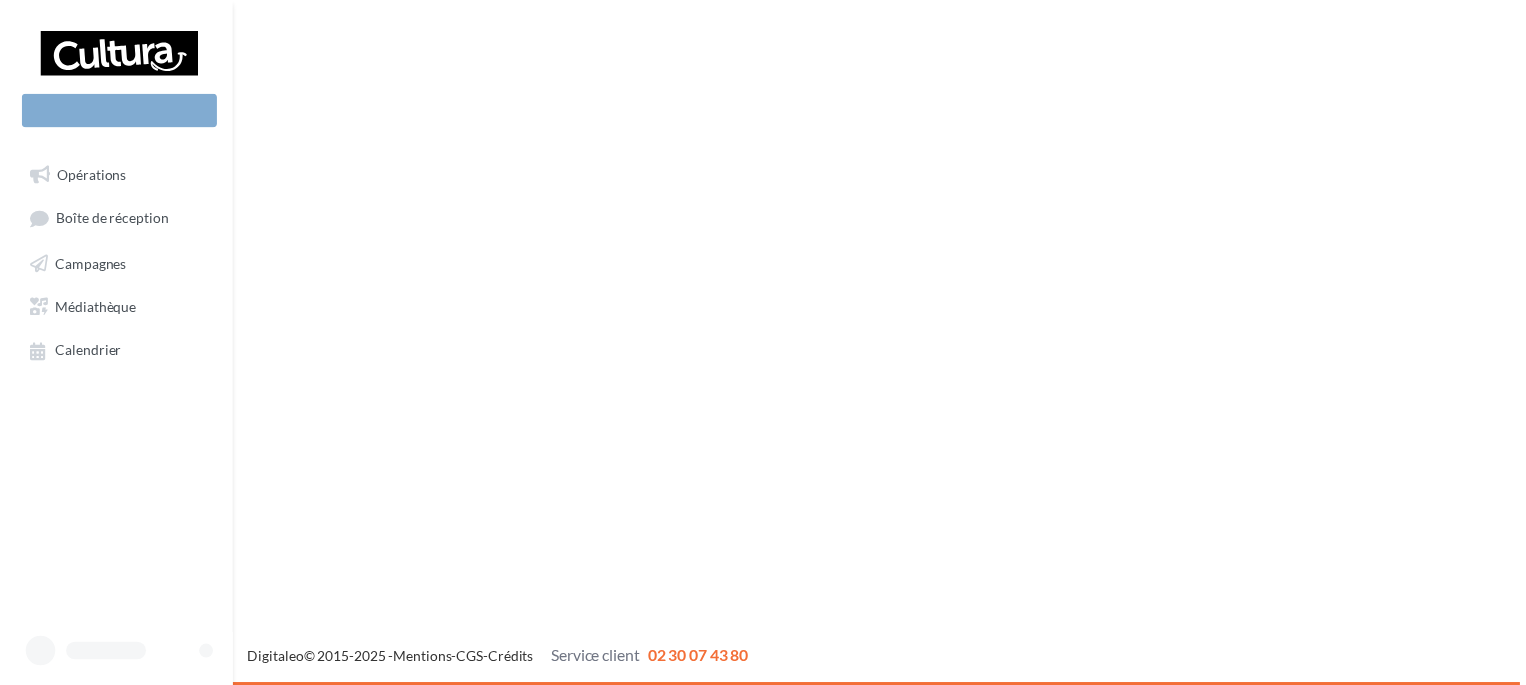 scroll, scrollTop: 0, scrollLeft: 0, axis: both 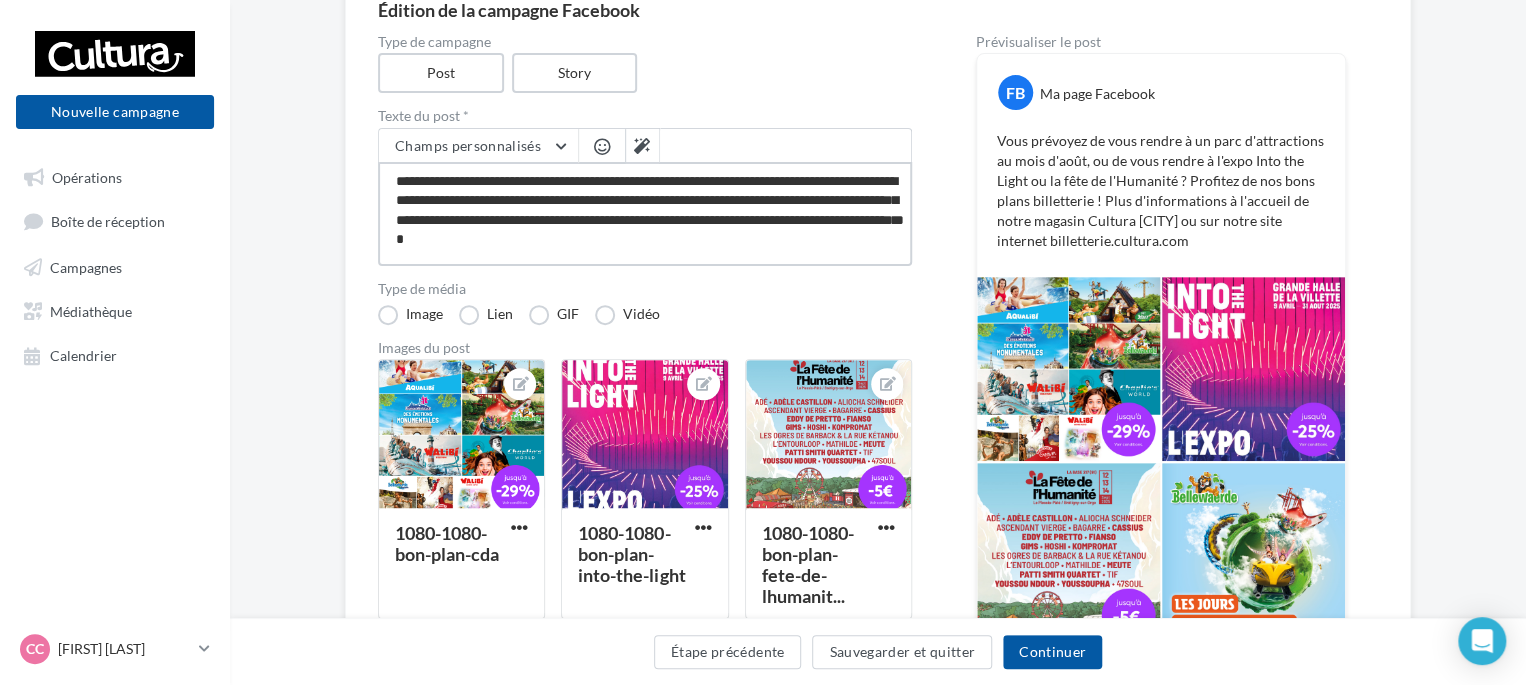 drag, startPoint x: 486, startPoint y: 178, endPoint x: 713, endPoint y: 182, distance: 227.03523 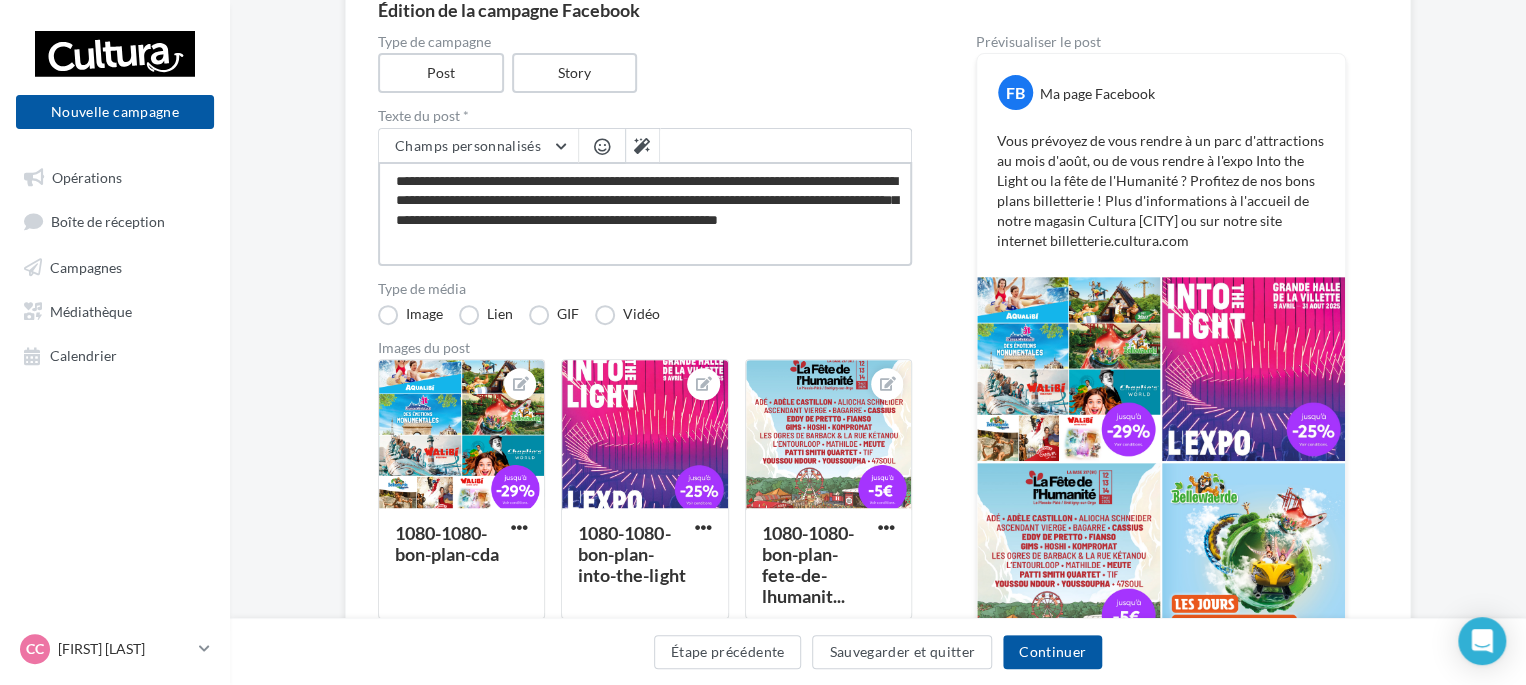 type on "**********" 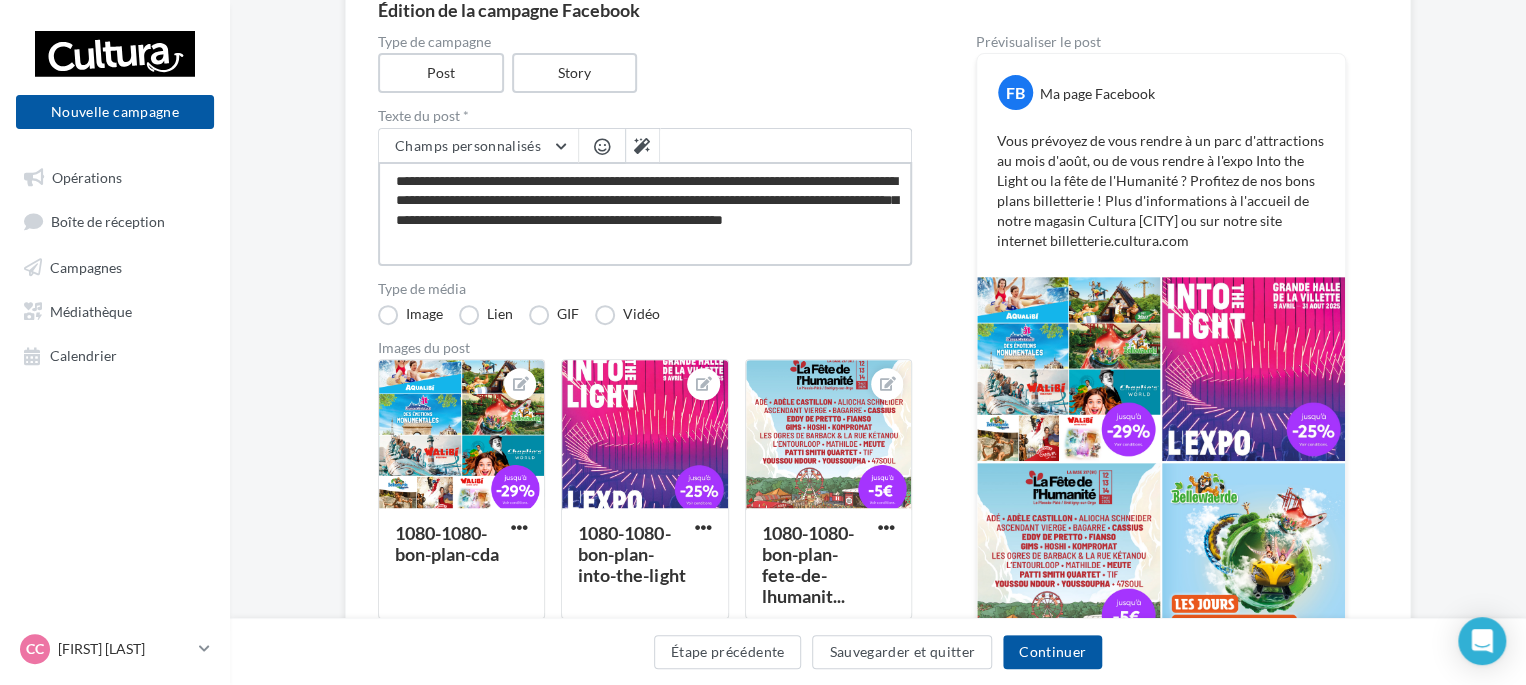 type on "**********" 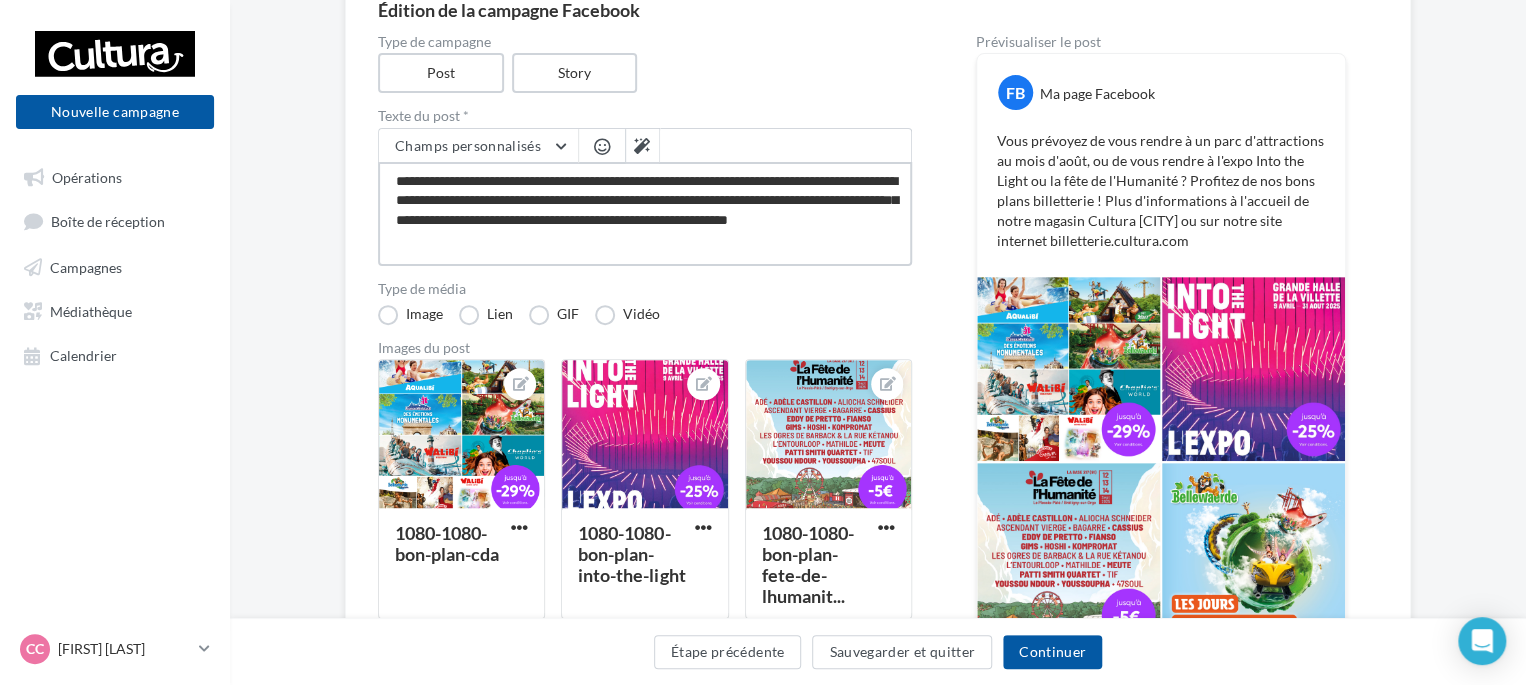 type on "**********" 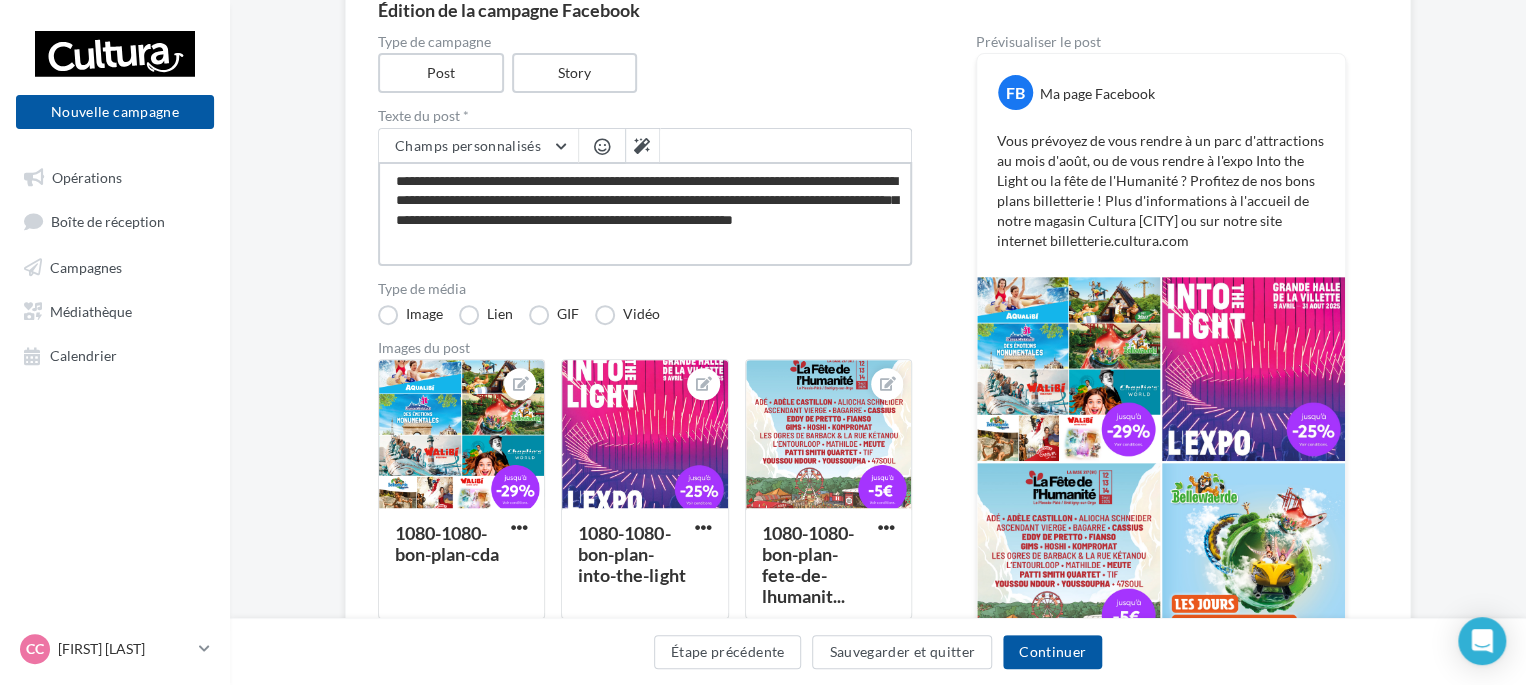 type on "**********" 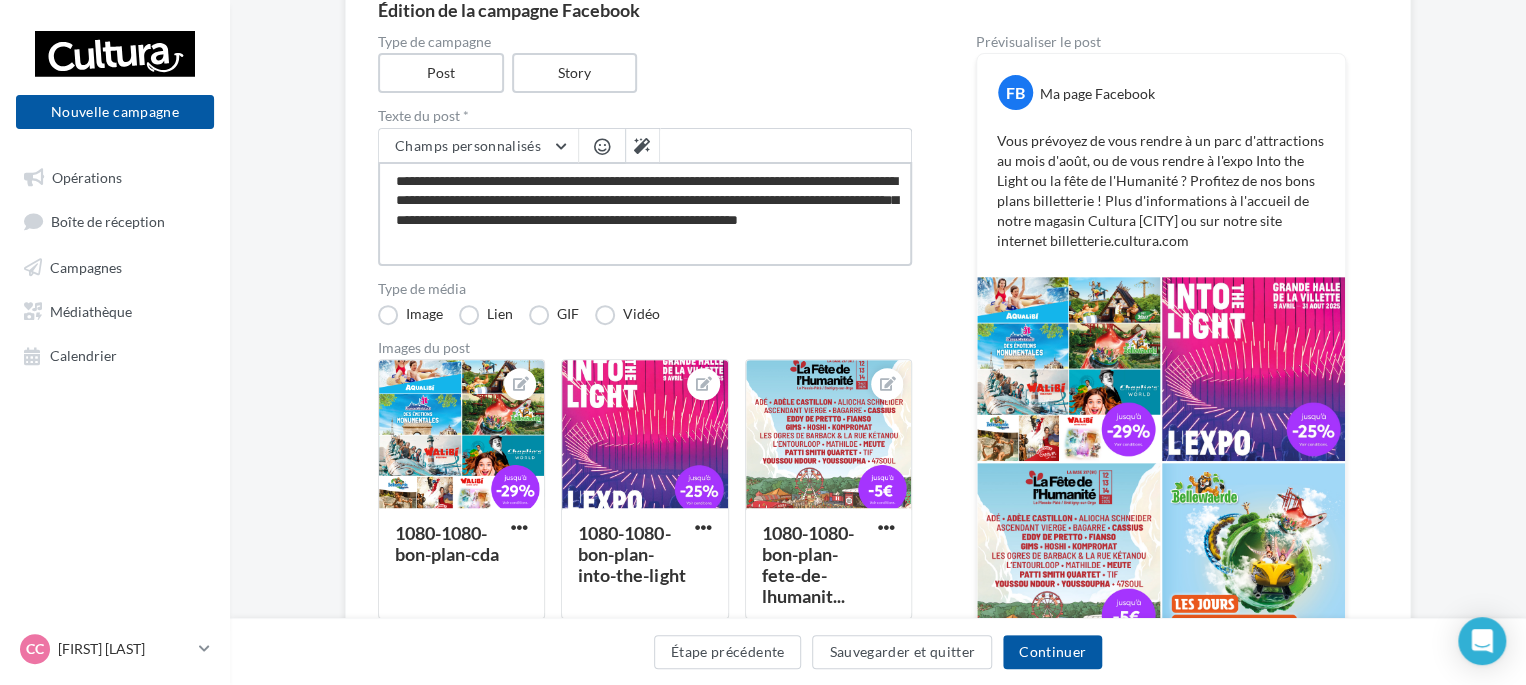type on "**********" 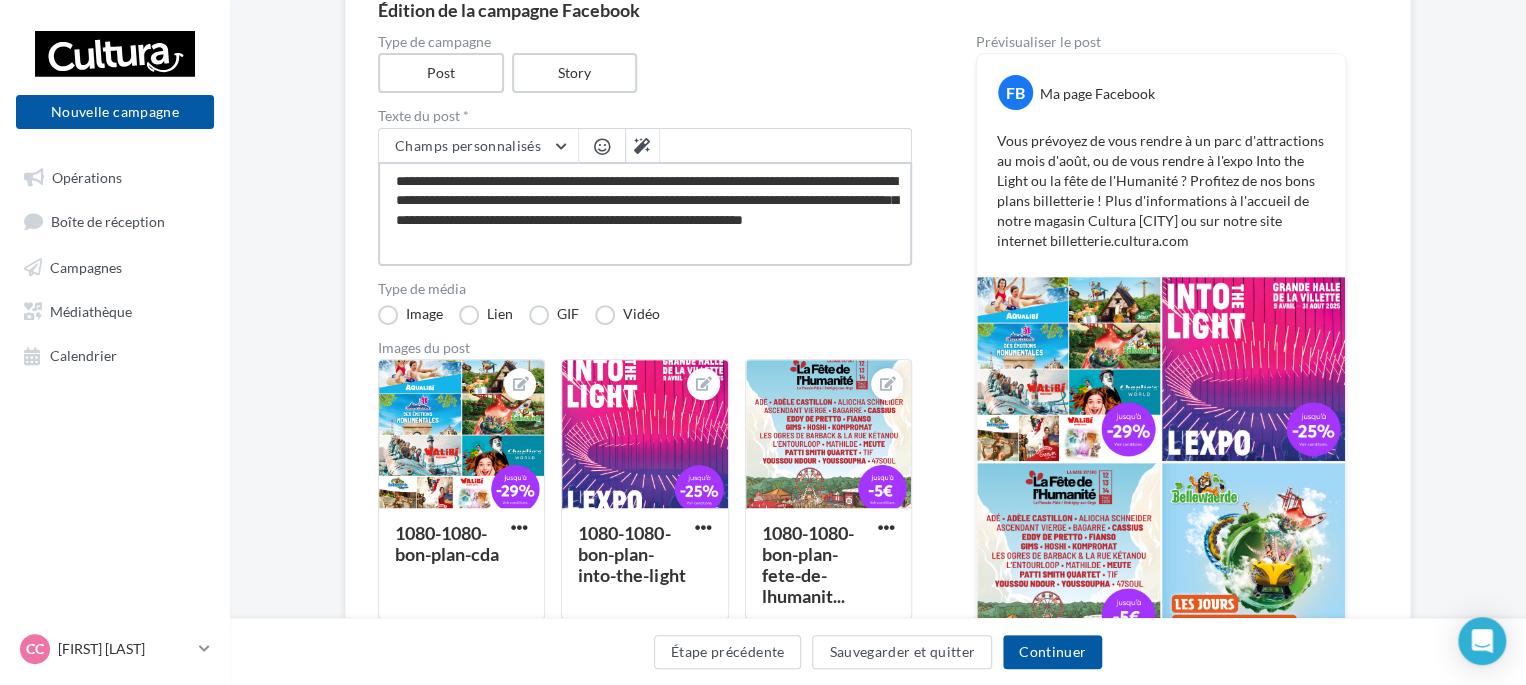 type on "**********" 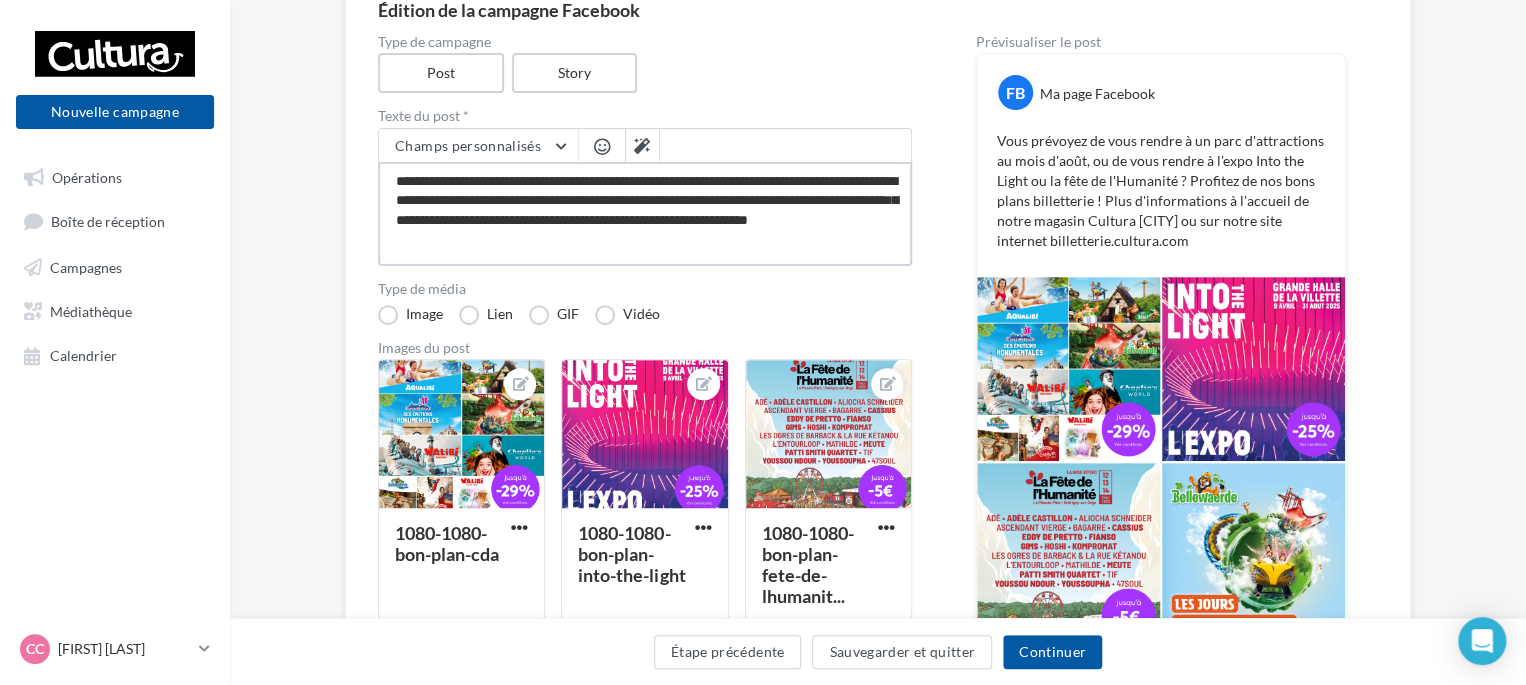 type on "**********" 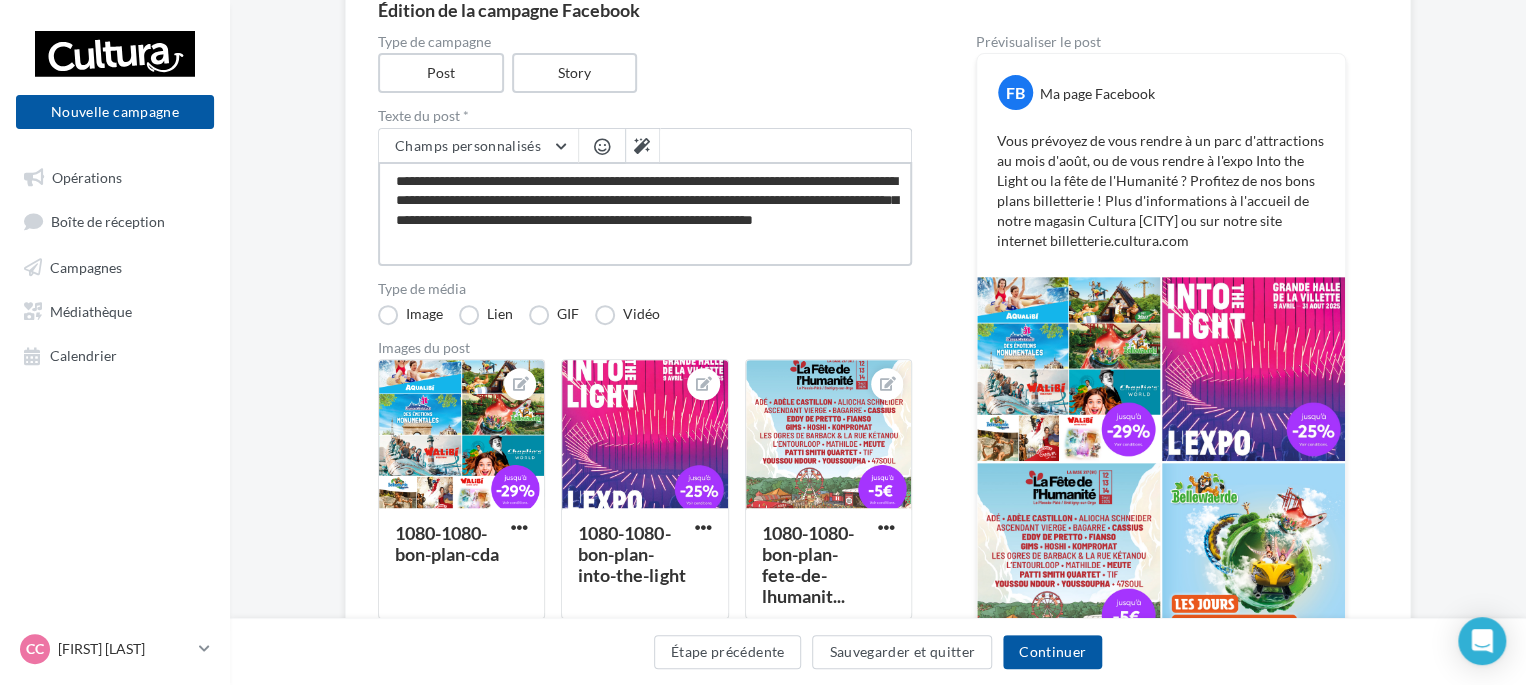type on "**********" 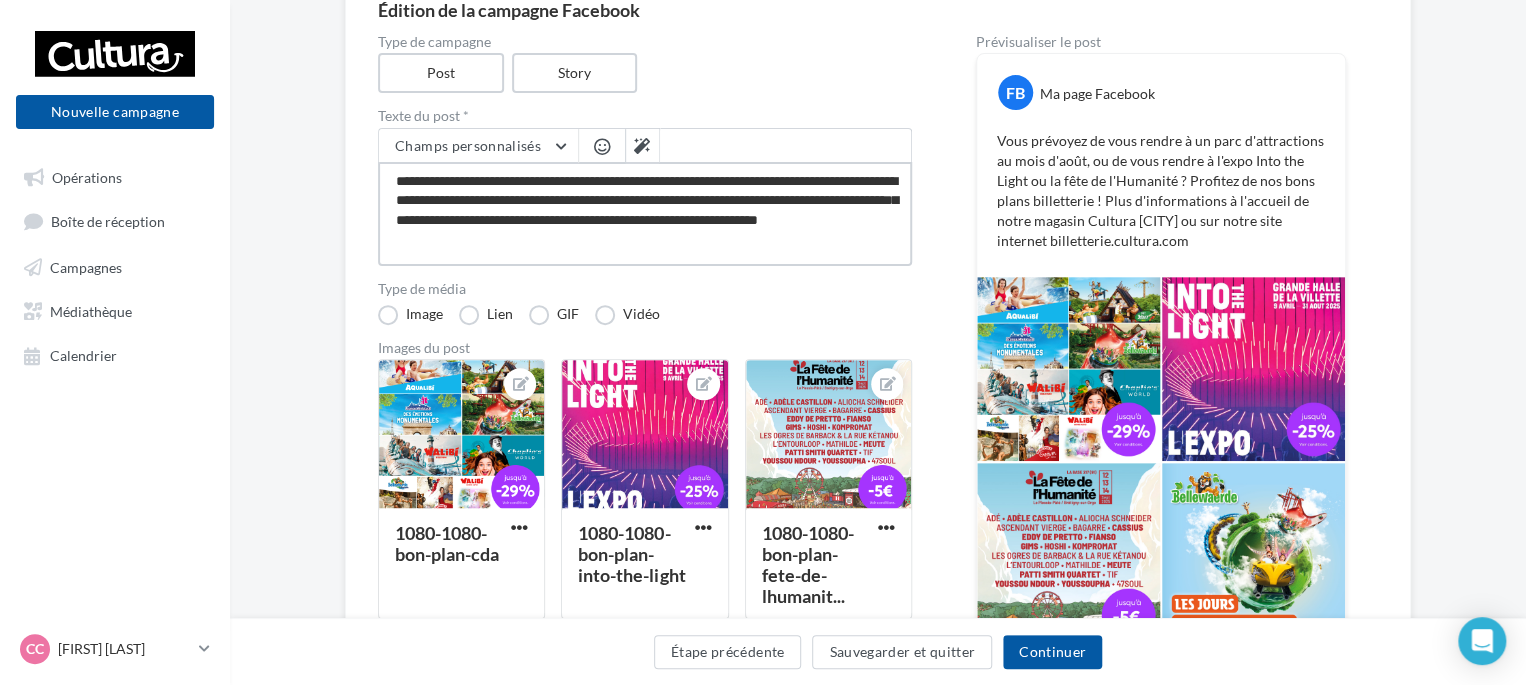 type on "**********" 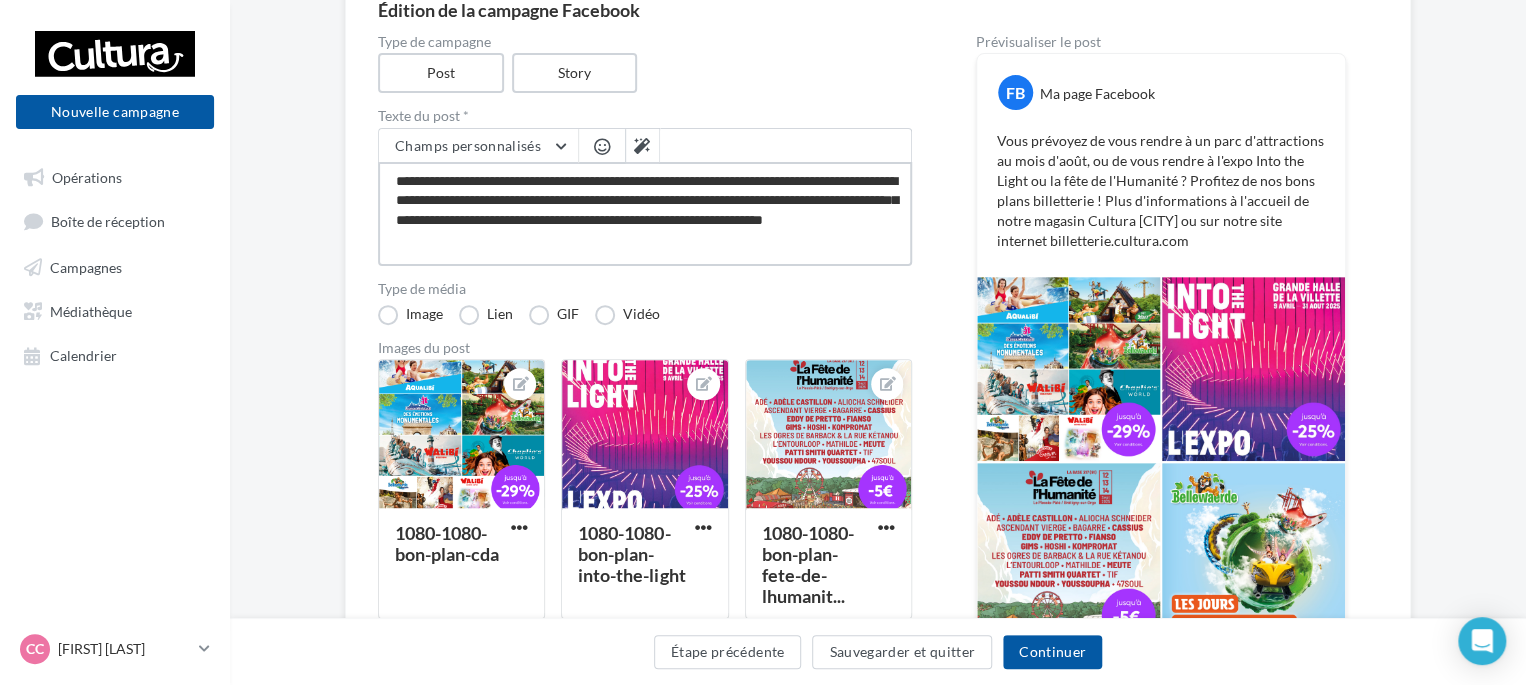 type on "**********" 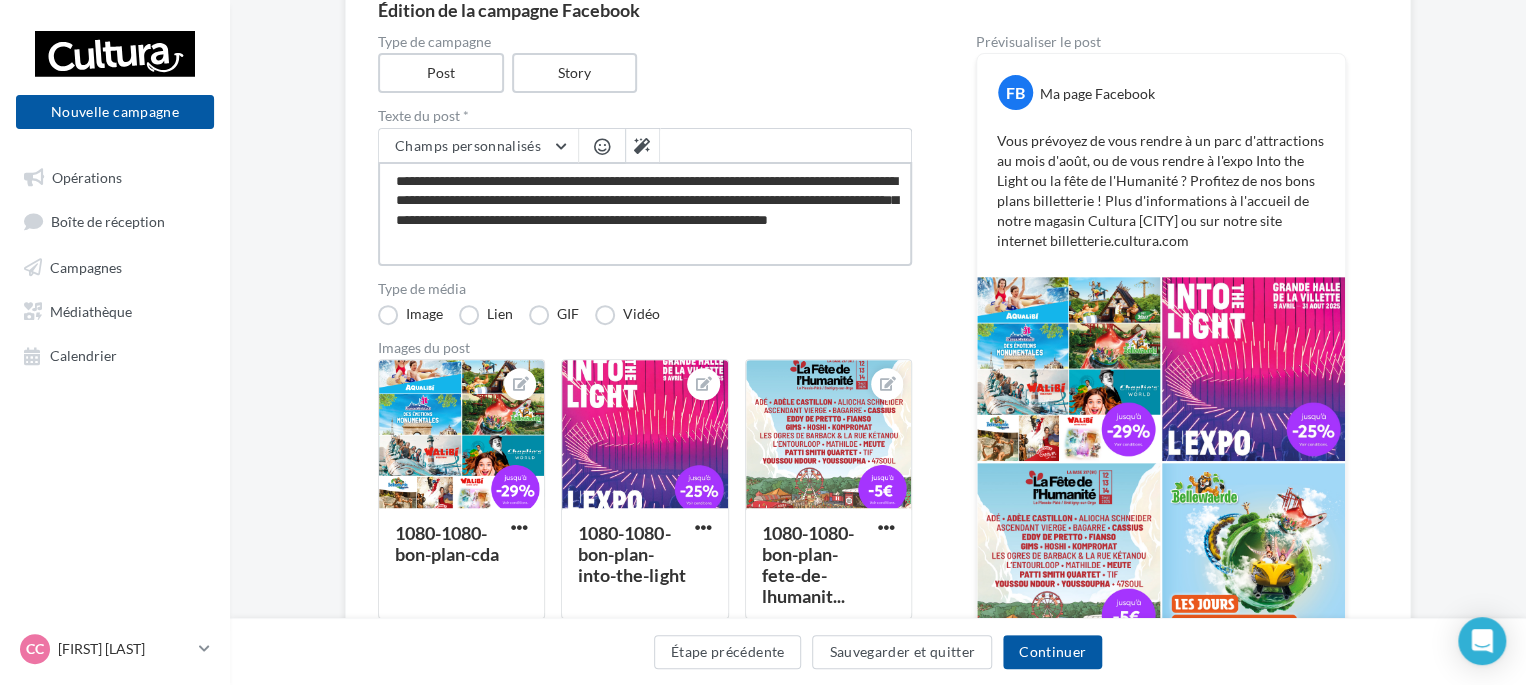 type on "**********" 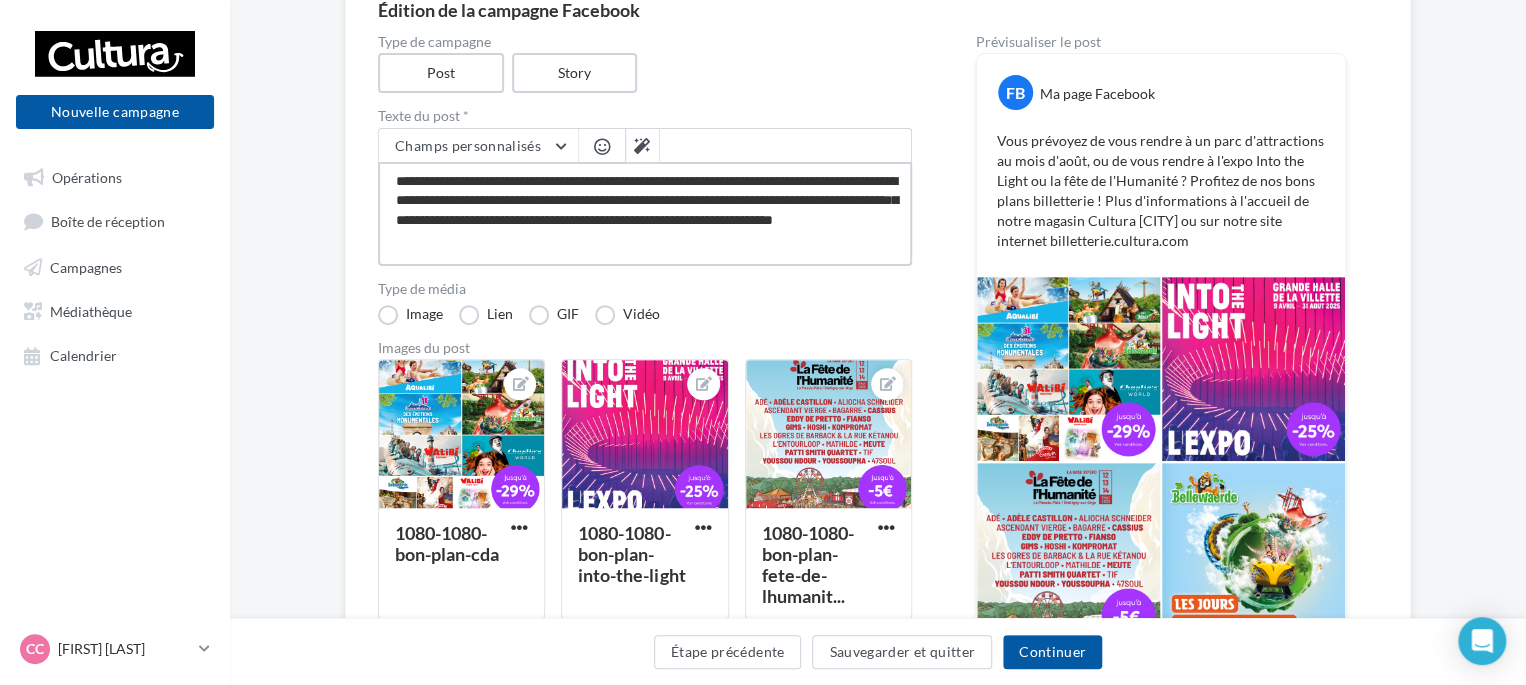 type on "**********" 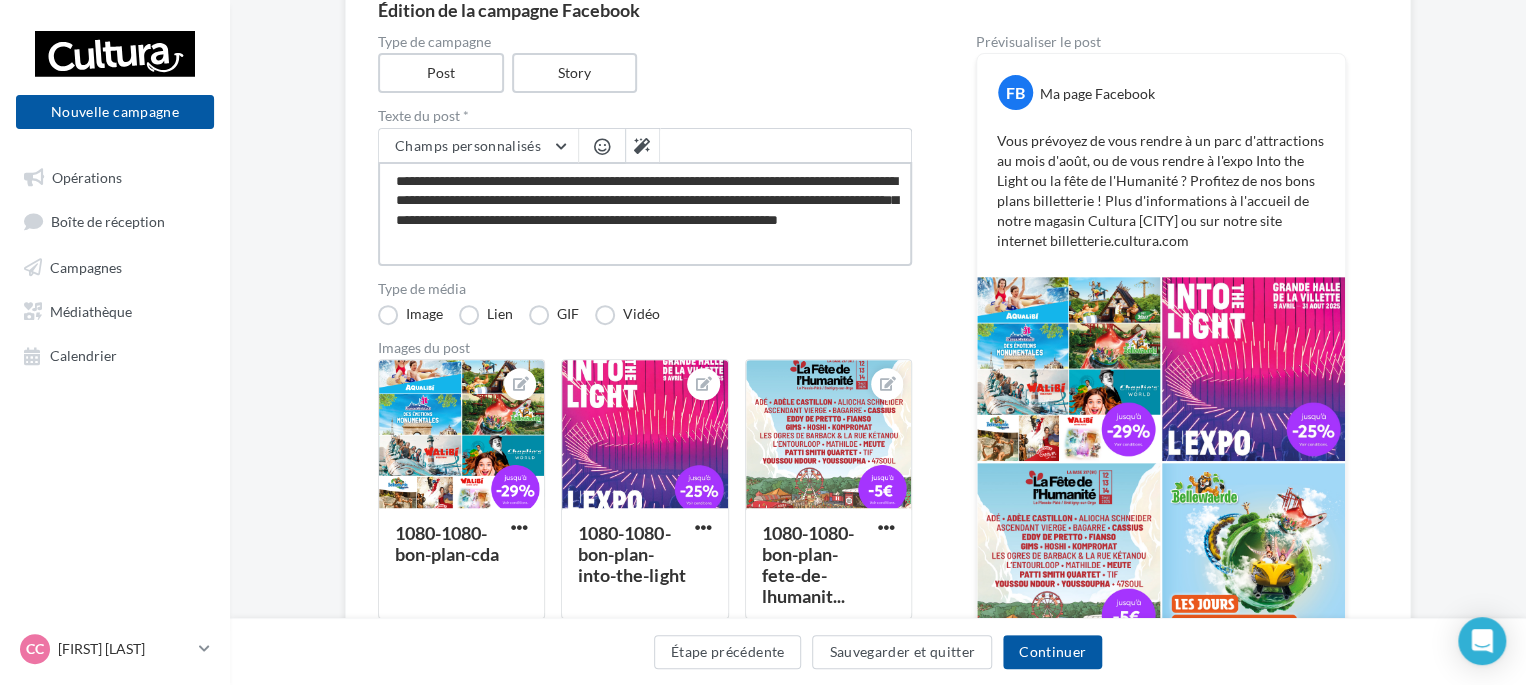 type on "**********" 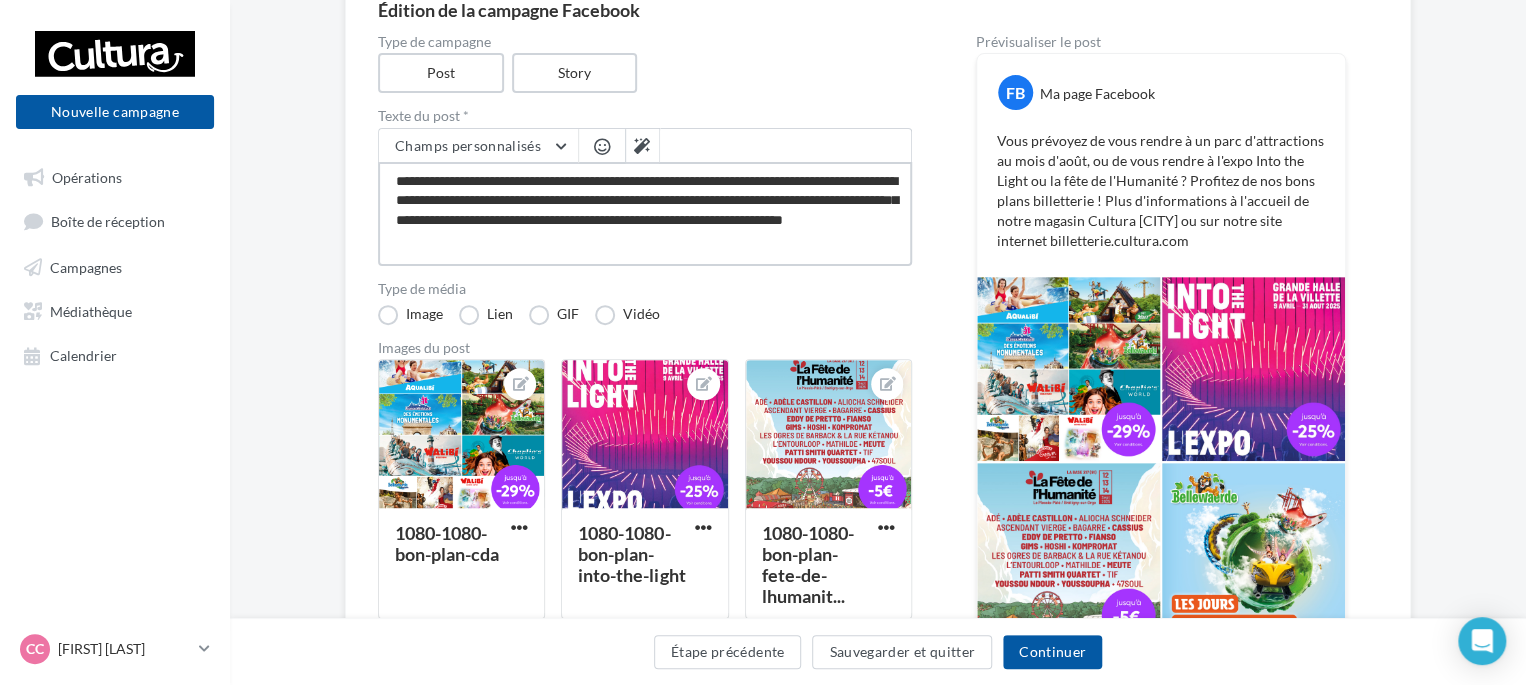 type on "**********" 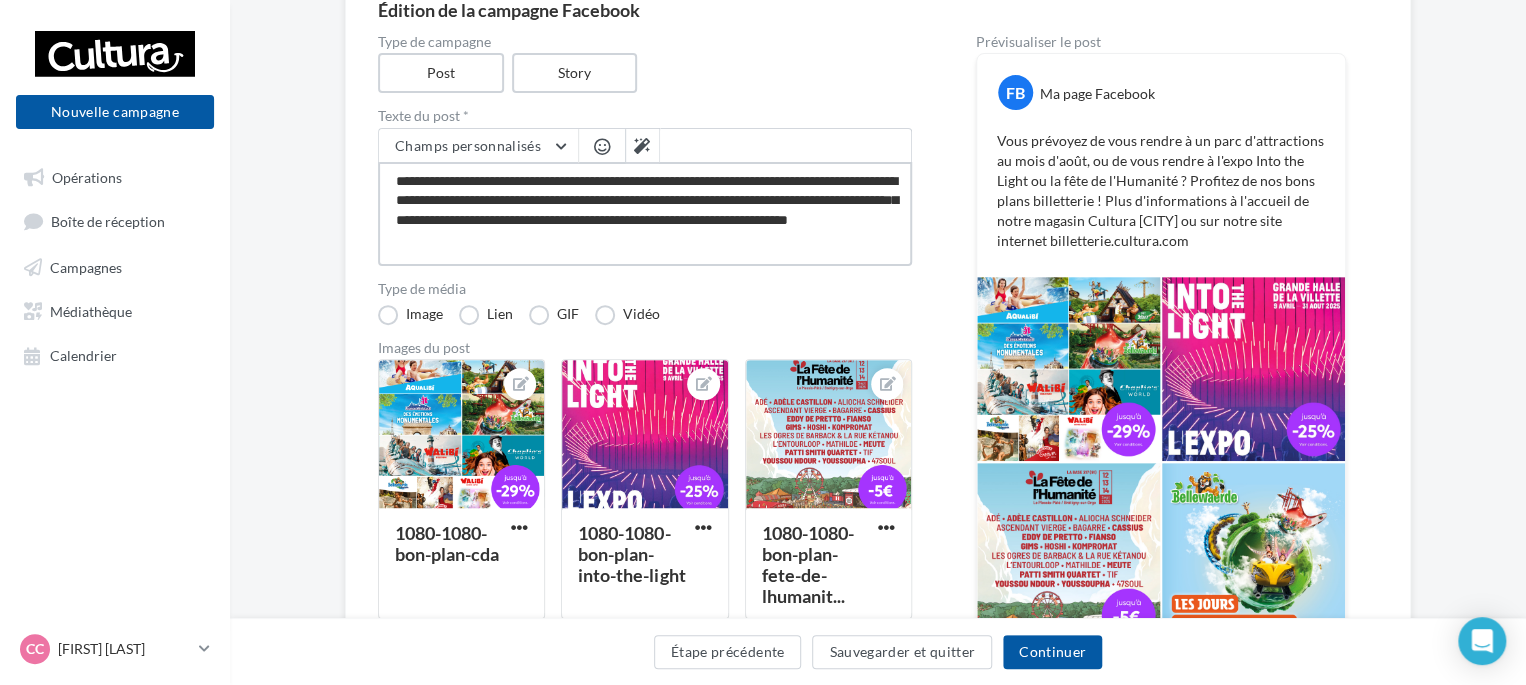 type on "**********" 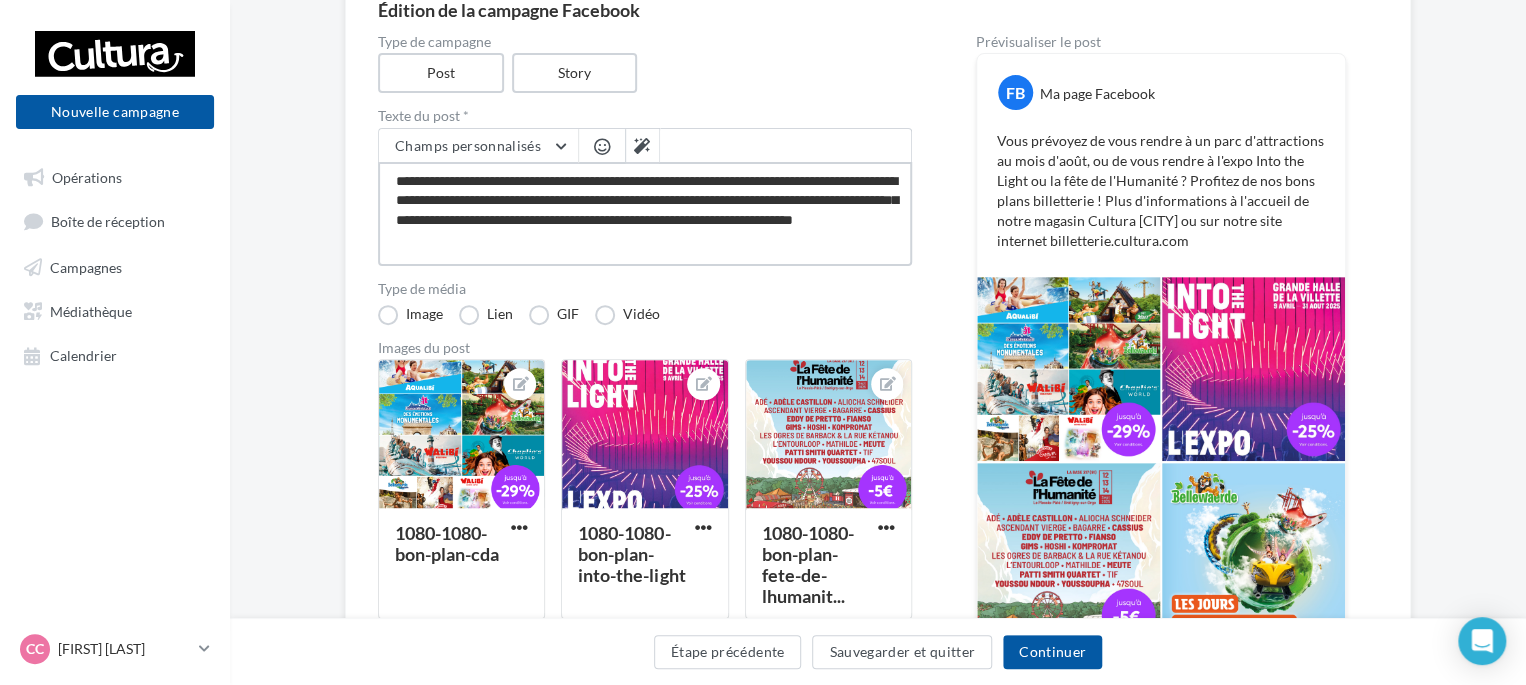 type on "**********" 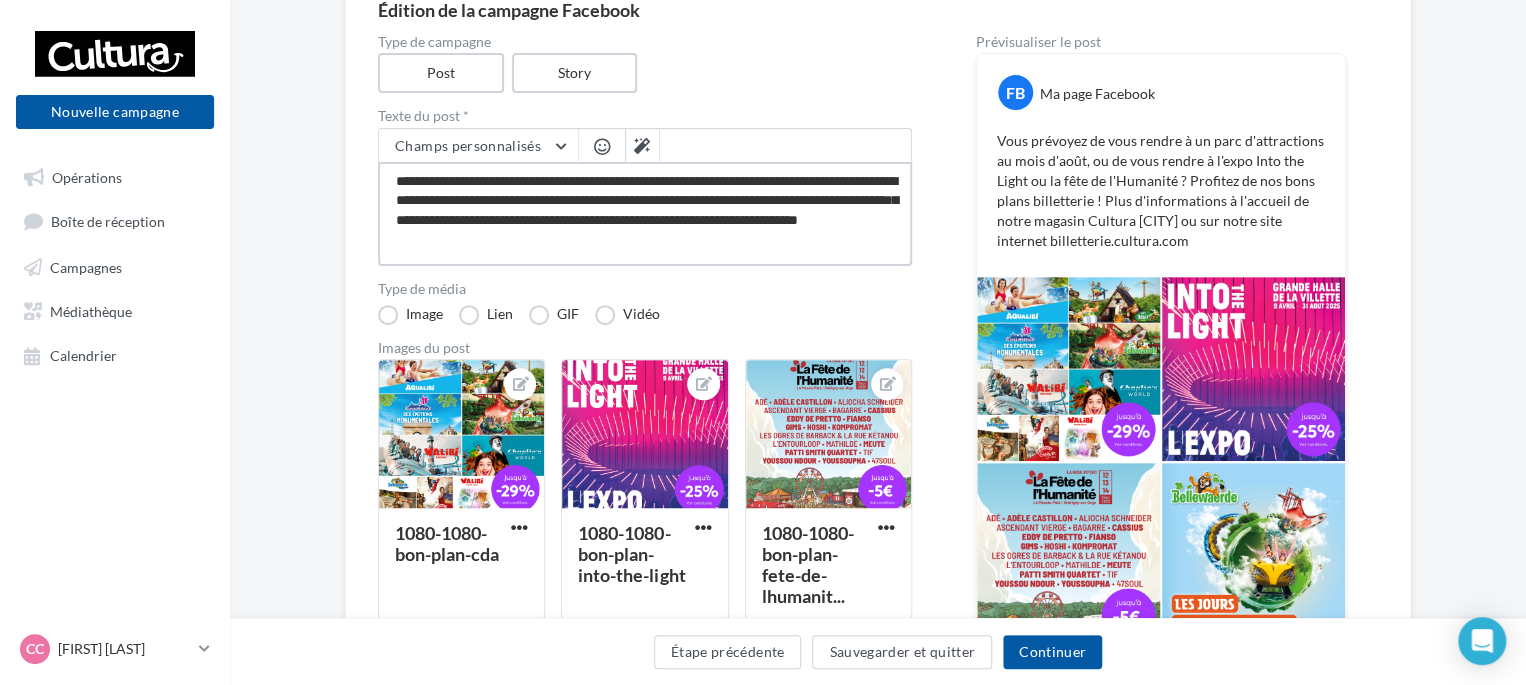 type on "**********" 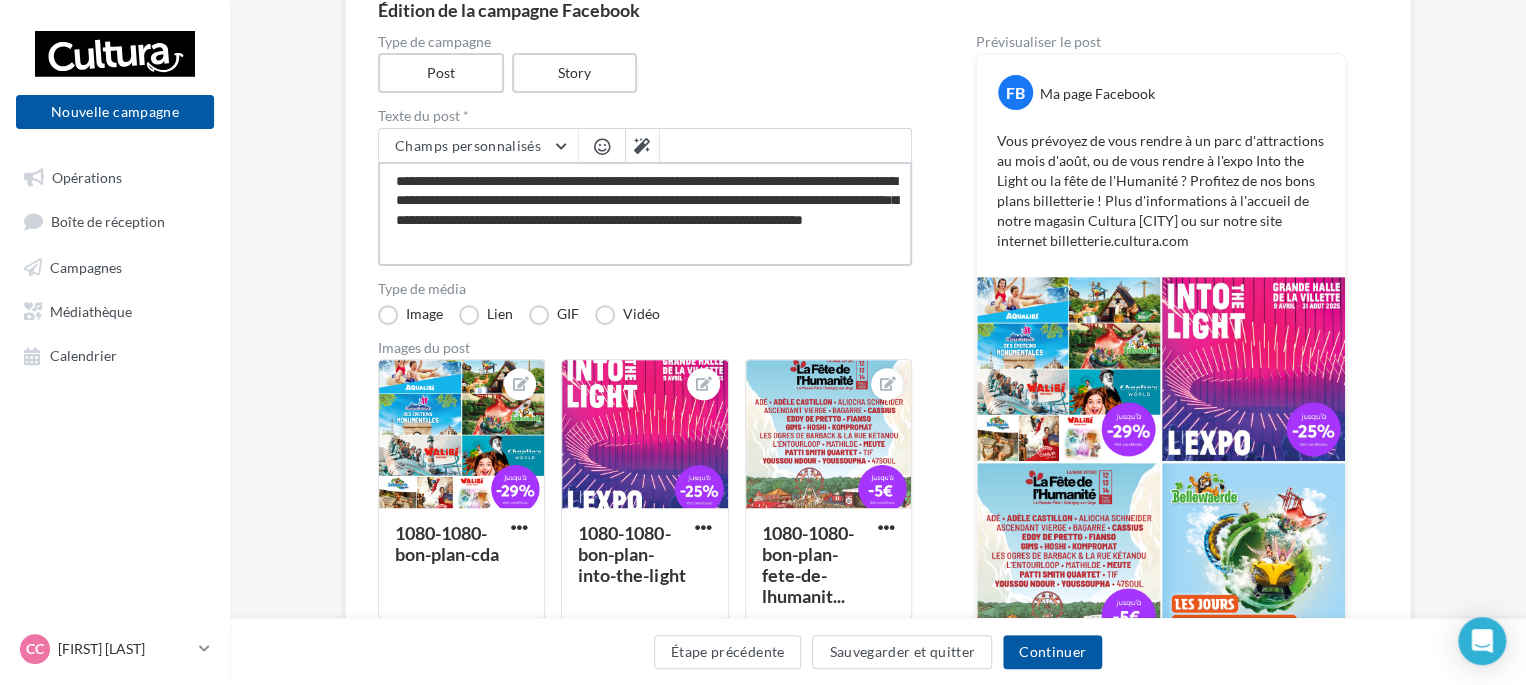 type on "**********" 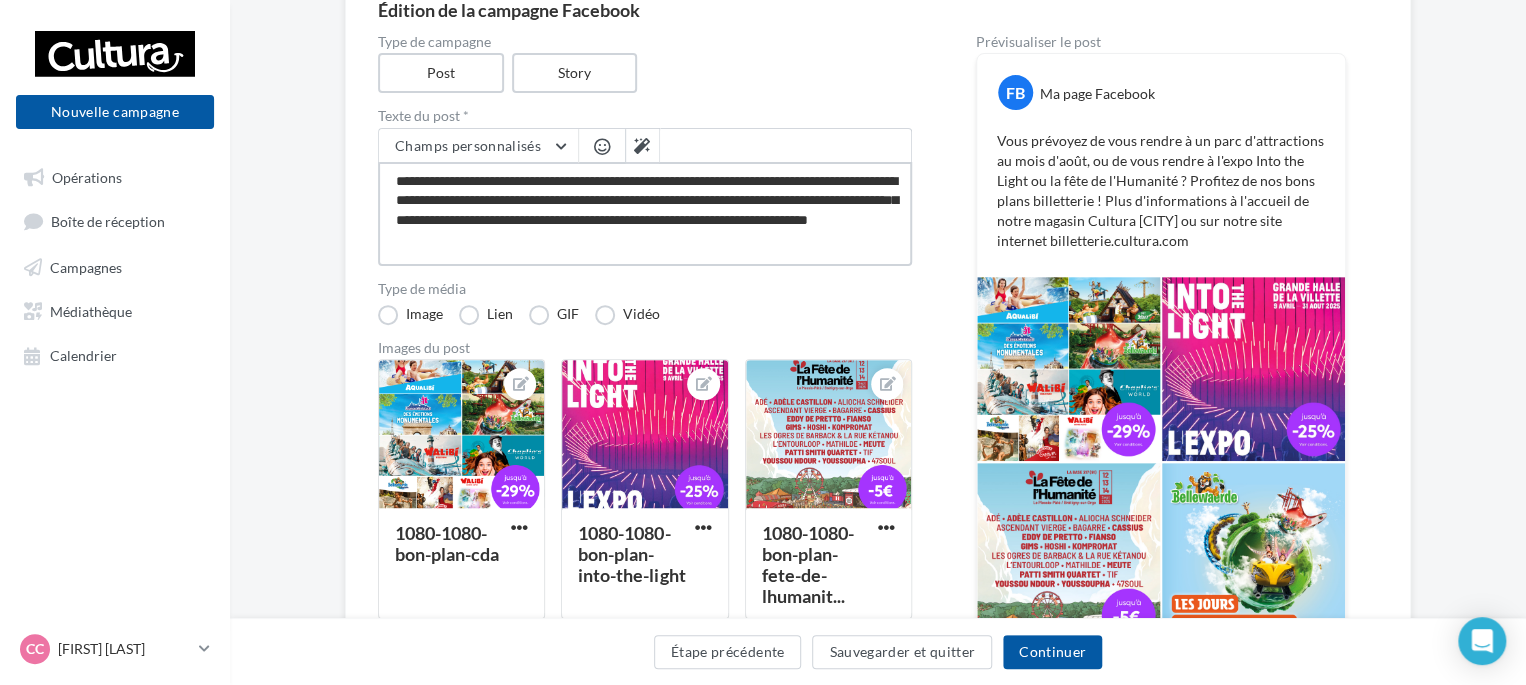 type on "**********" 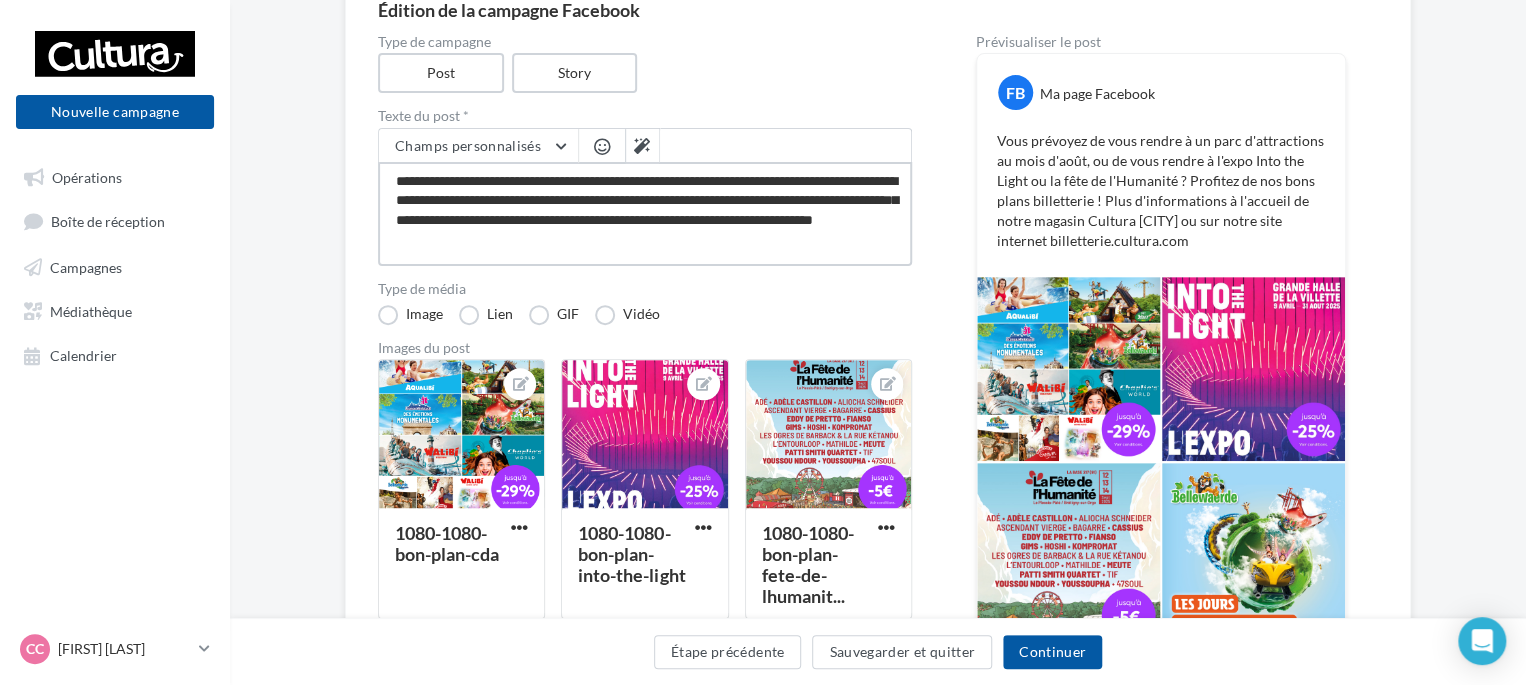 type on "**********" 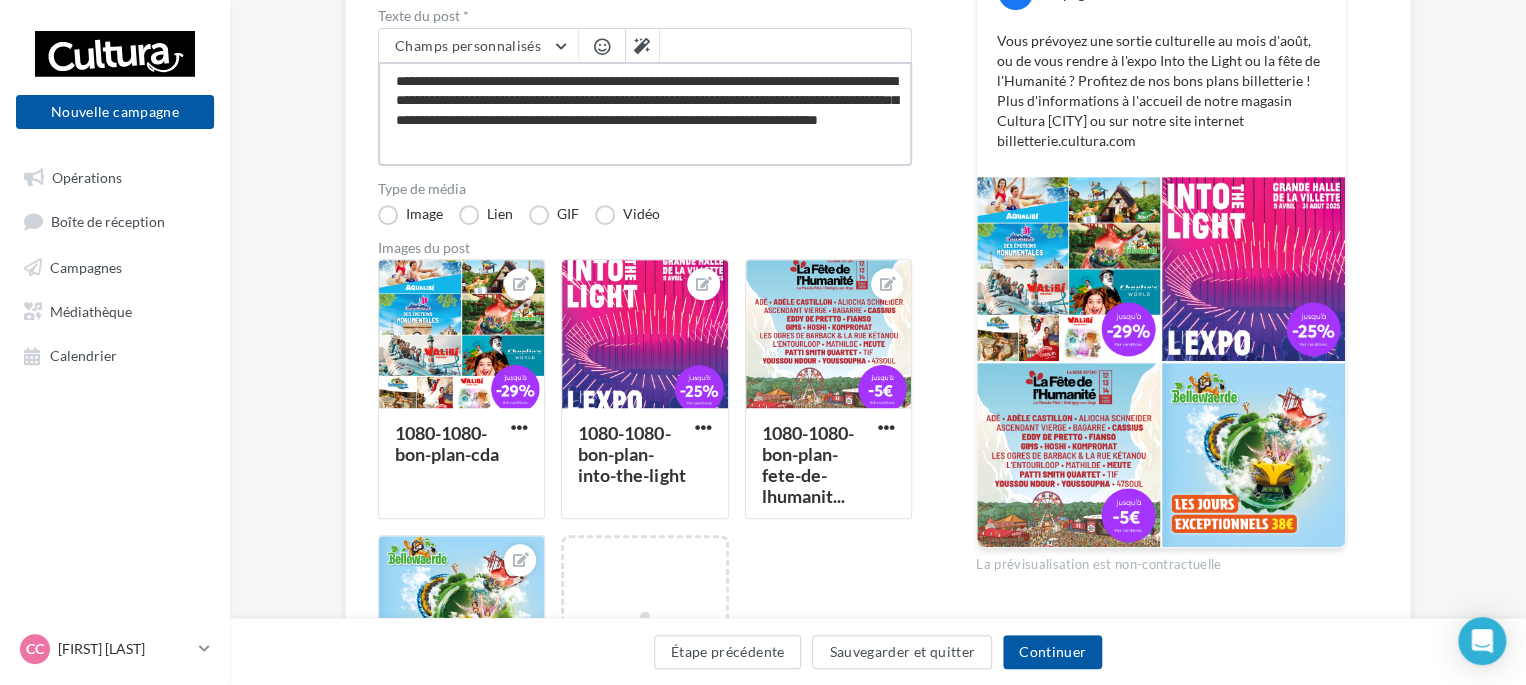 scroll, scrollTop: 200, scrollLeft: 0, axis: vertical 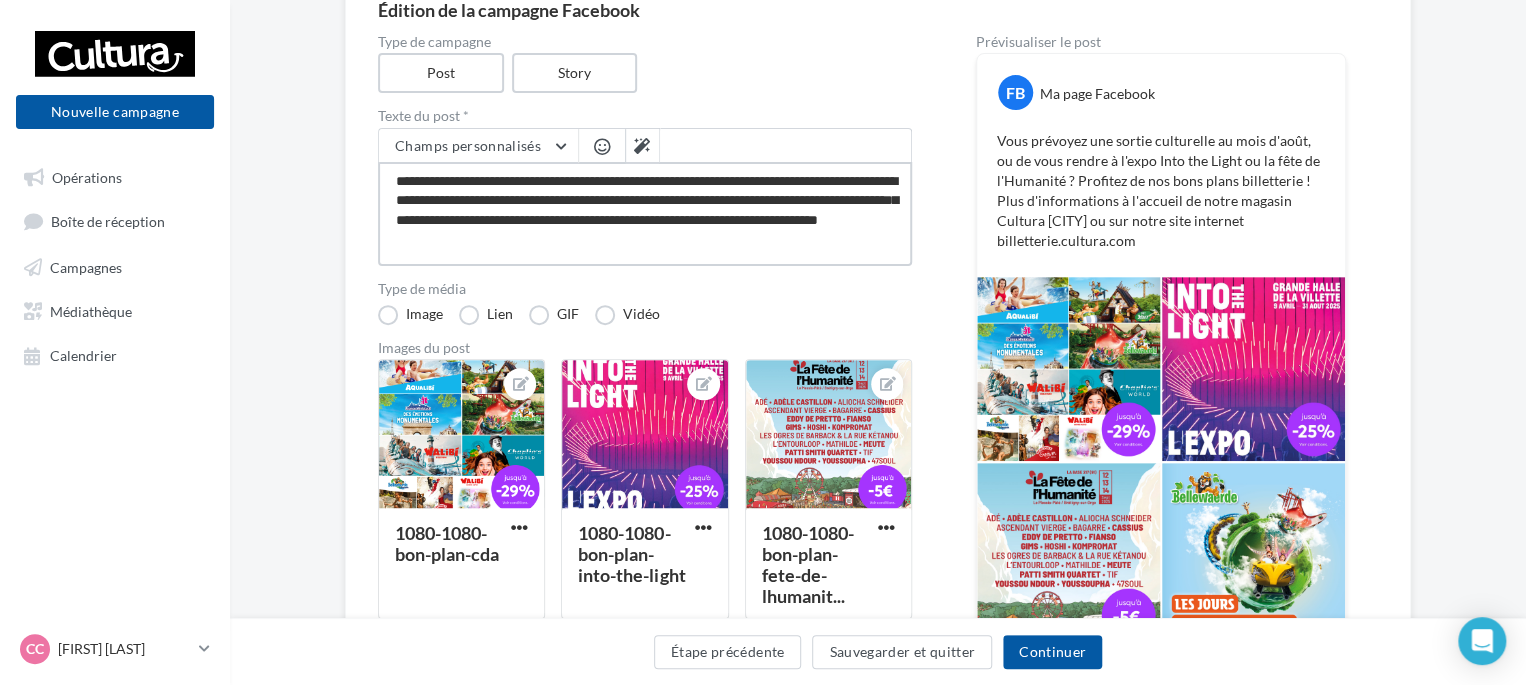 drag, startPoint x: 491, startPoint y: 179, endPoint x: 610, endPoint y: 181, distance: 119.01681 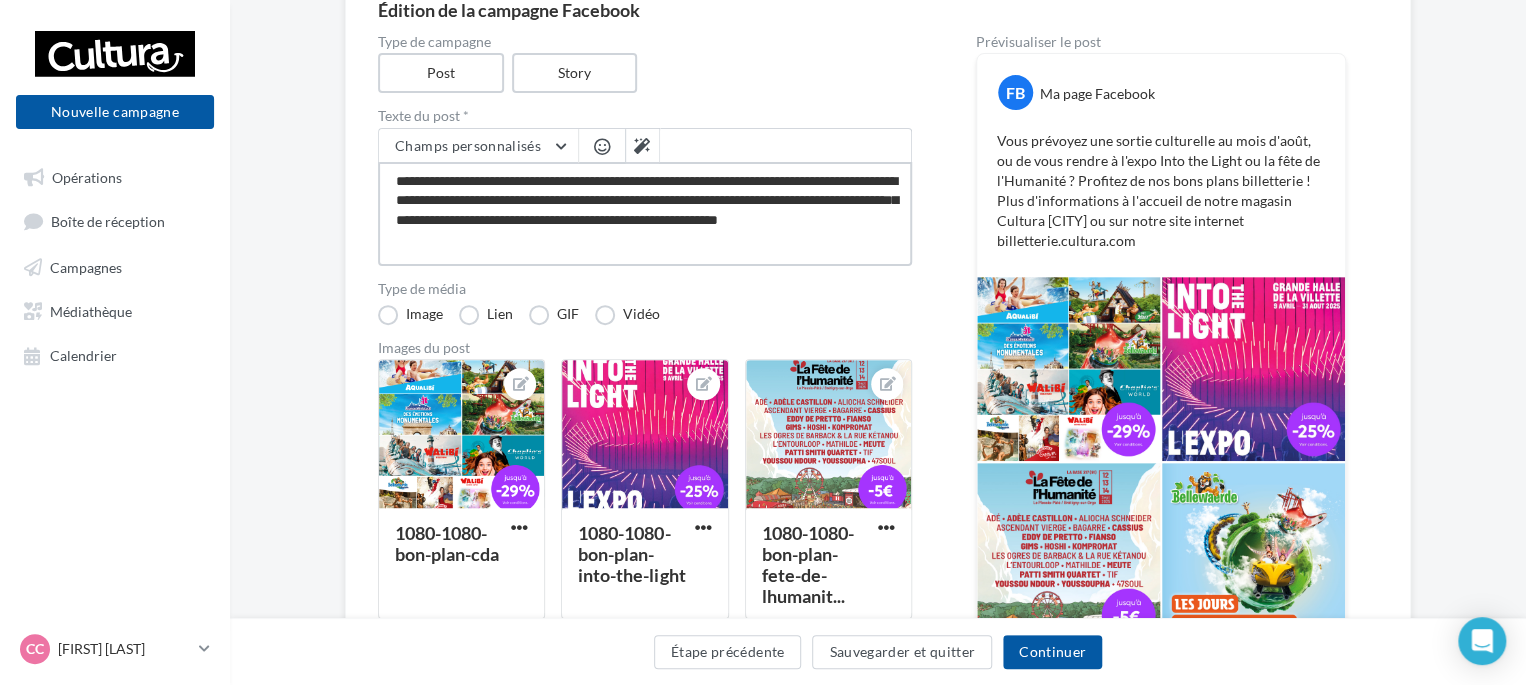 type on "**********" 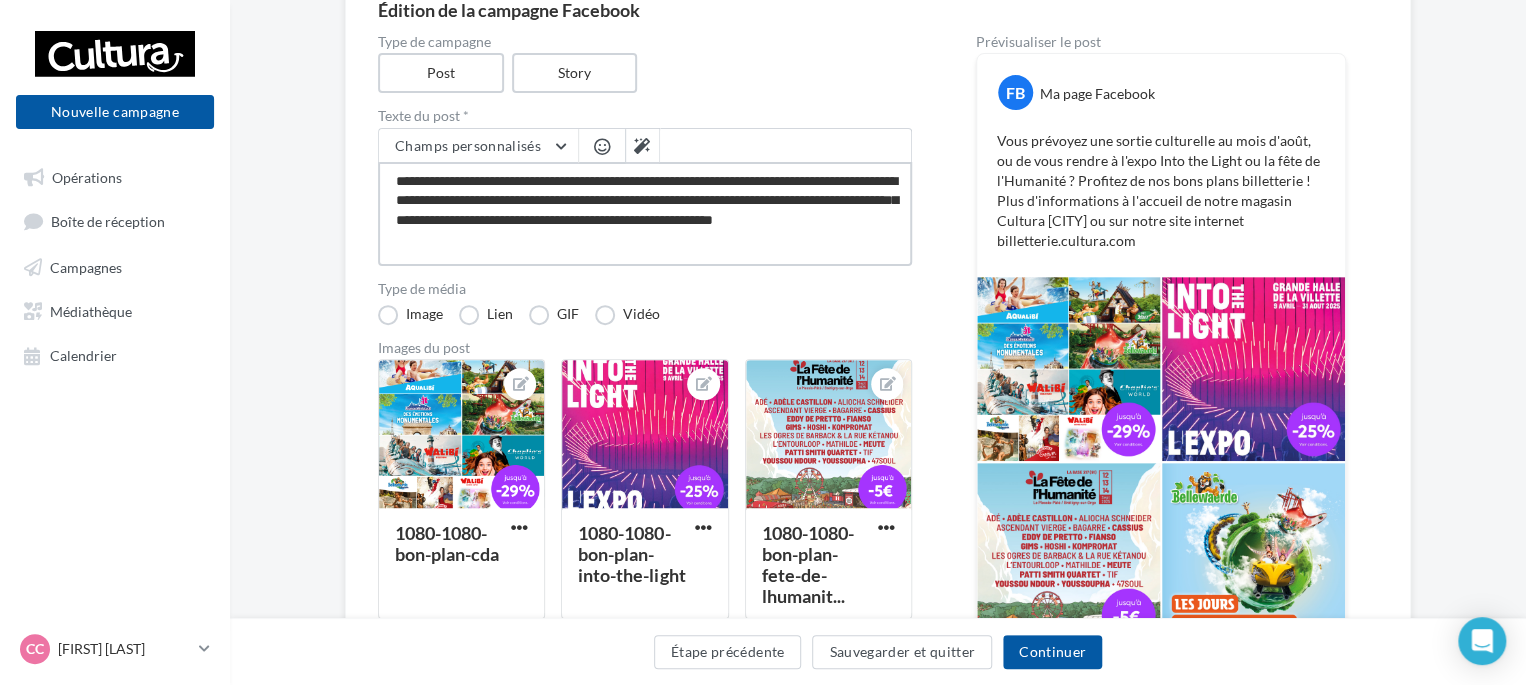 type on "**********" 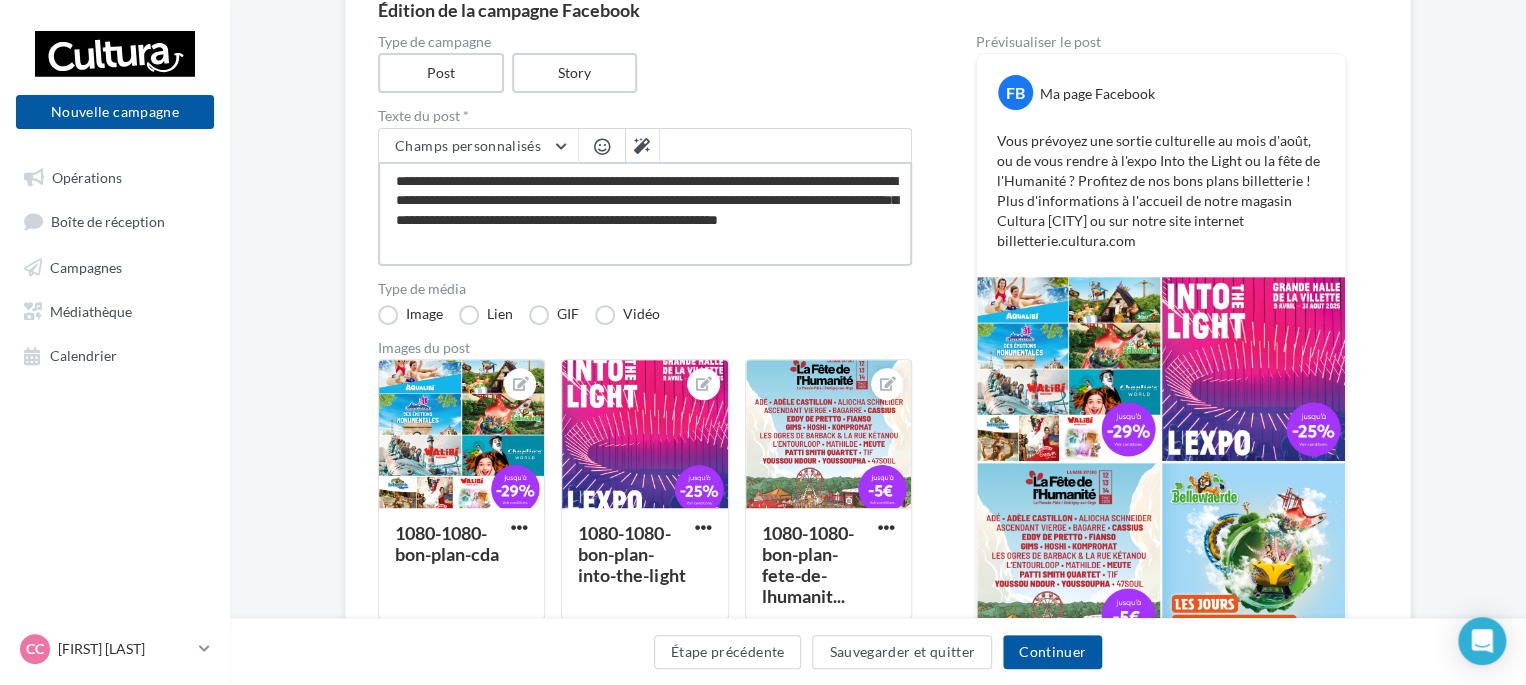 type on "**********" 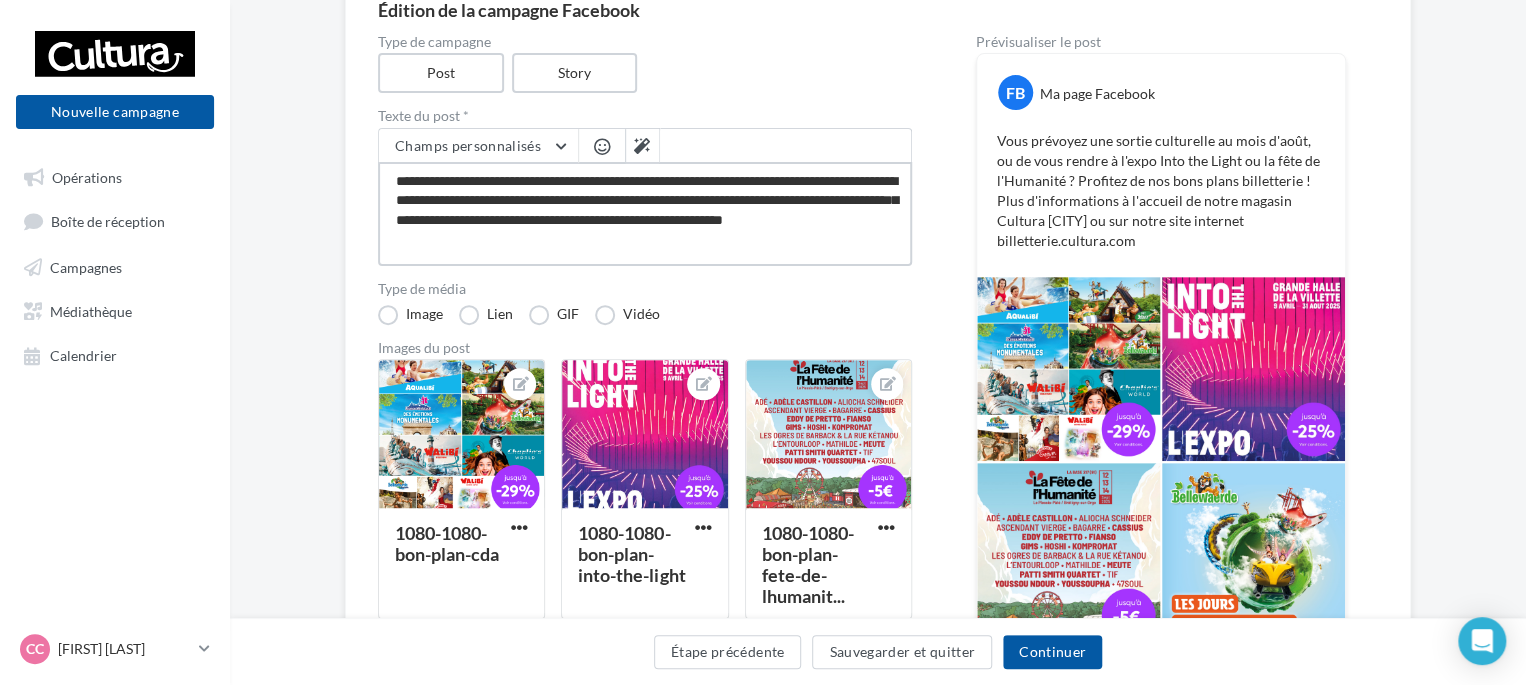 type on "**********" 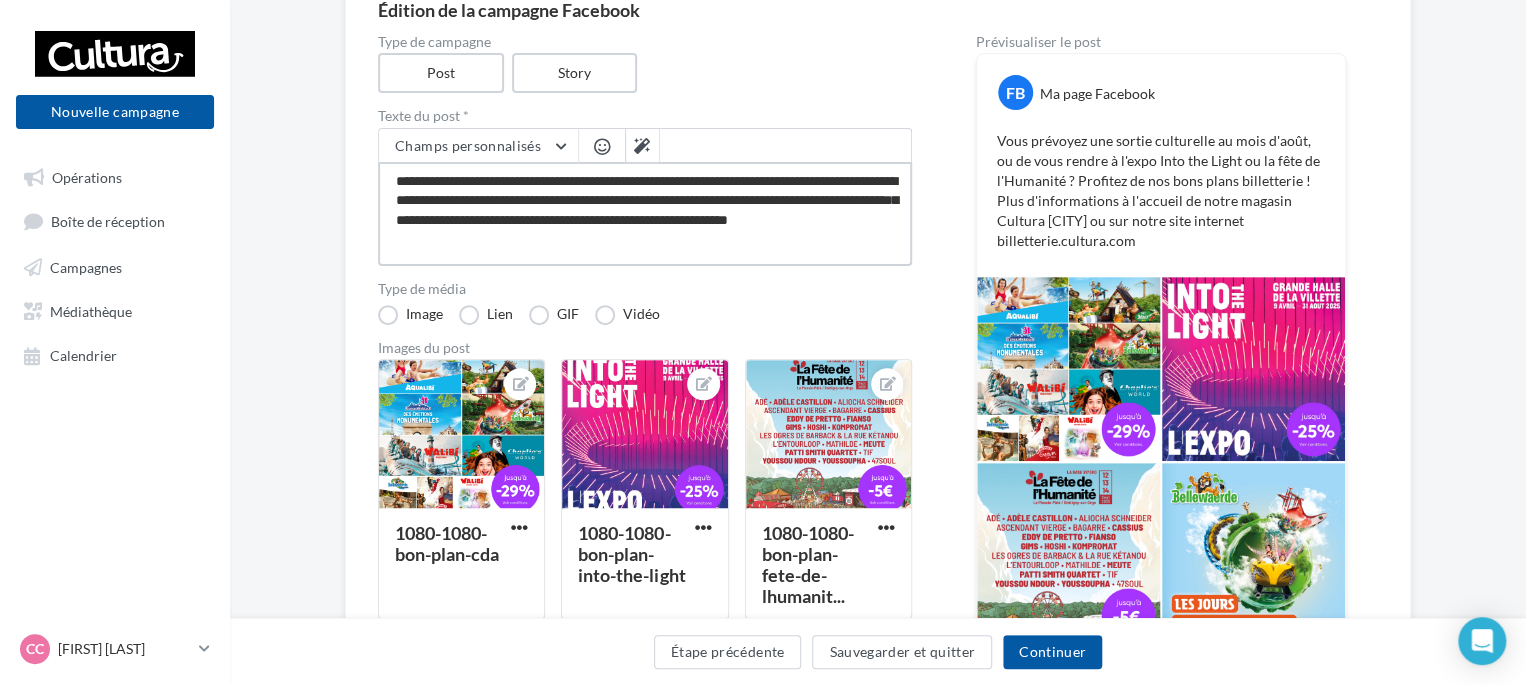 type on "**********" 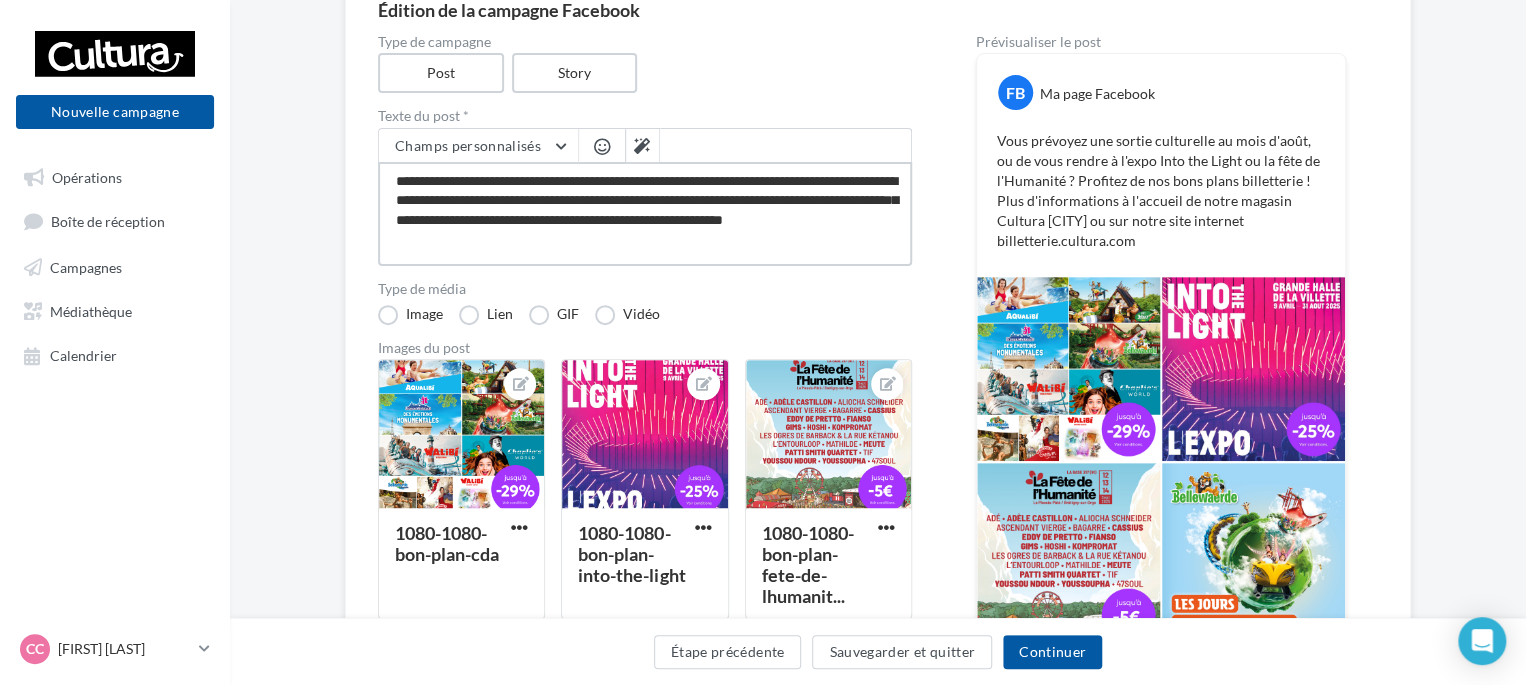 type on "**********" 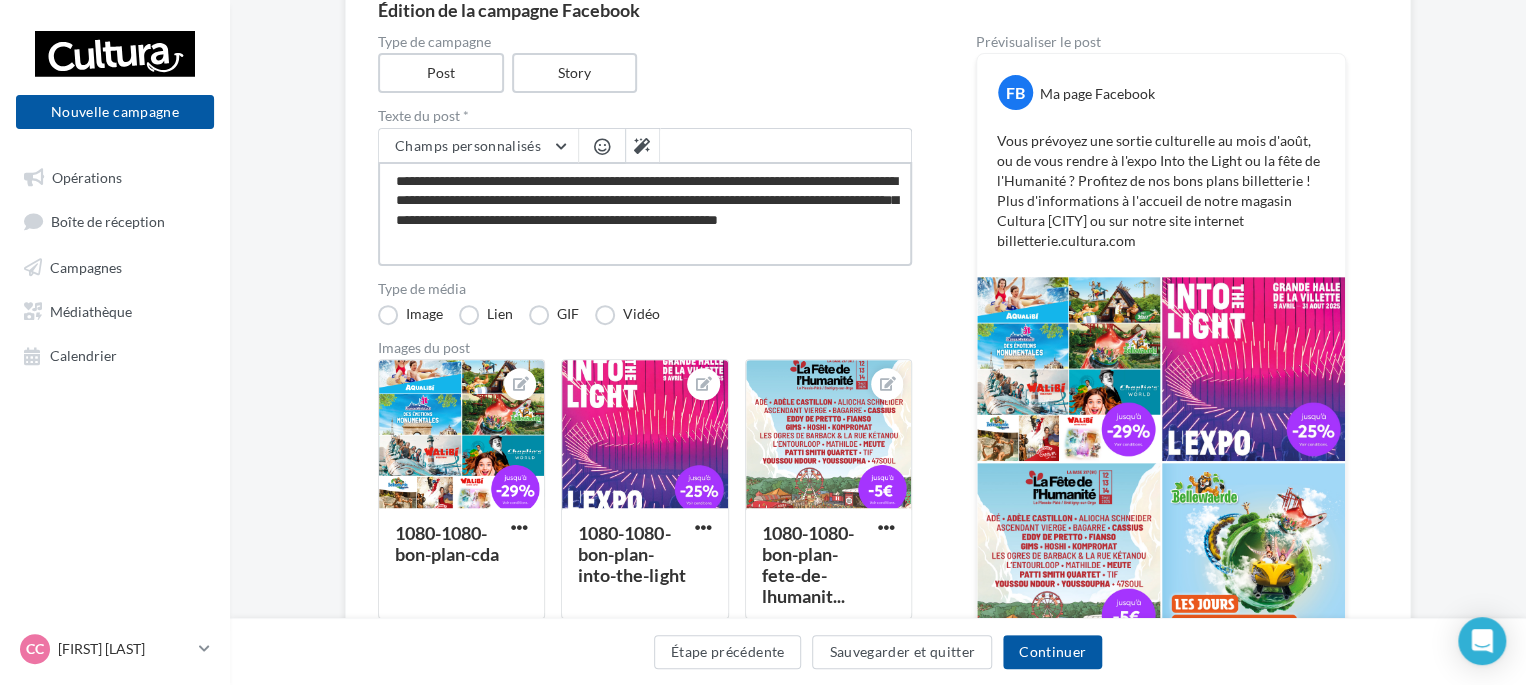 type on "**********" 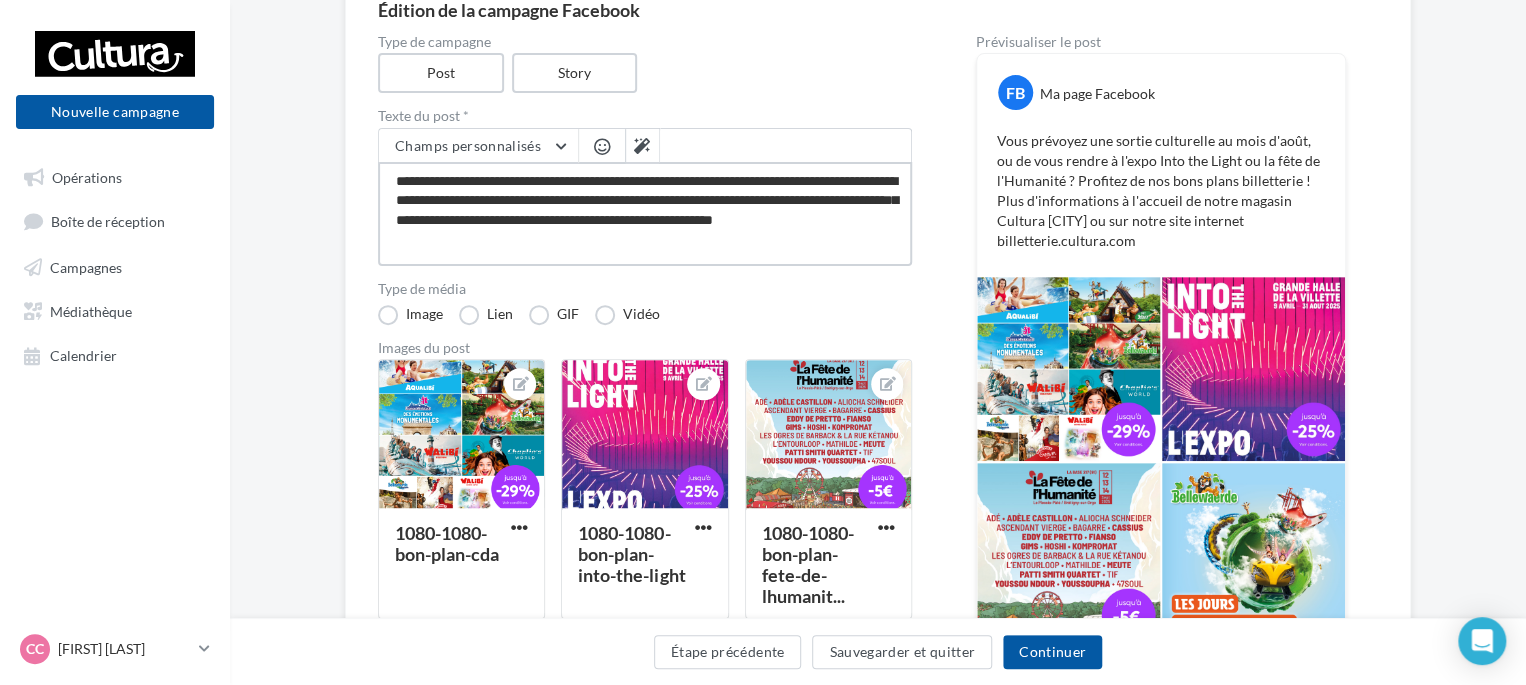 type on "**********" 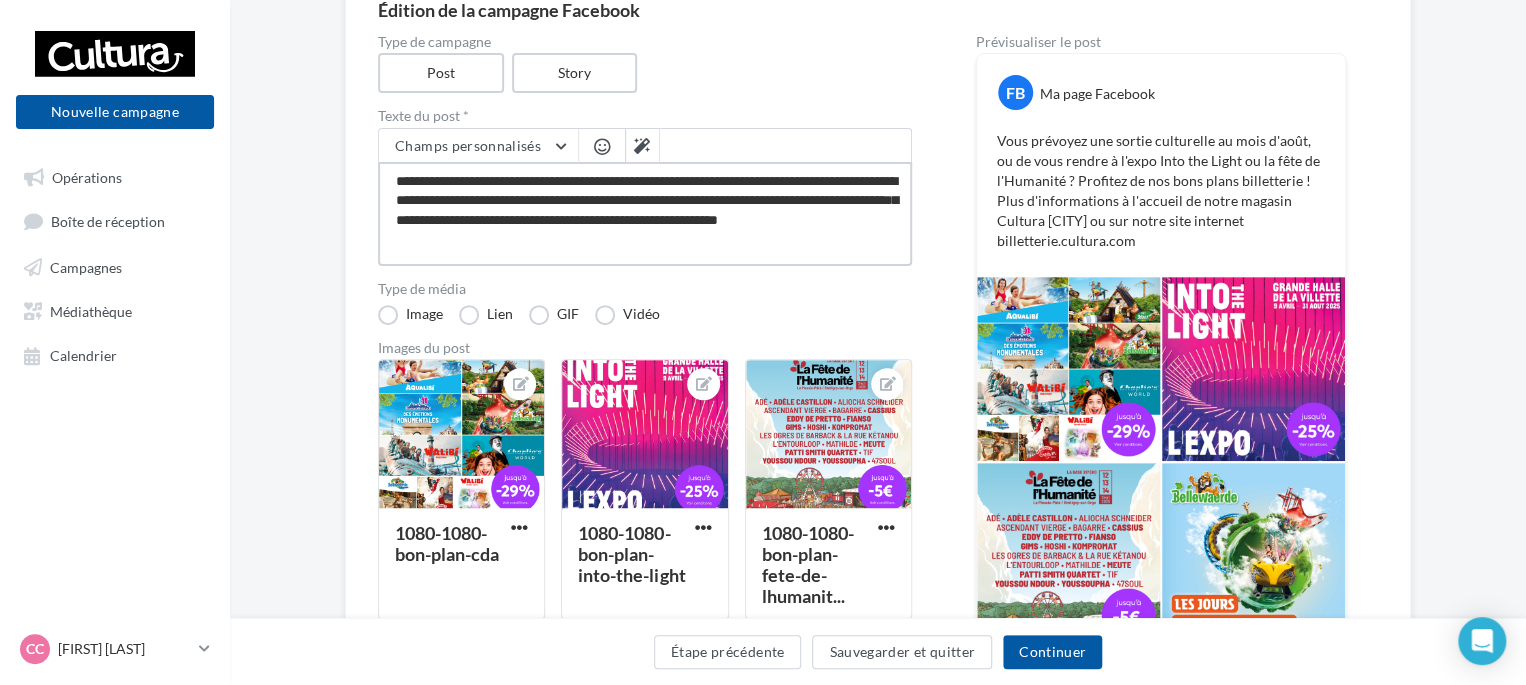 type on "**********" 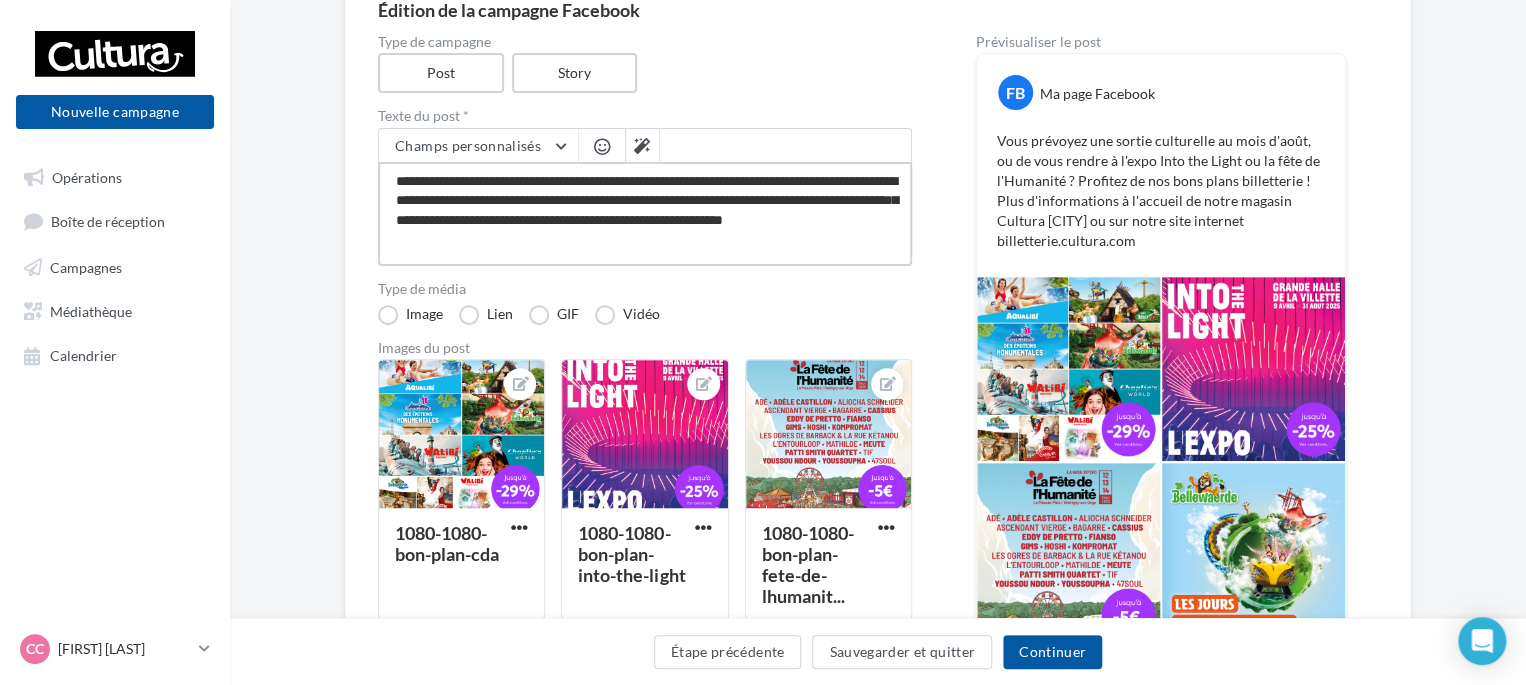type on "**********" 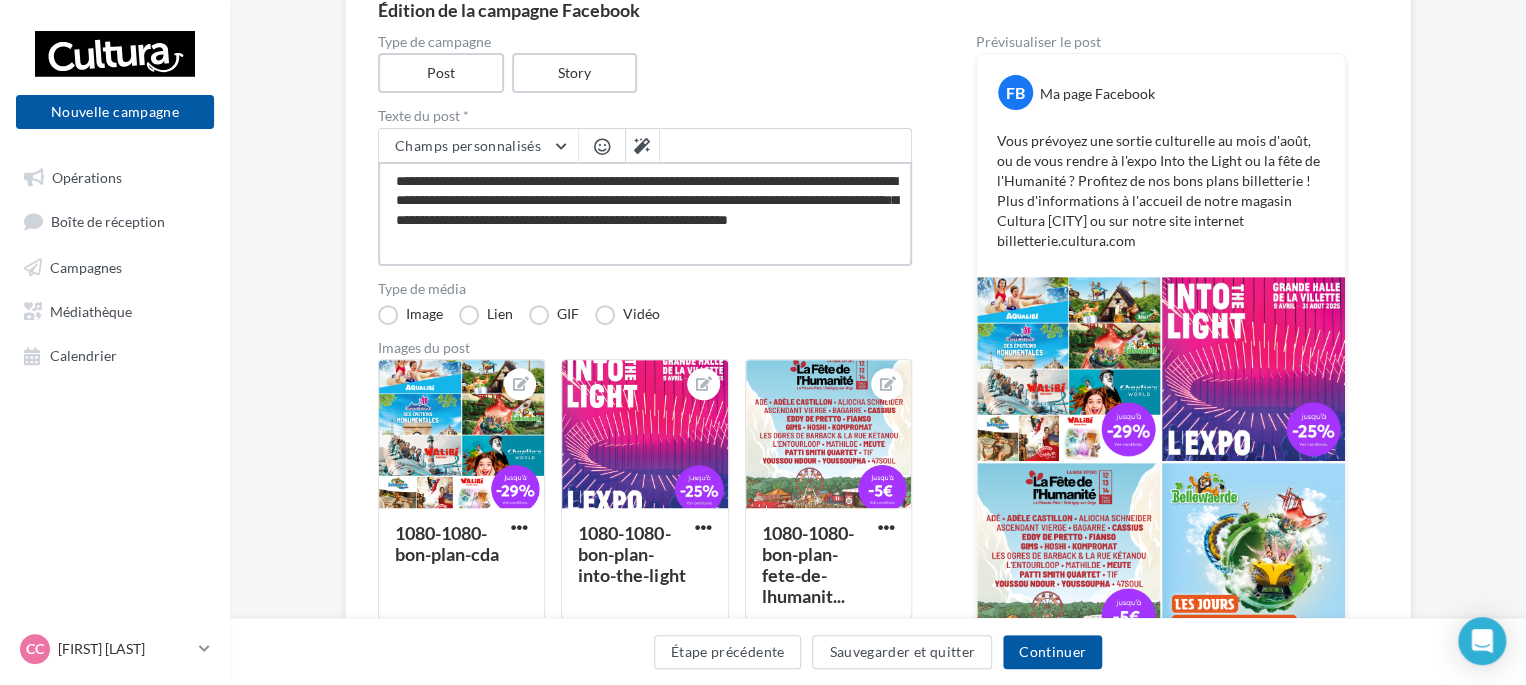 type on "**********" 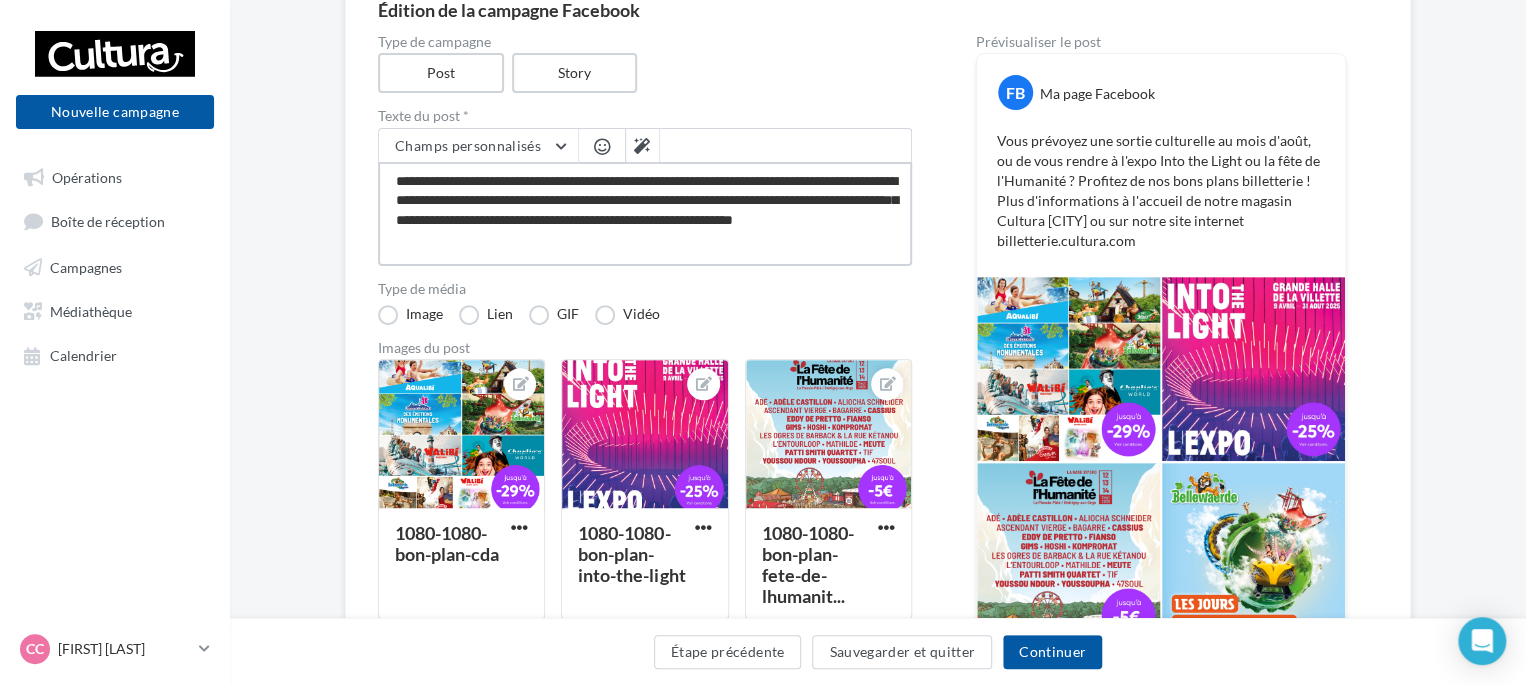 type on "**********" 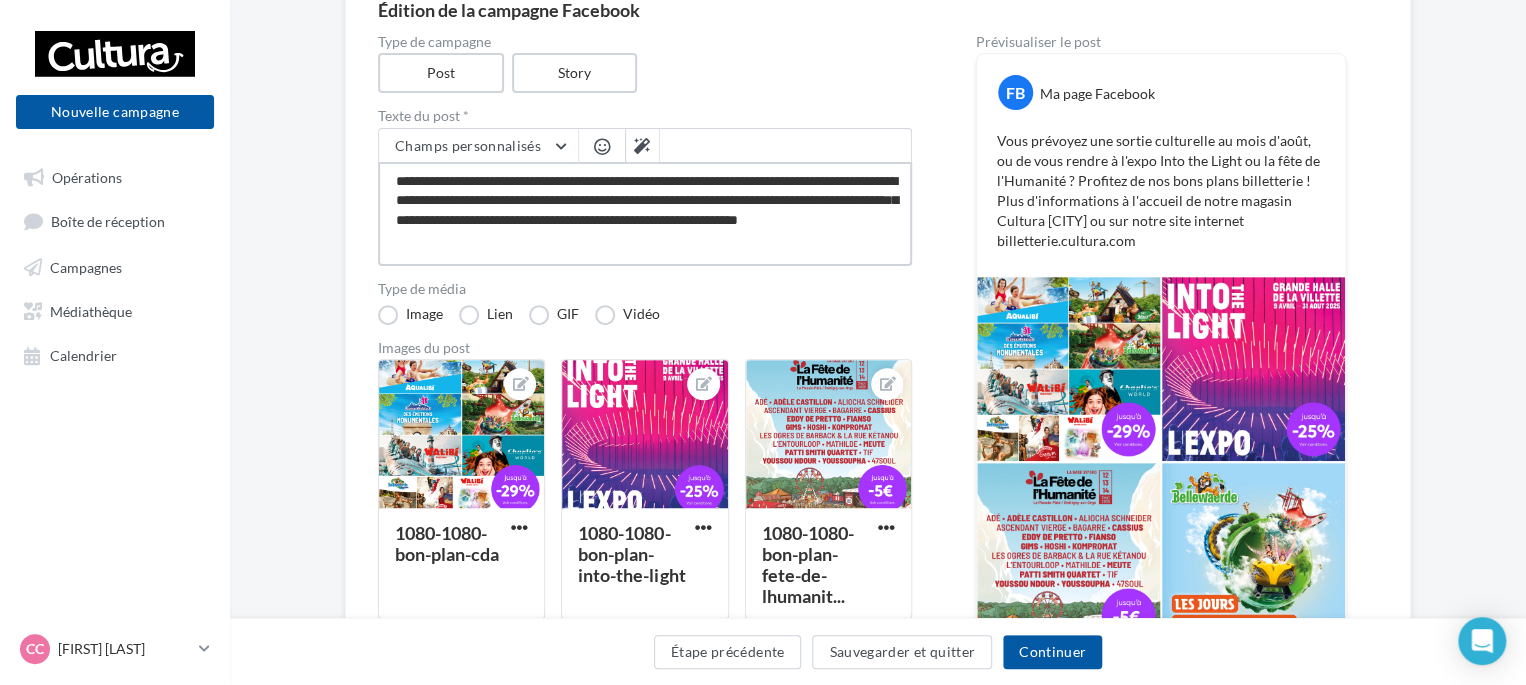 type on "**********" 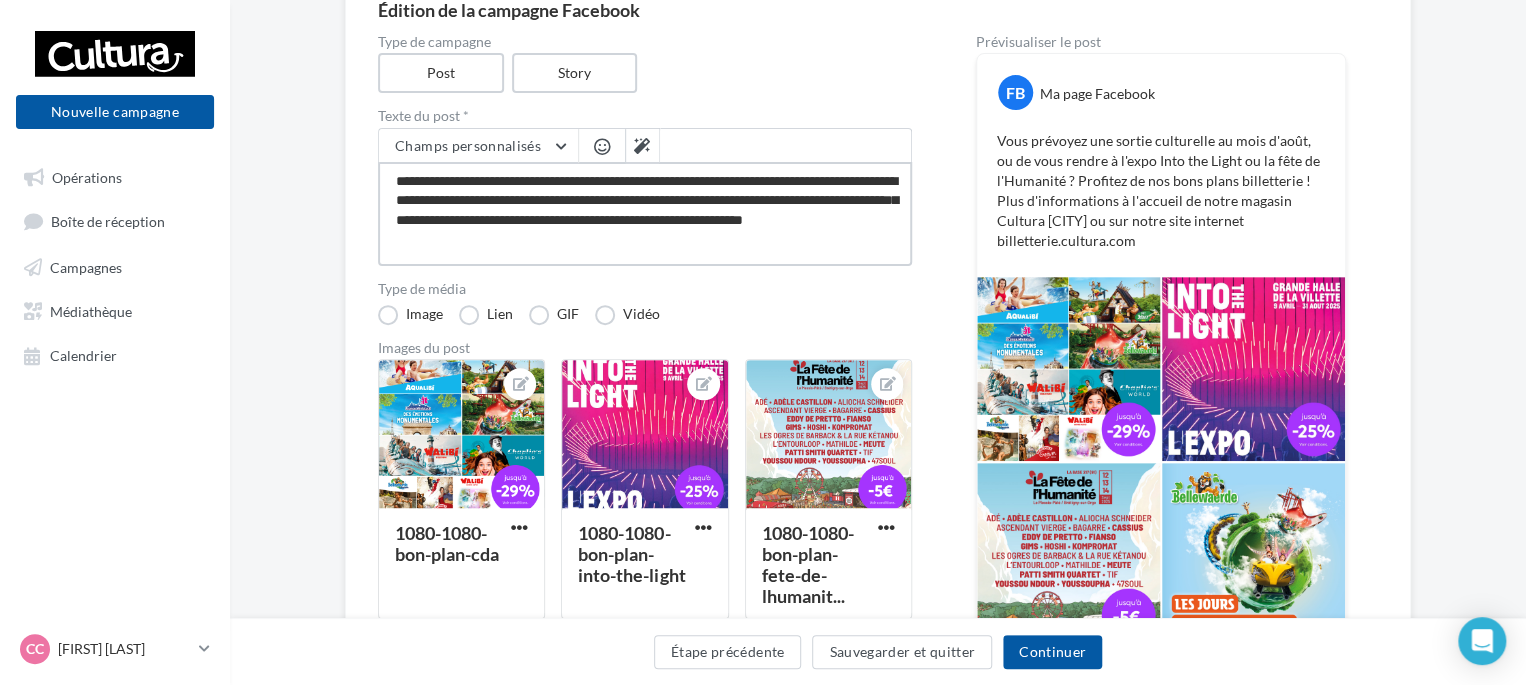 type on "**********" 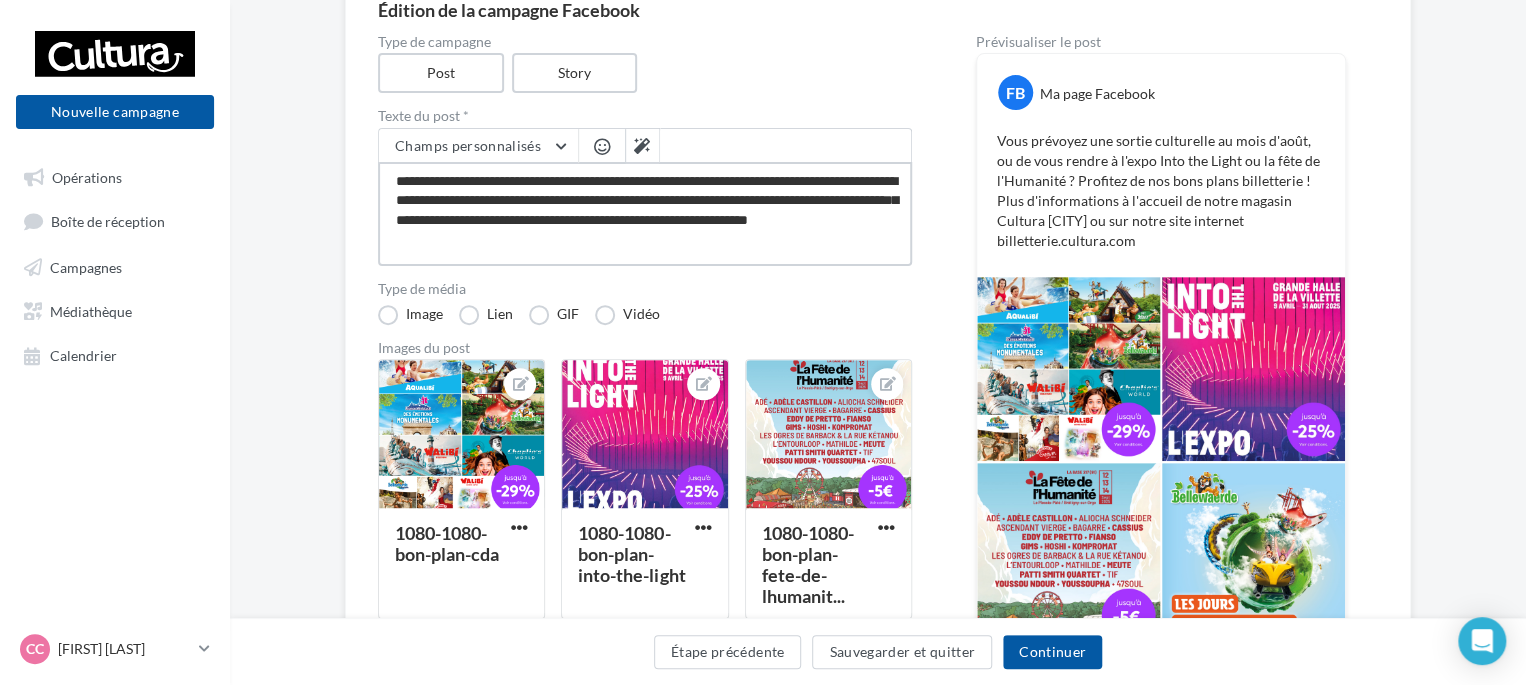 type on "**********" 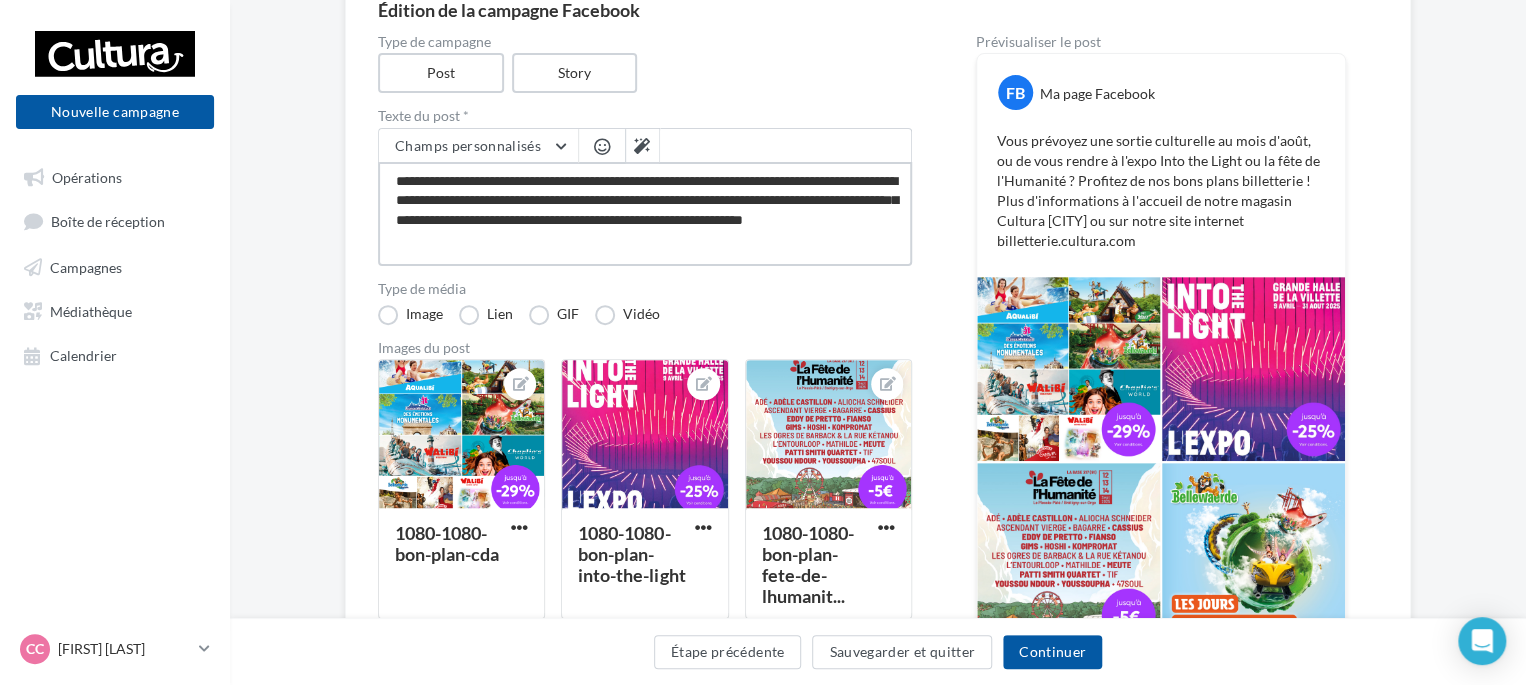 type on "**********" 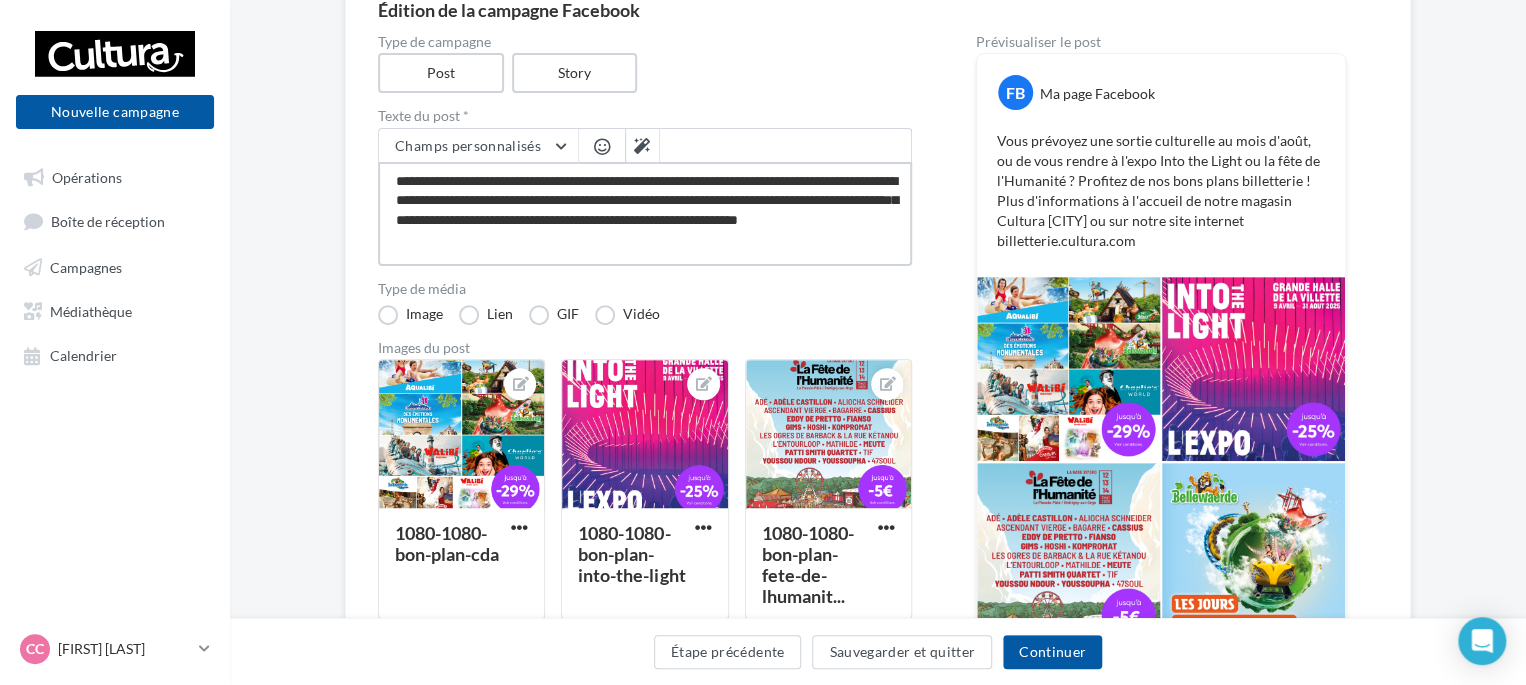 type on "**********" 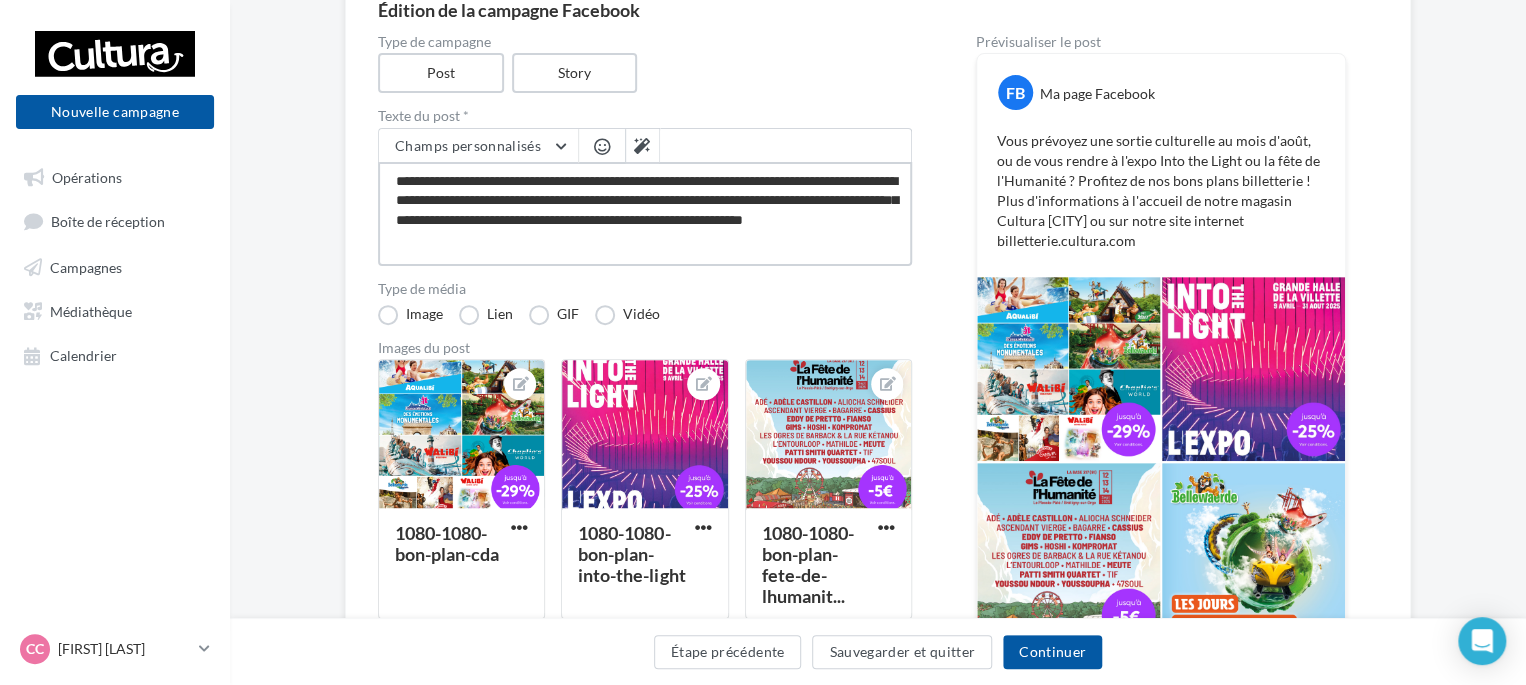type on "**********" 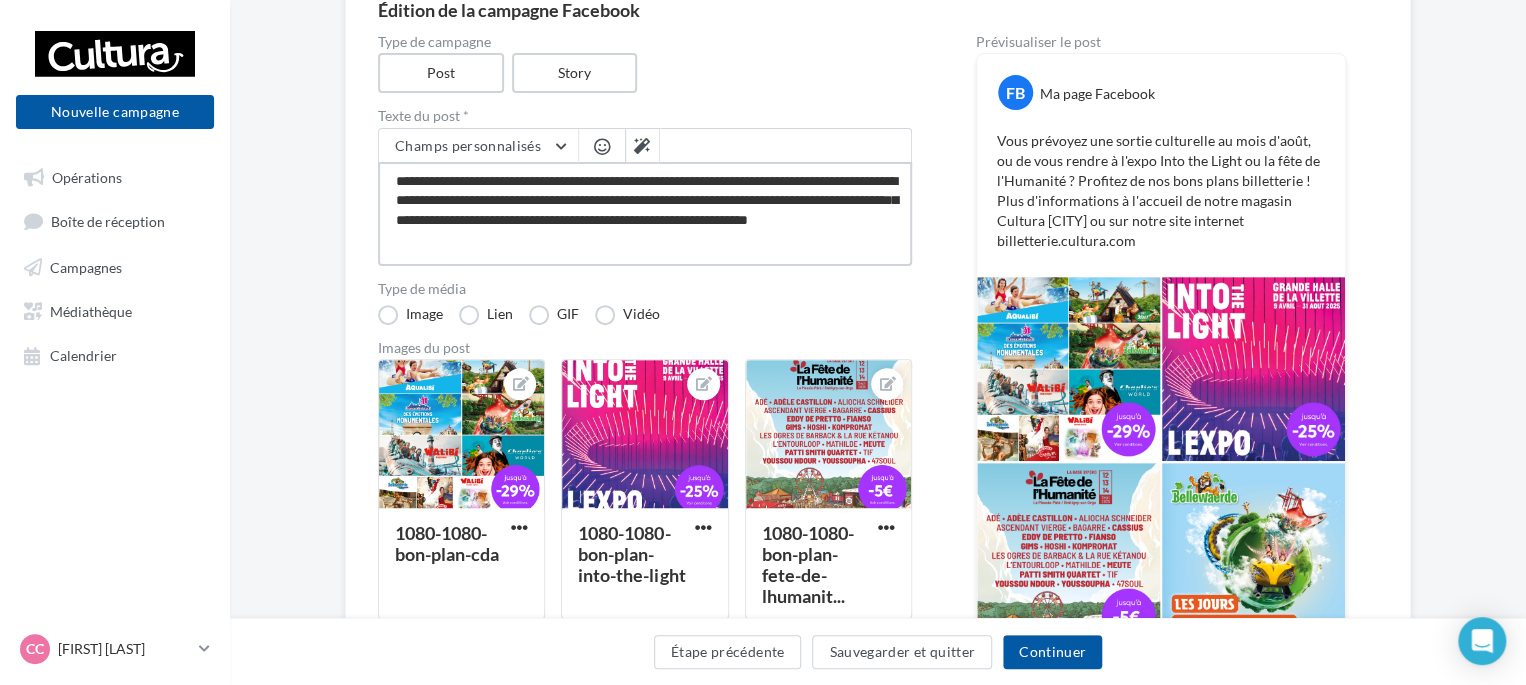 type on "**********" 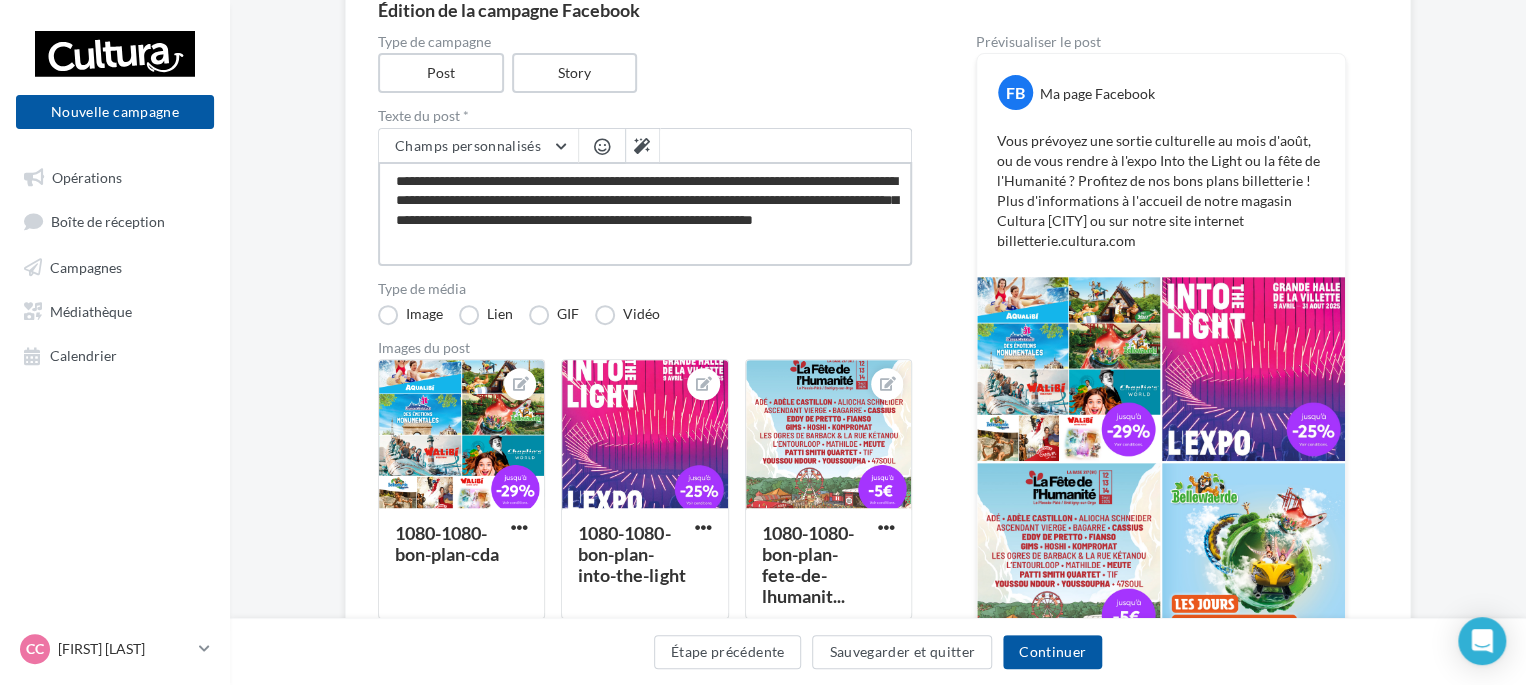 type on "**********" 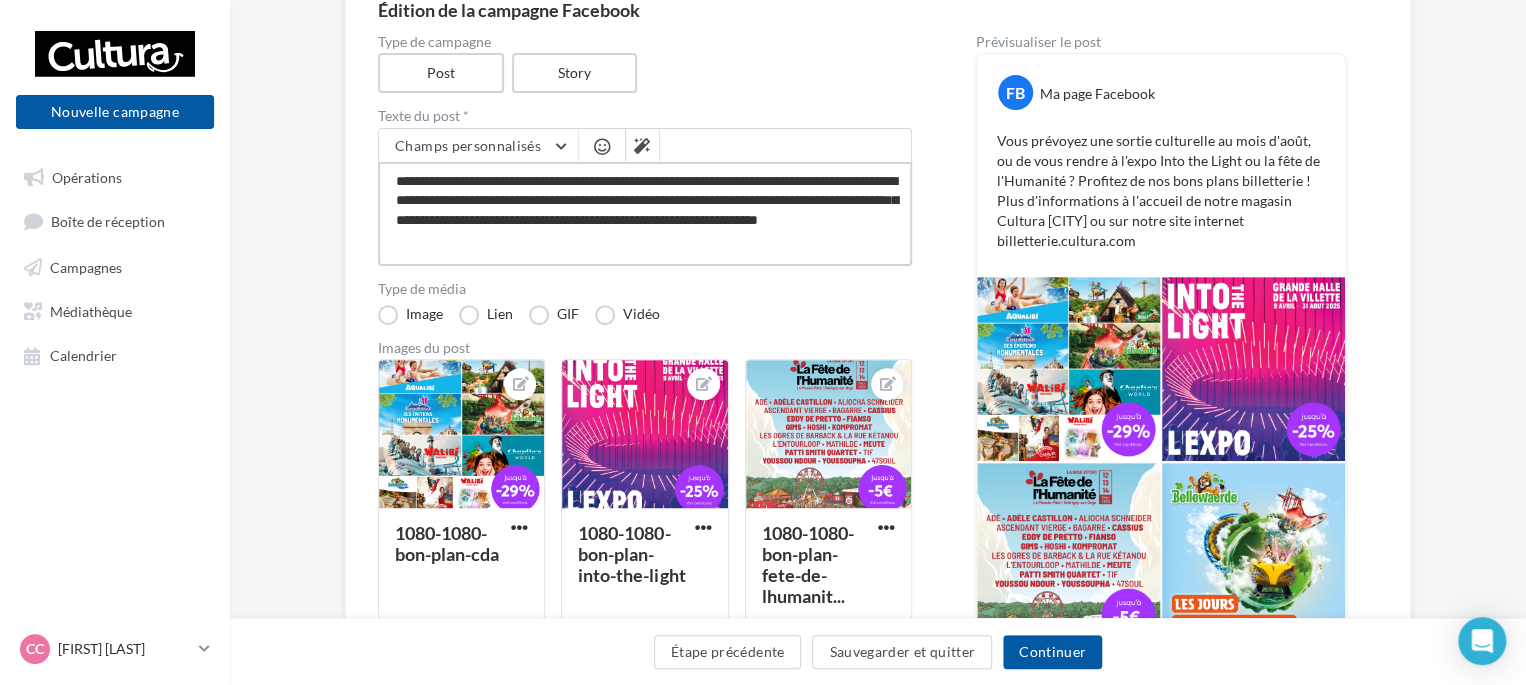 type on "**********" 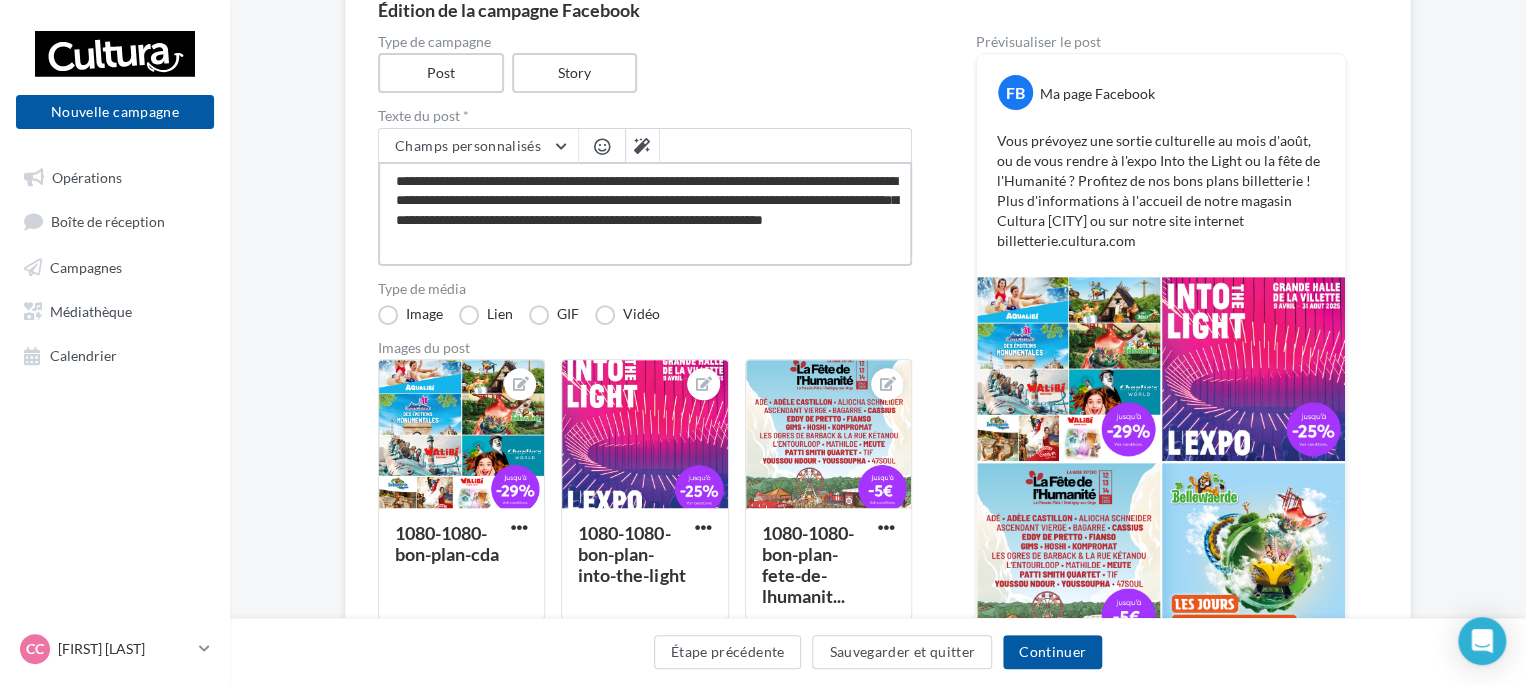 type on "**********" 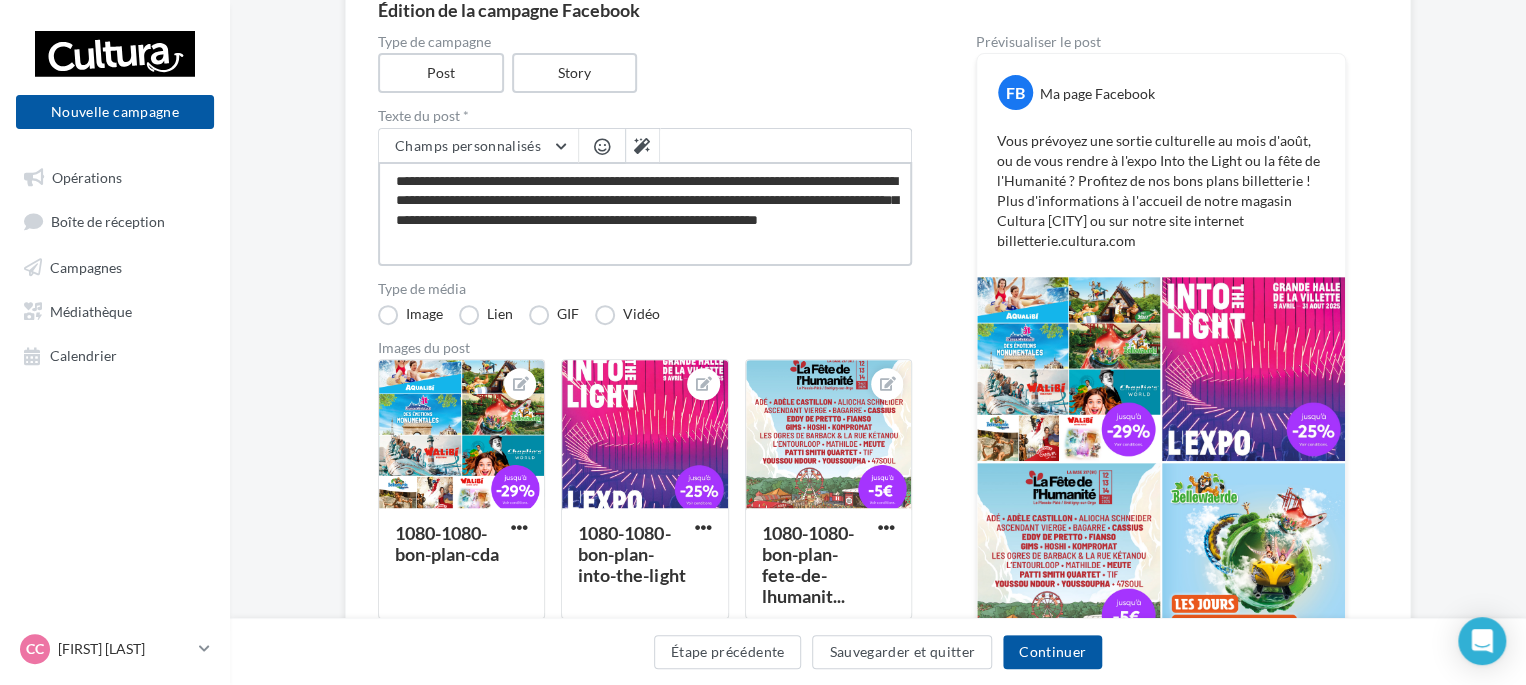 type on "**********" 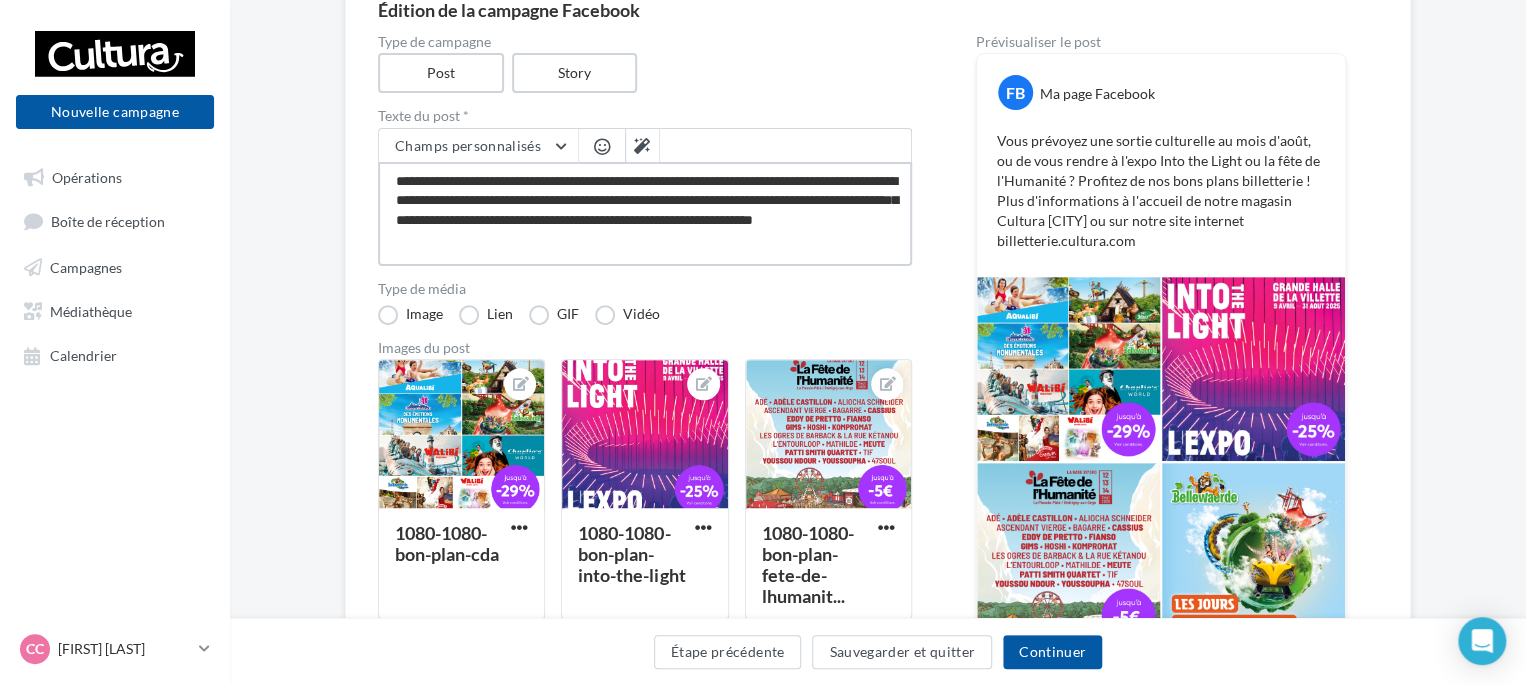 type on "**********" 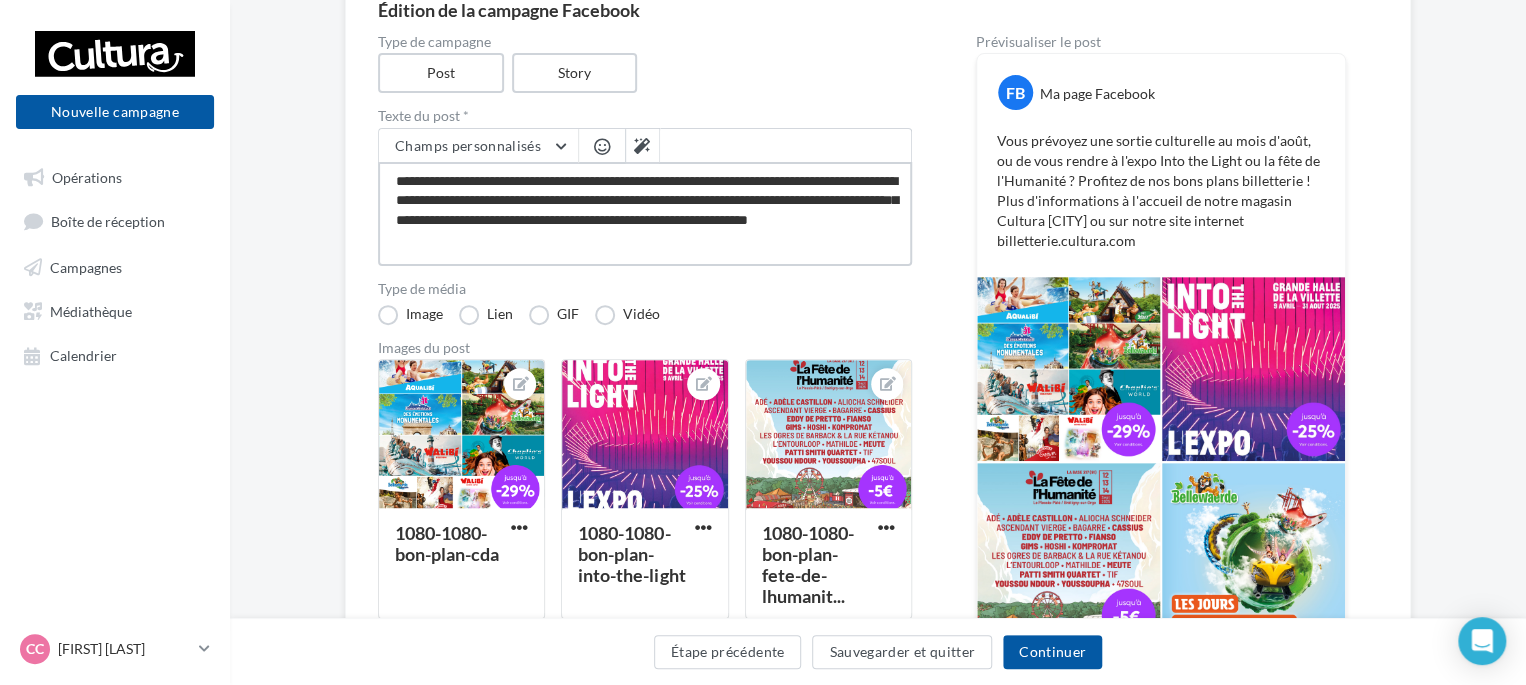 type on "**********" 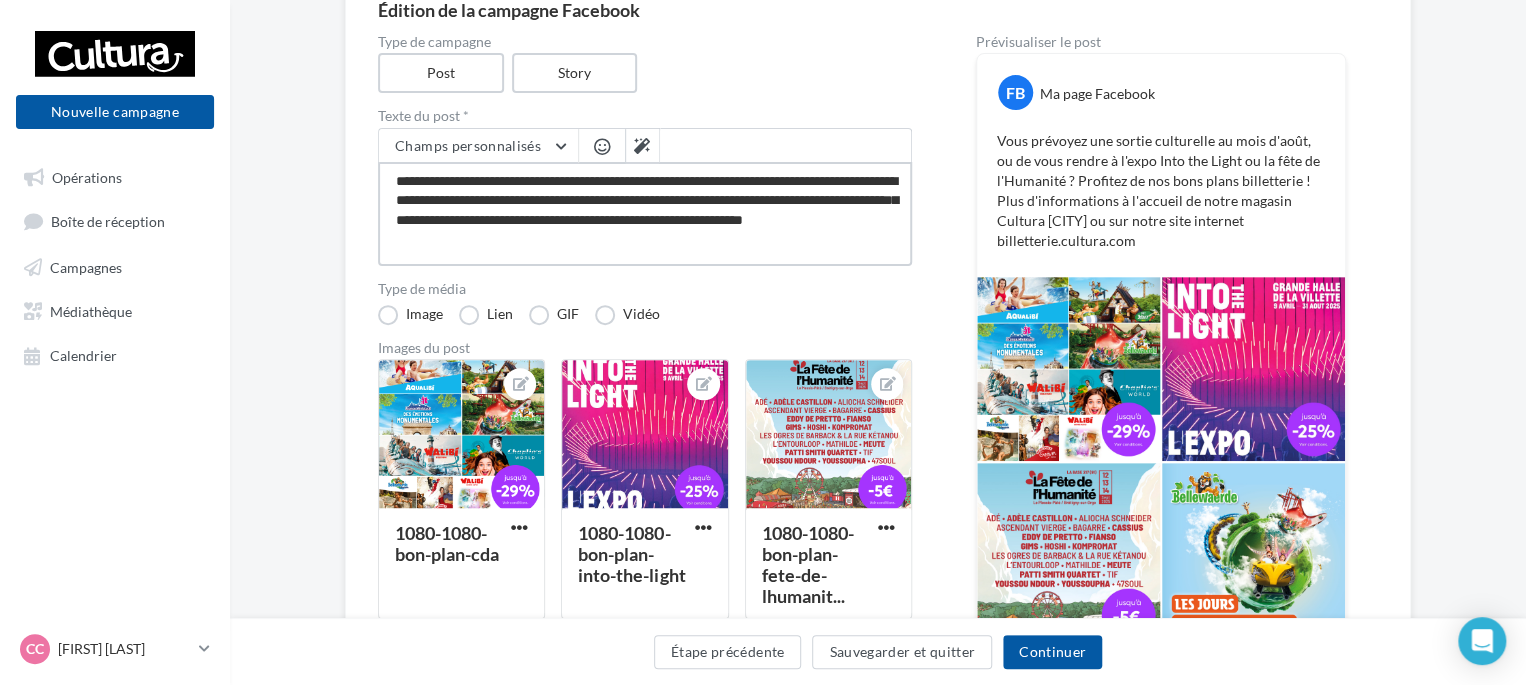 type on "**********" 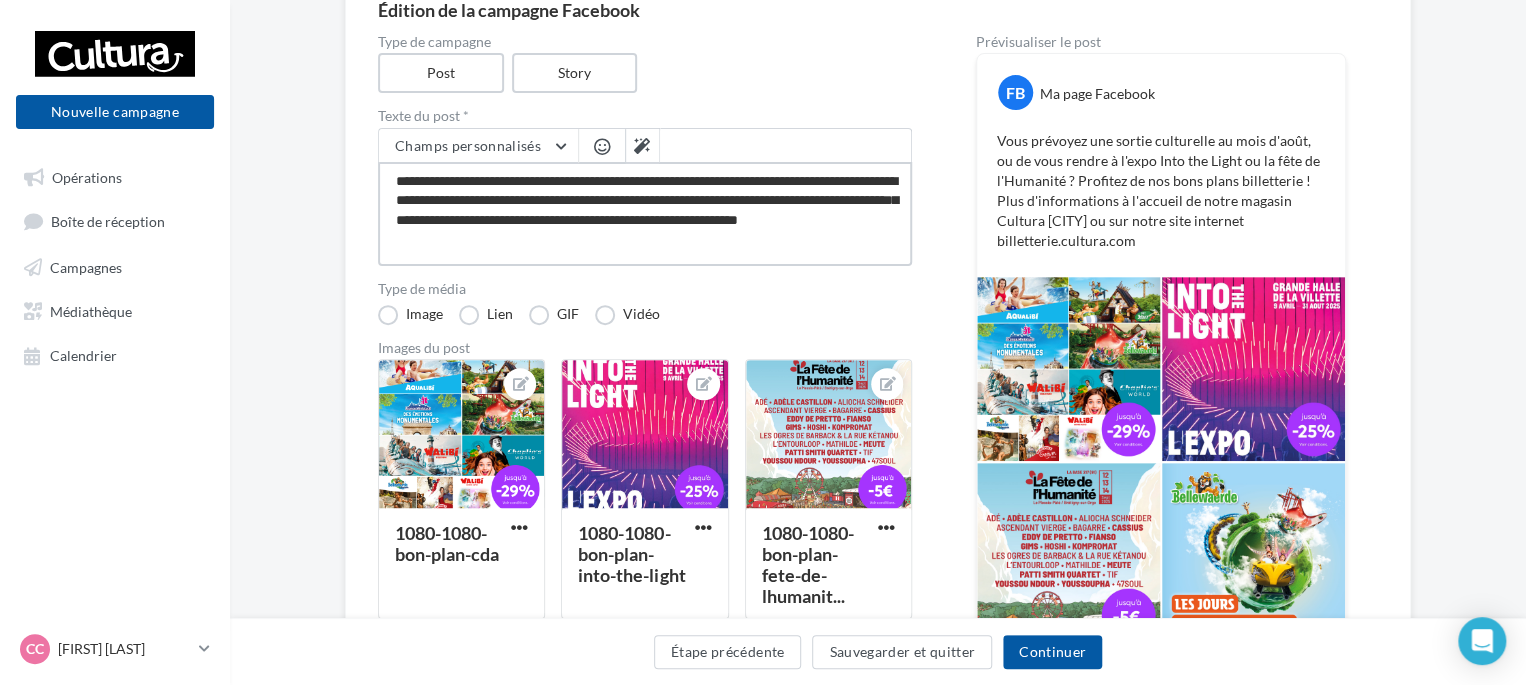 type on "**********" 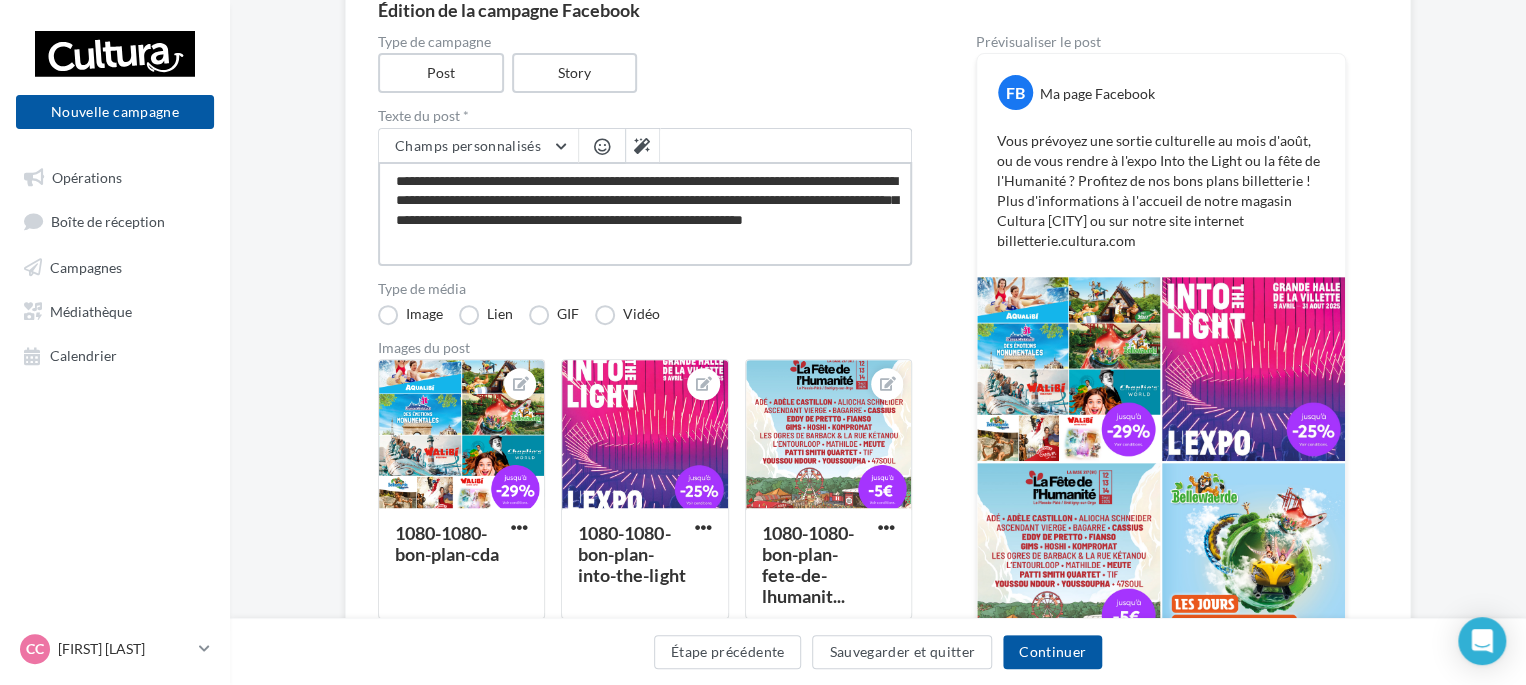 type on "**********" 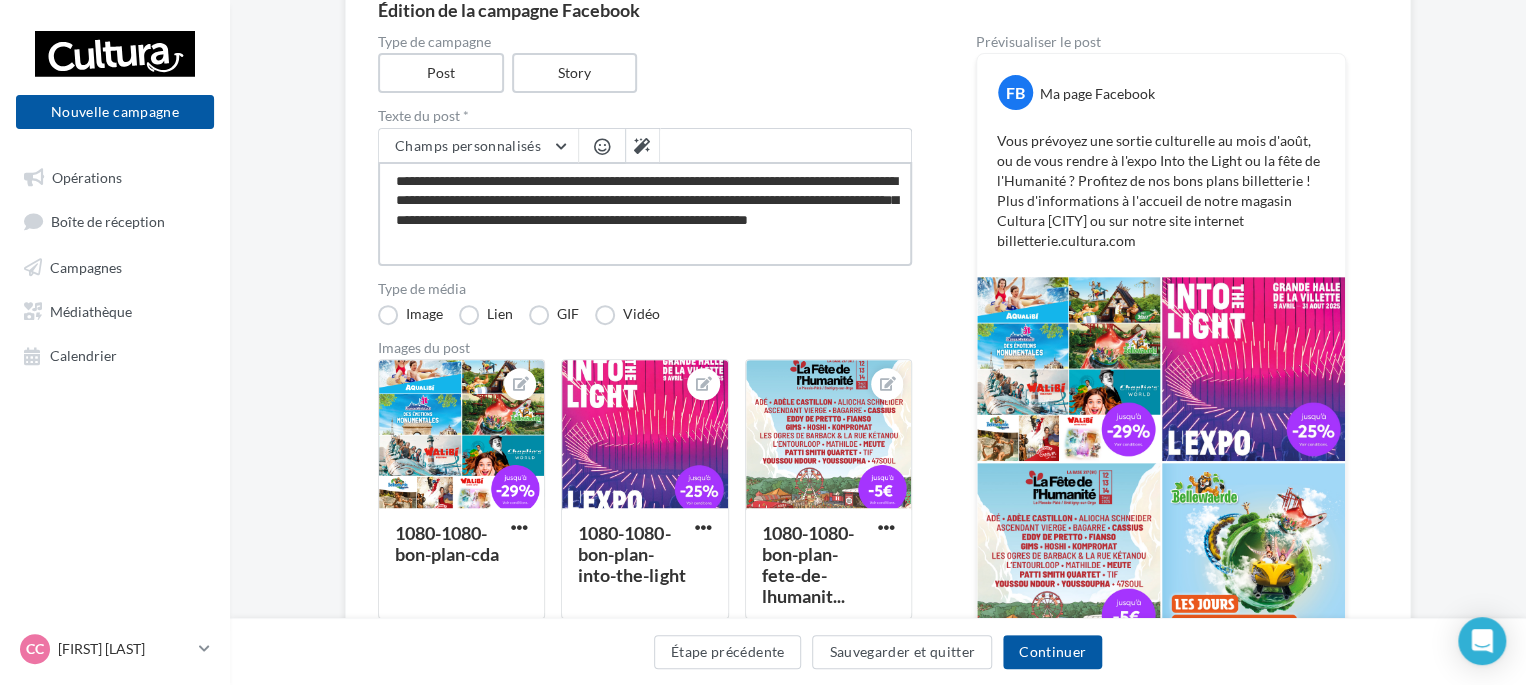 type on "**********" 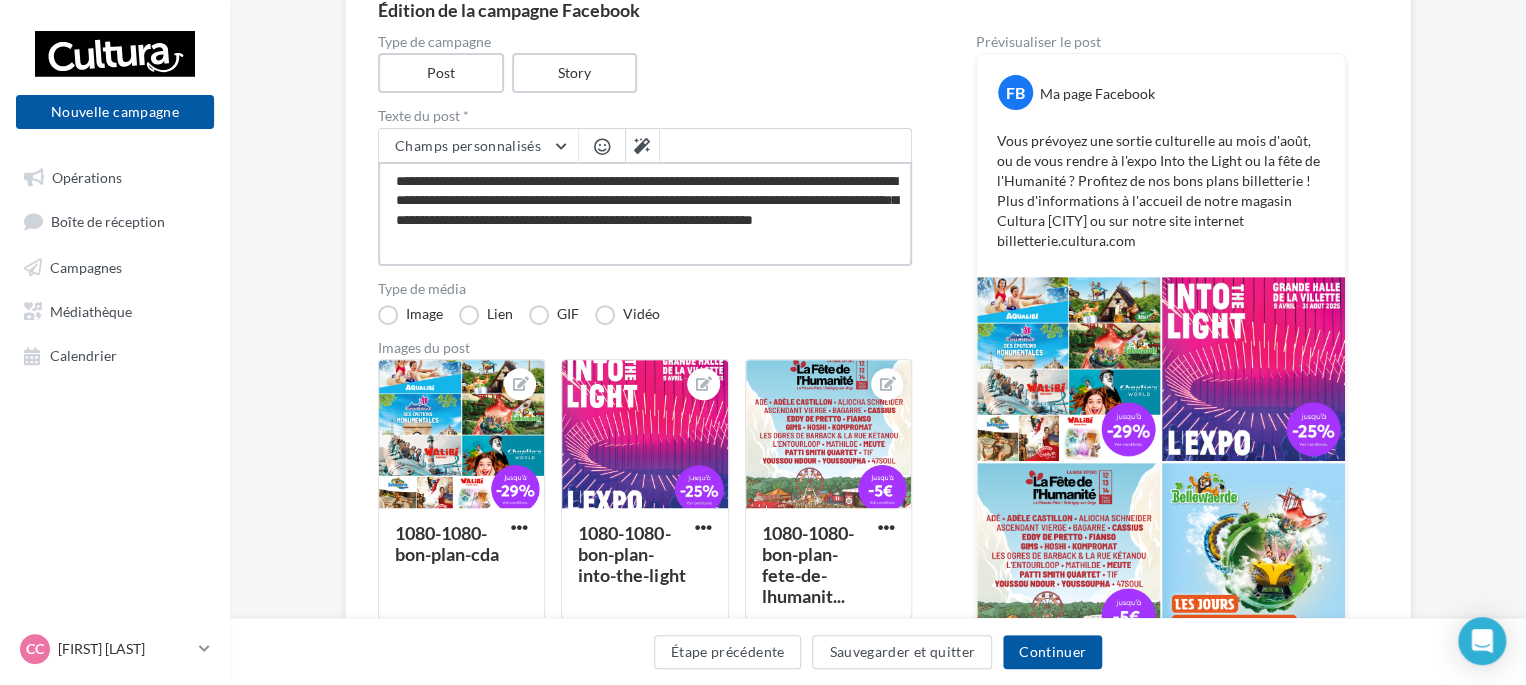 type on "**********" 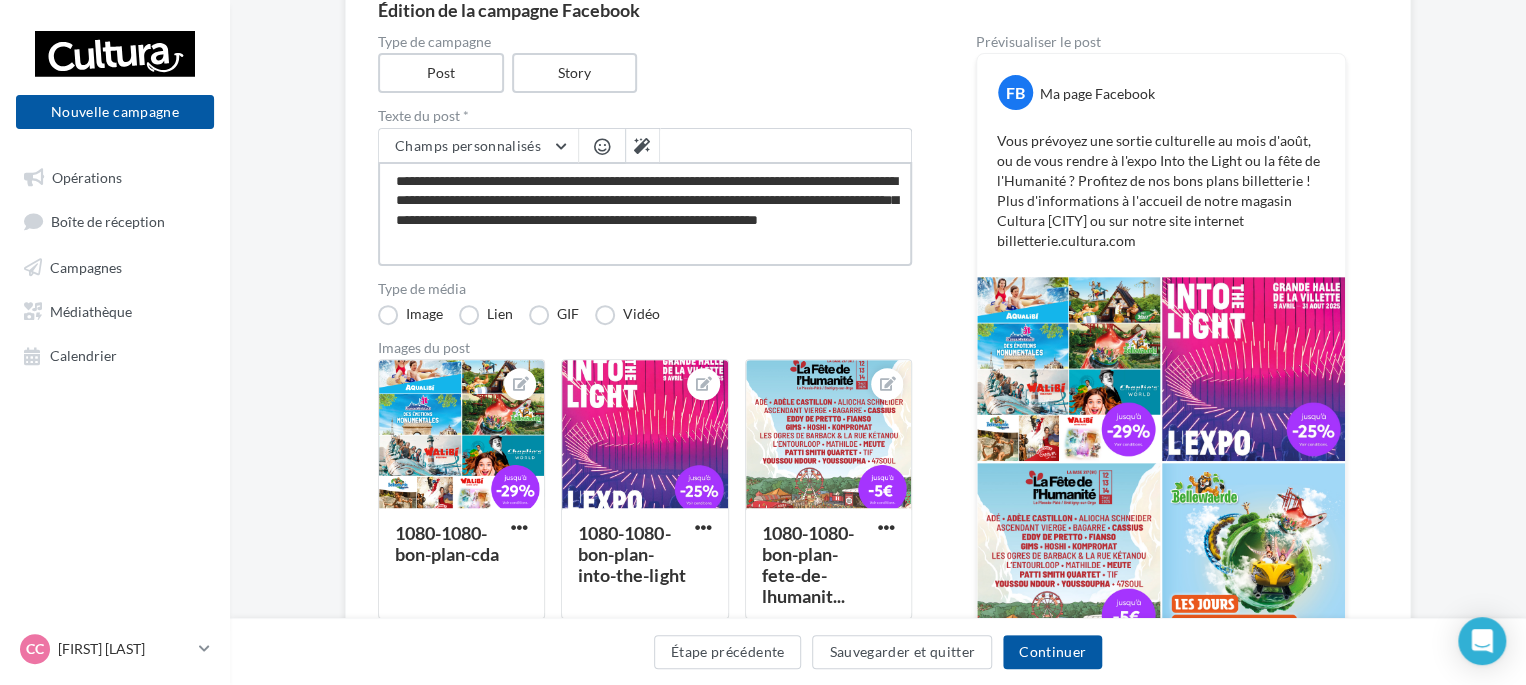 type on "**********" 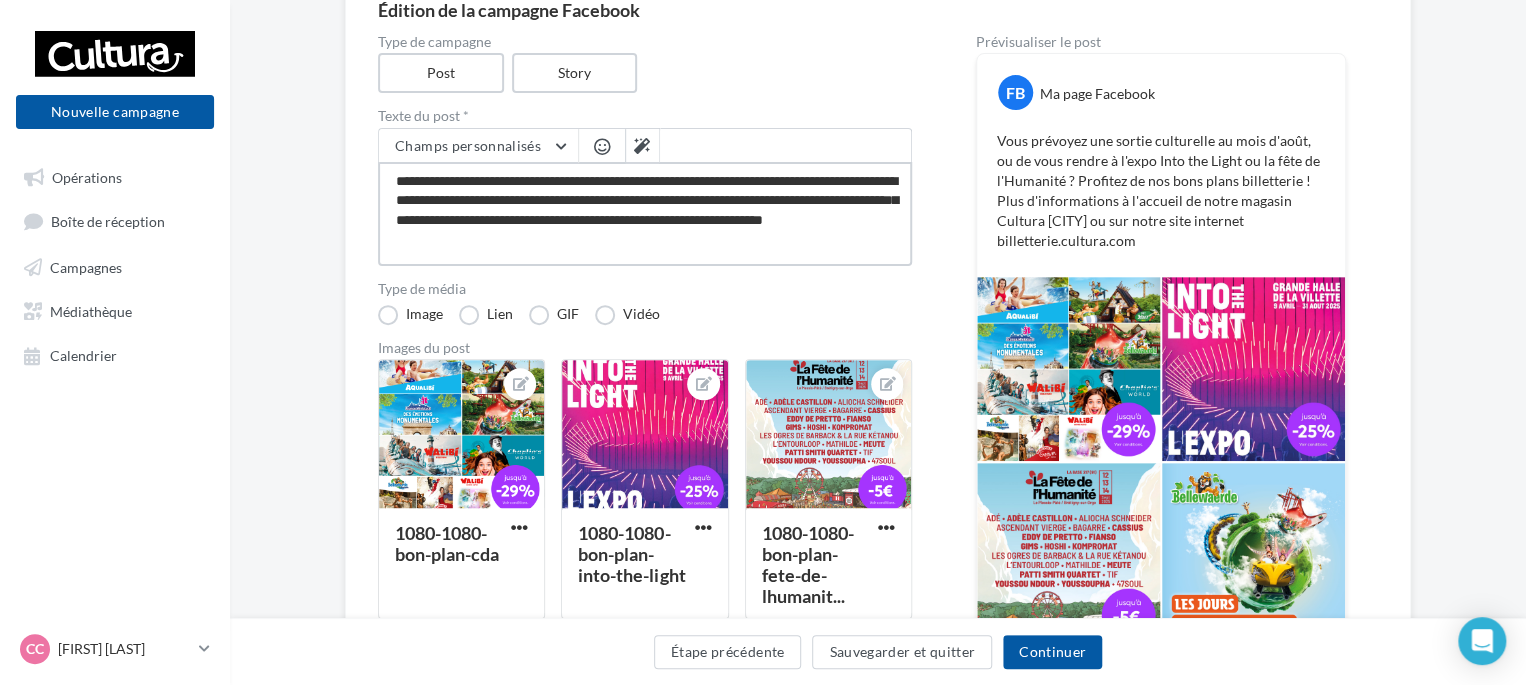 type on "**********" 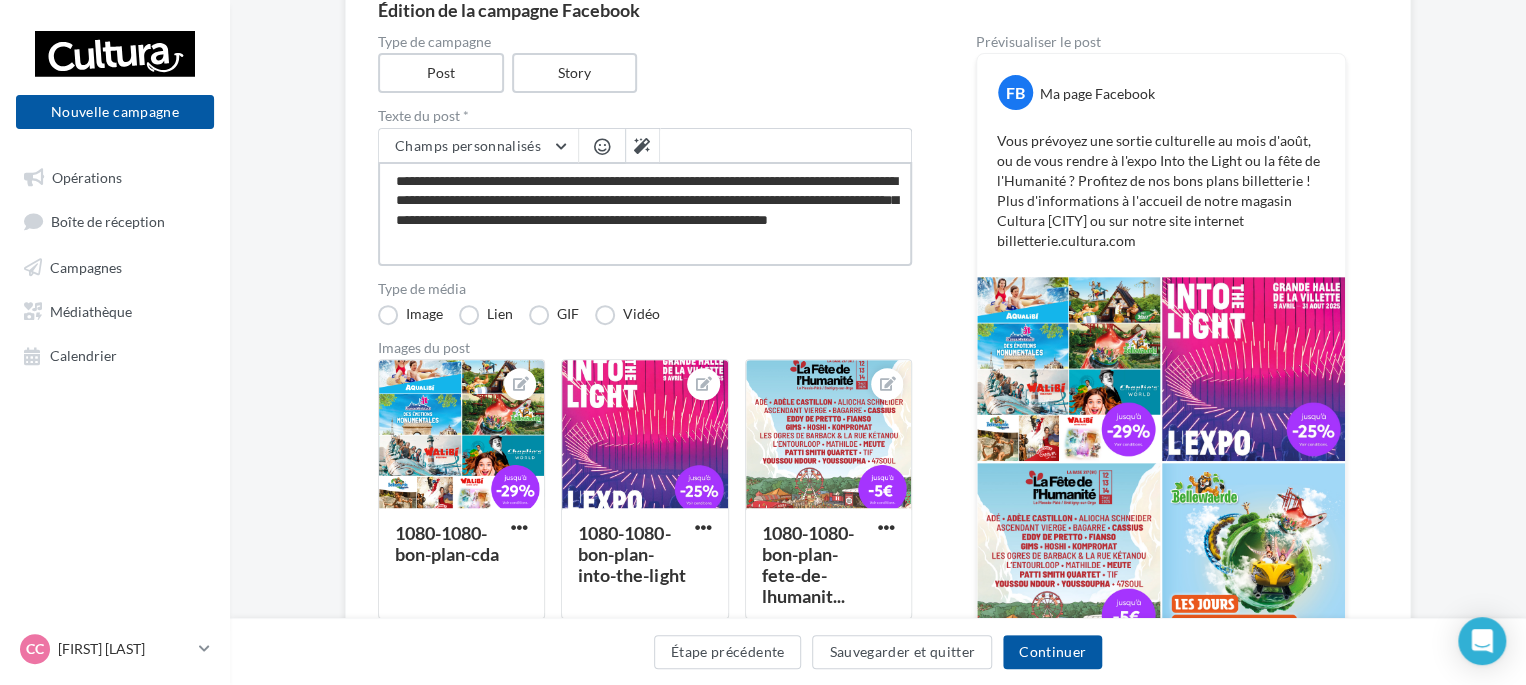 type on "**********" 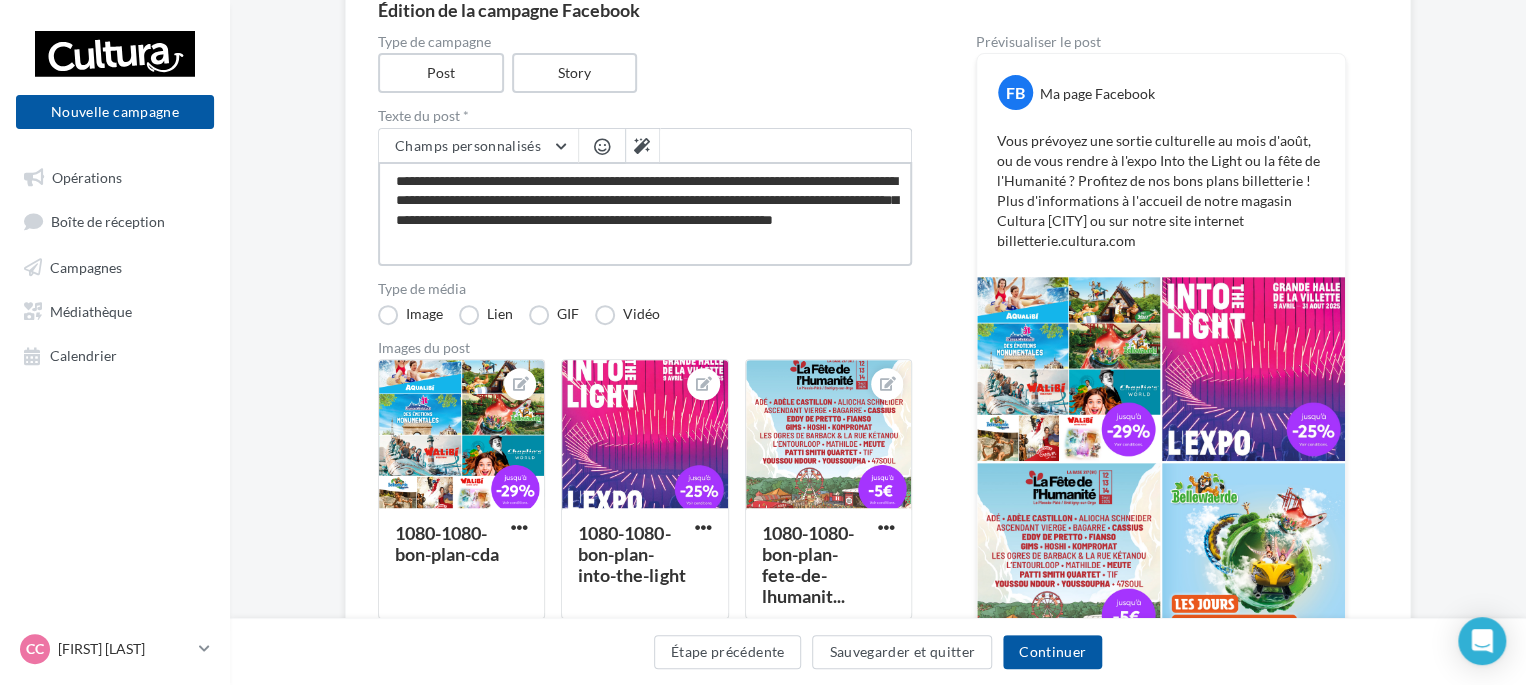 type on "**********" 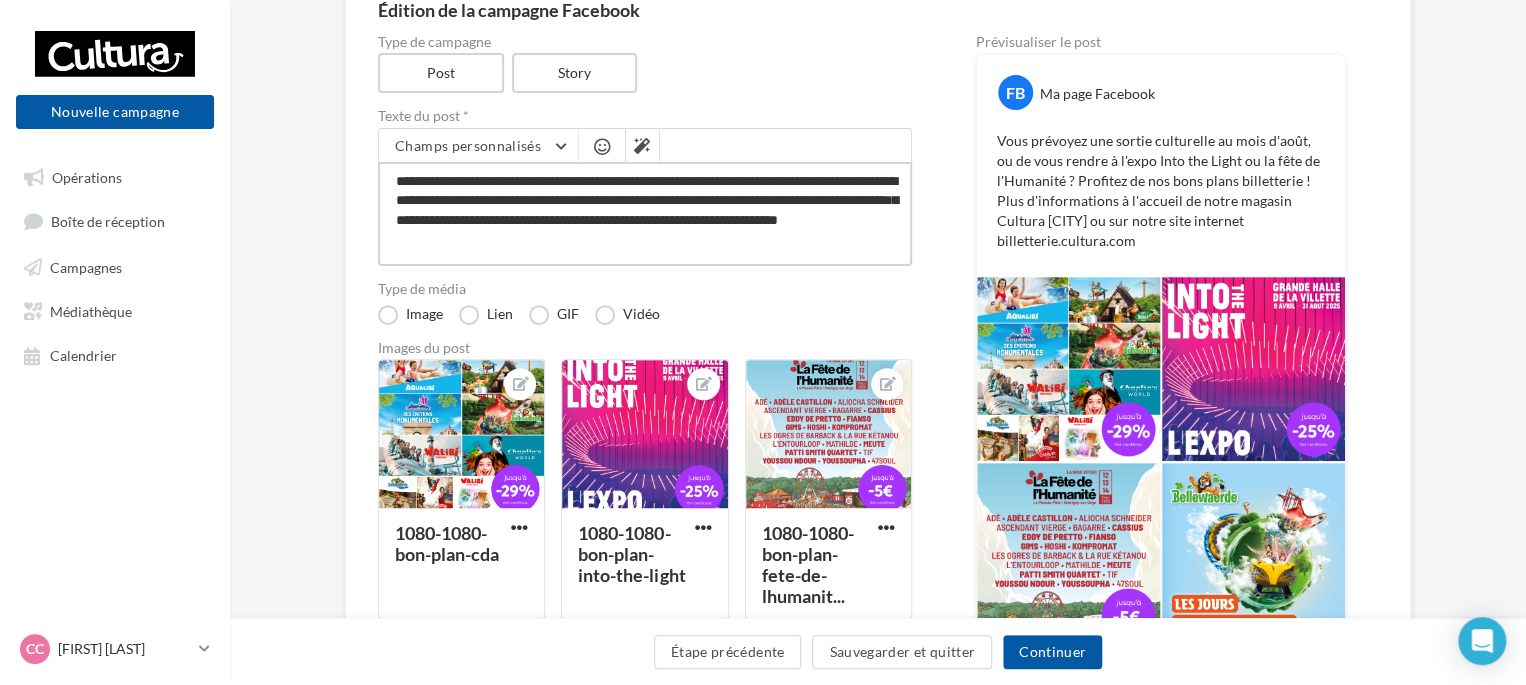 type on "**********" 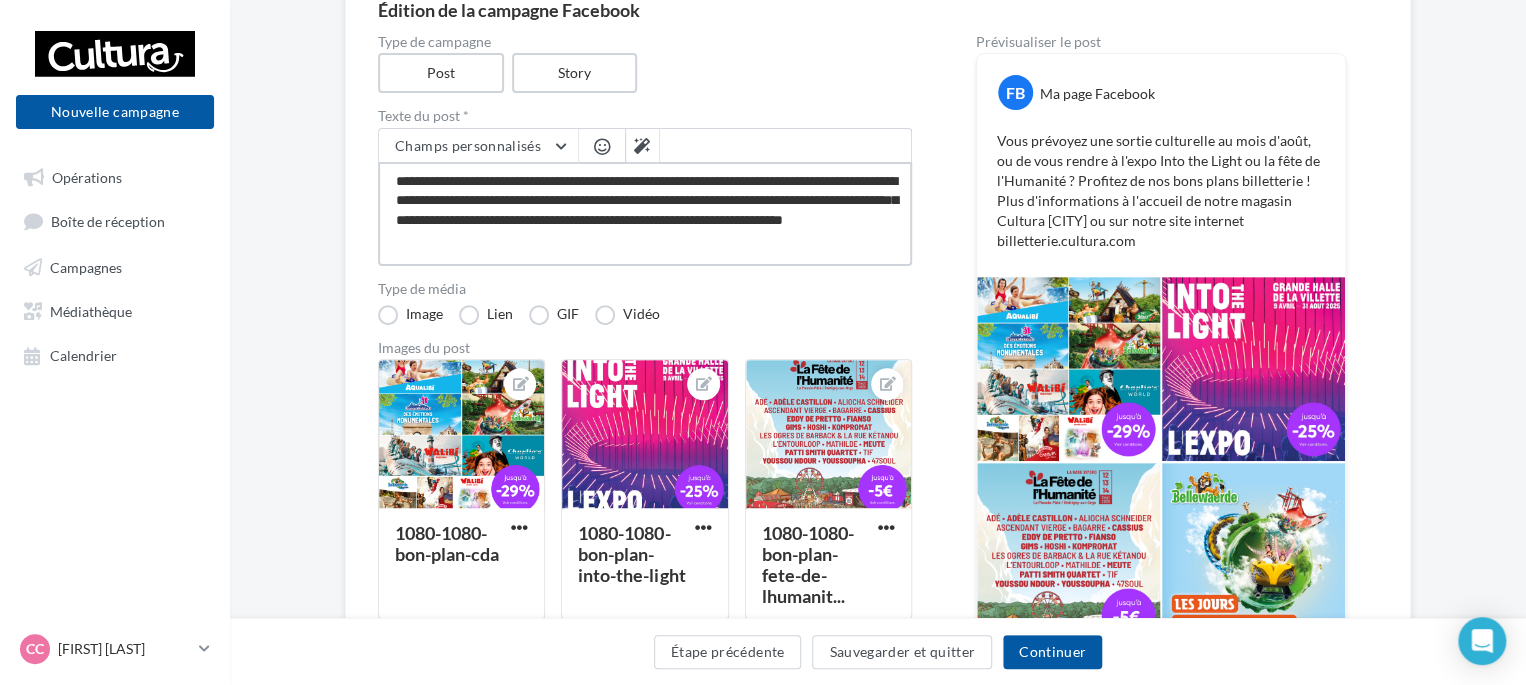type on "**********" 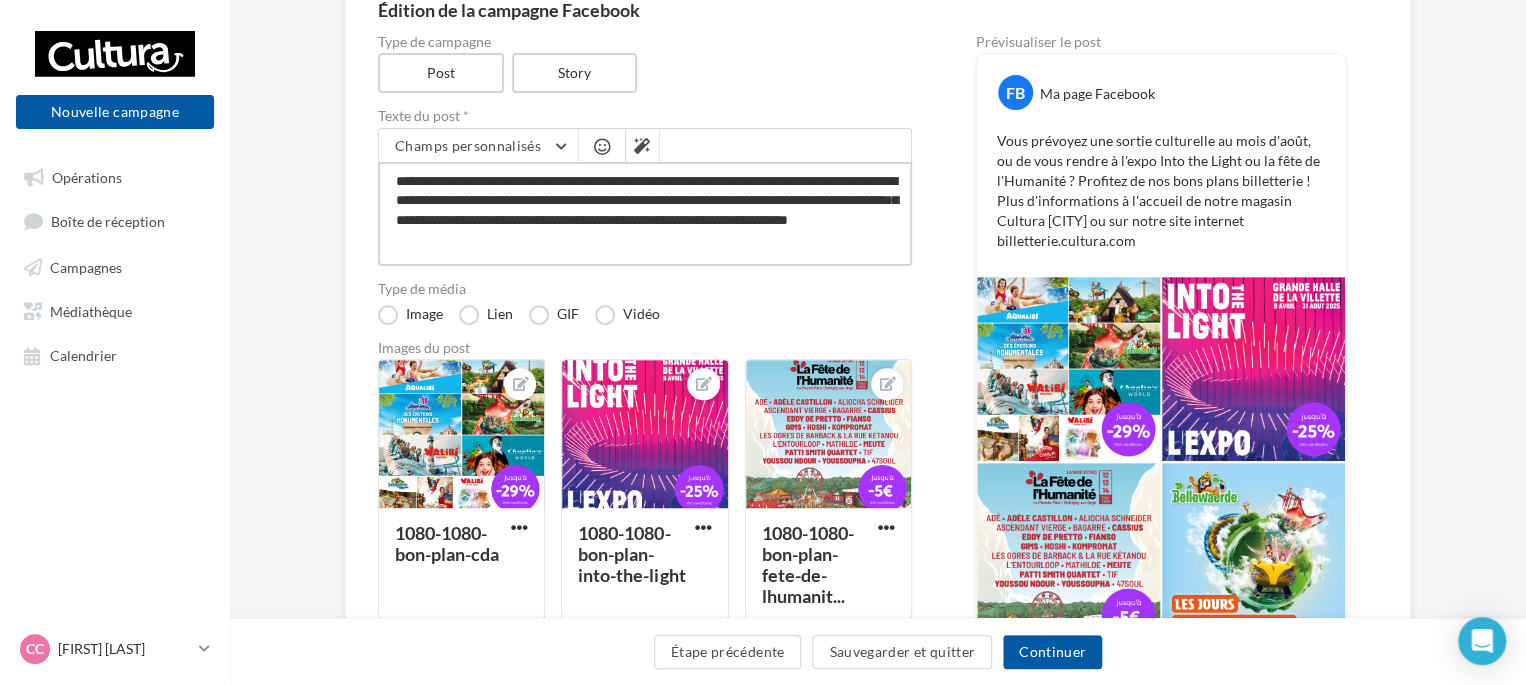 type on "**********" 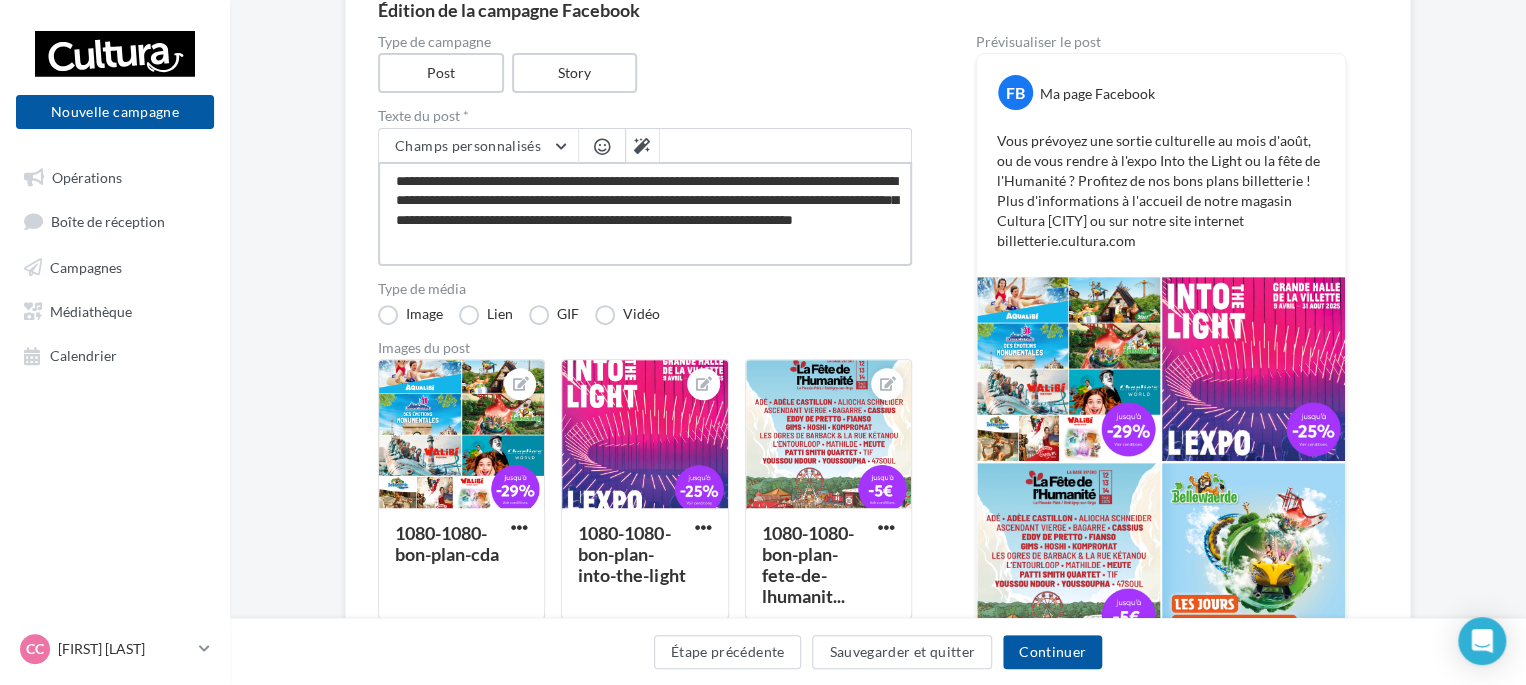 type on "**********" 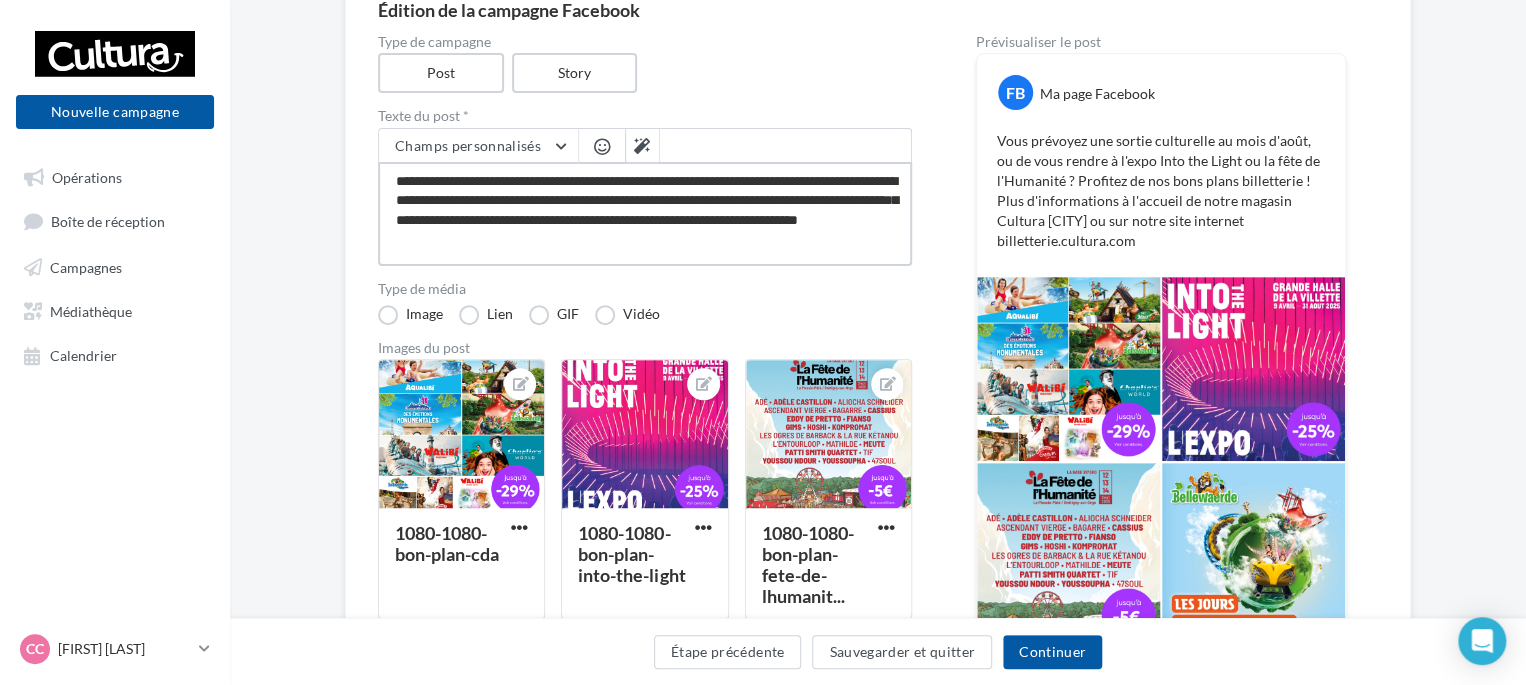 type on "**********" 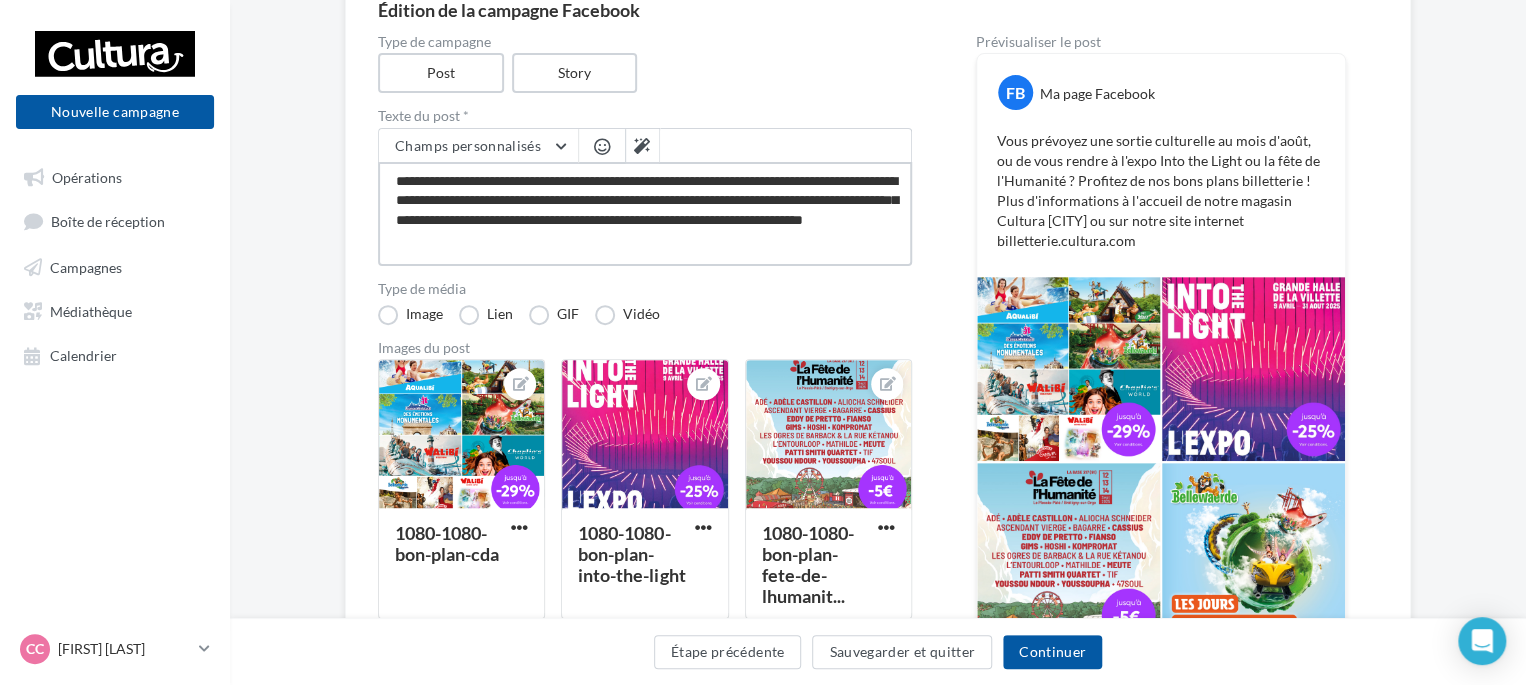 type on "**********" 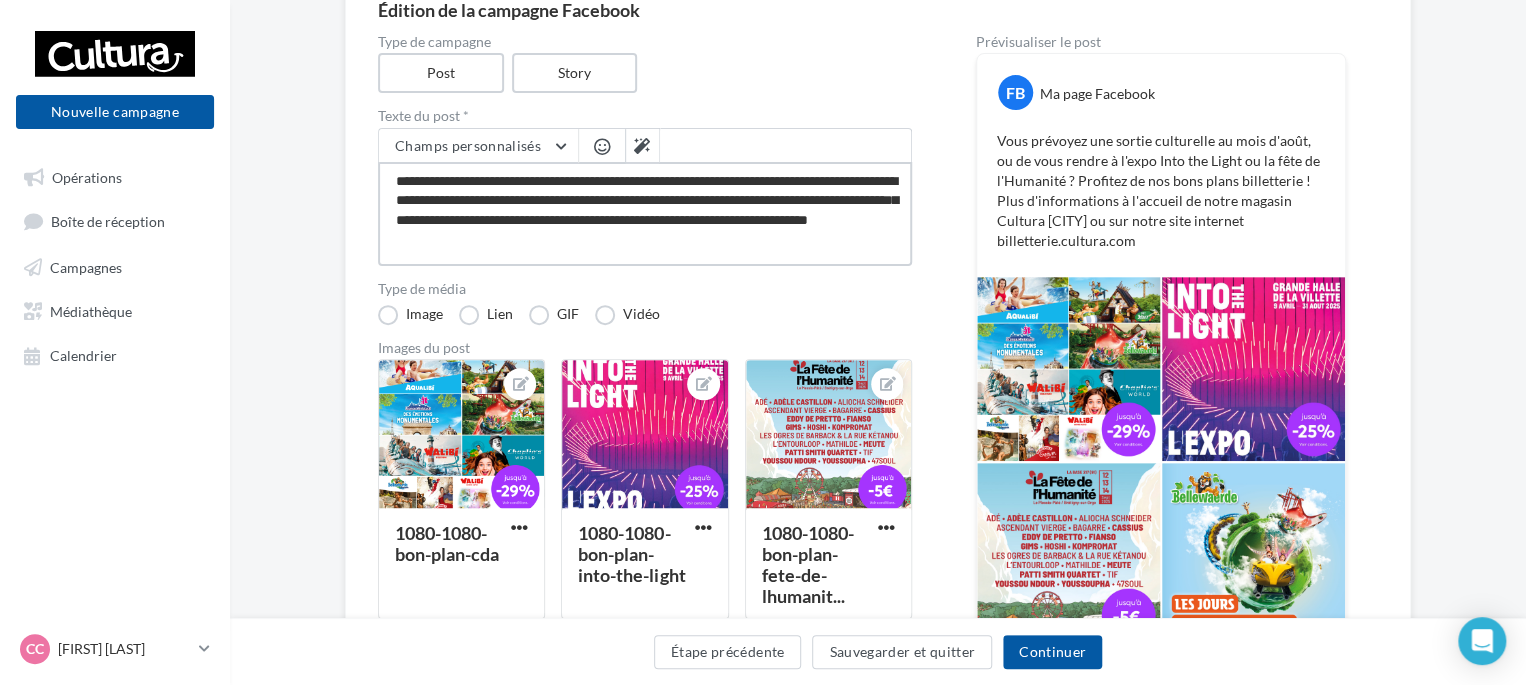 type on "**********" 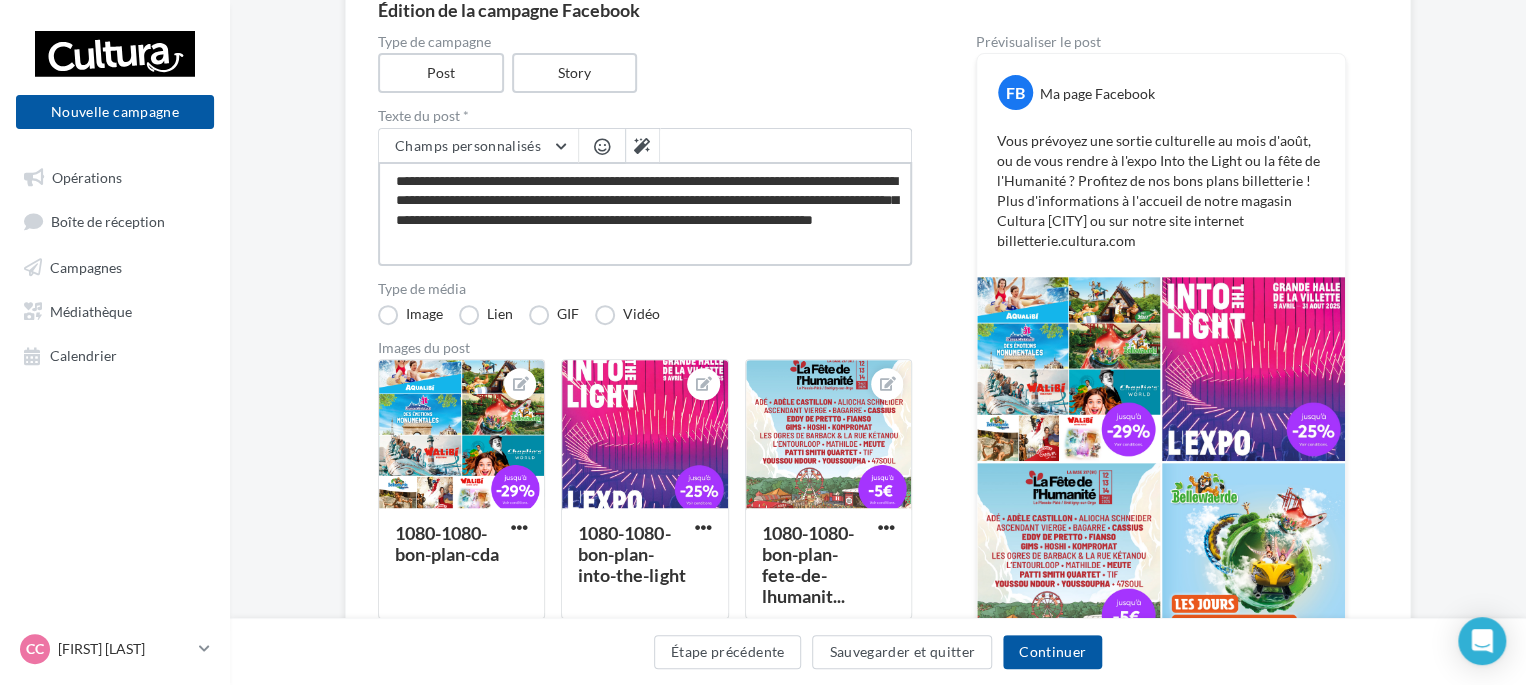type on "**********" 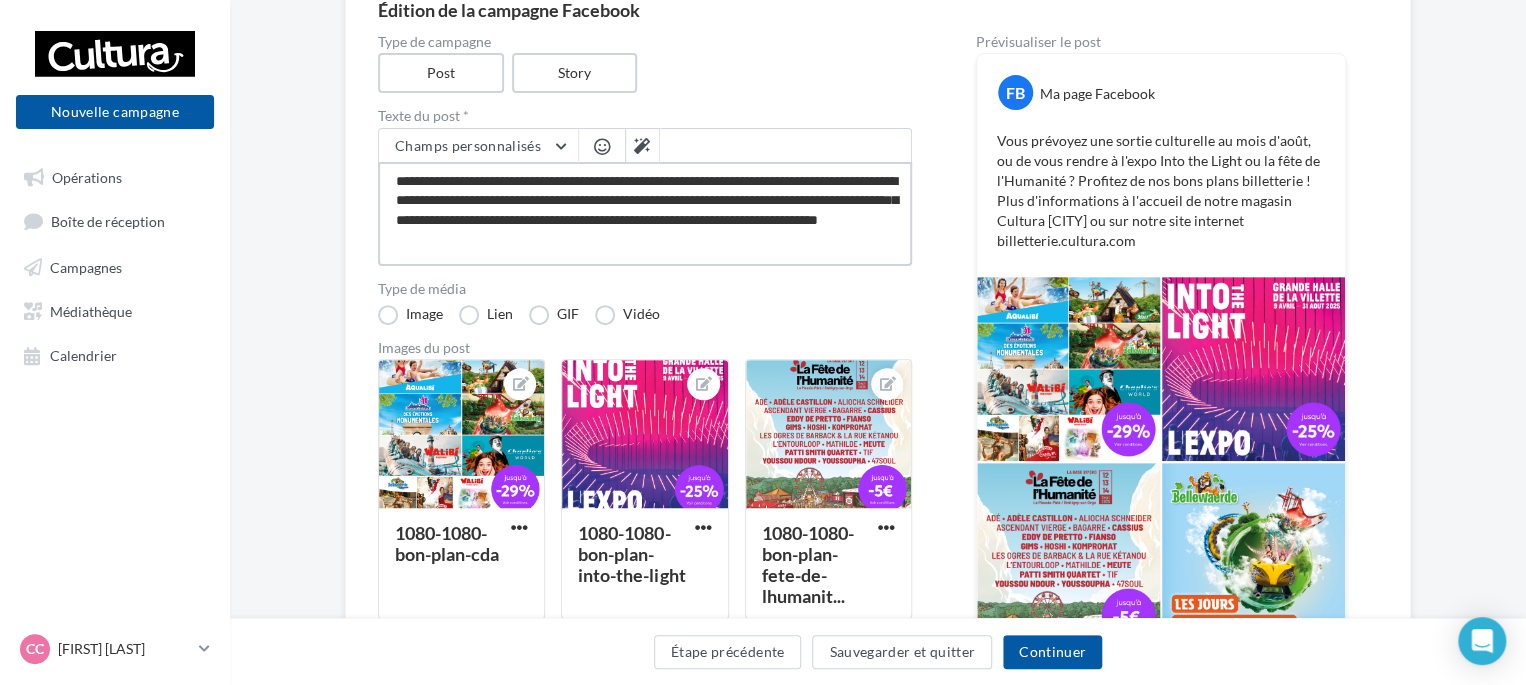 type on "**********" 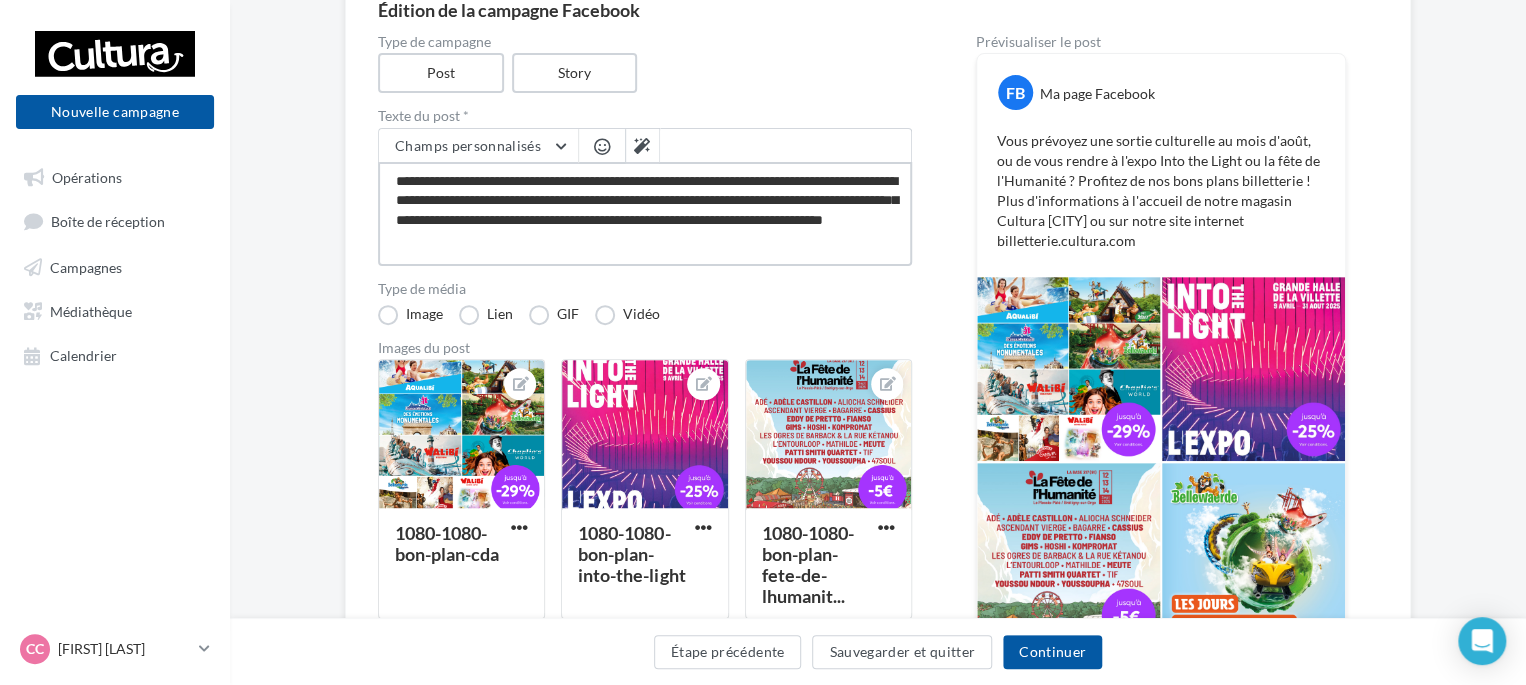 type on "**********" 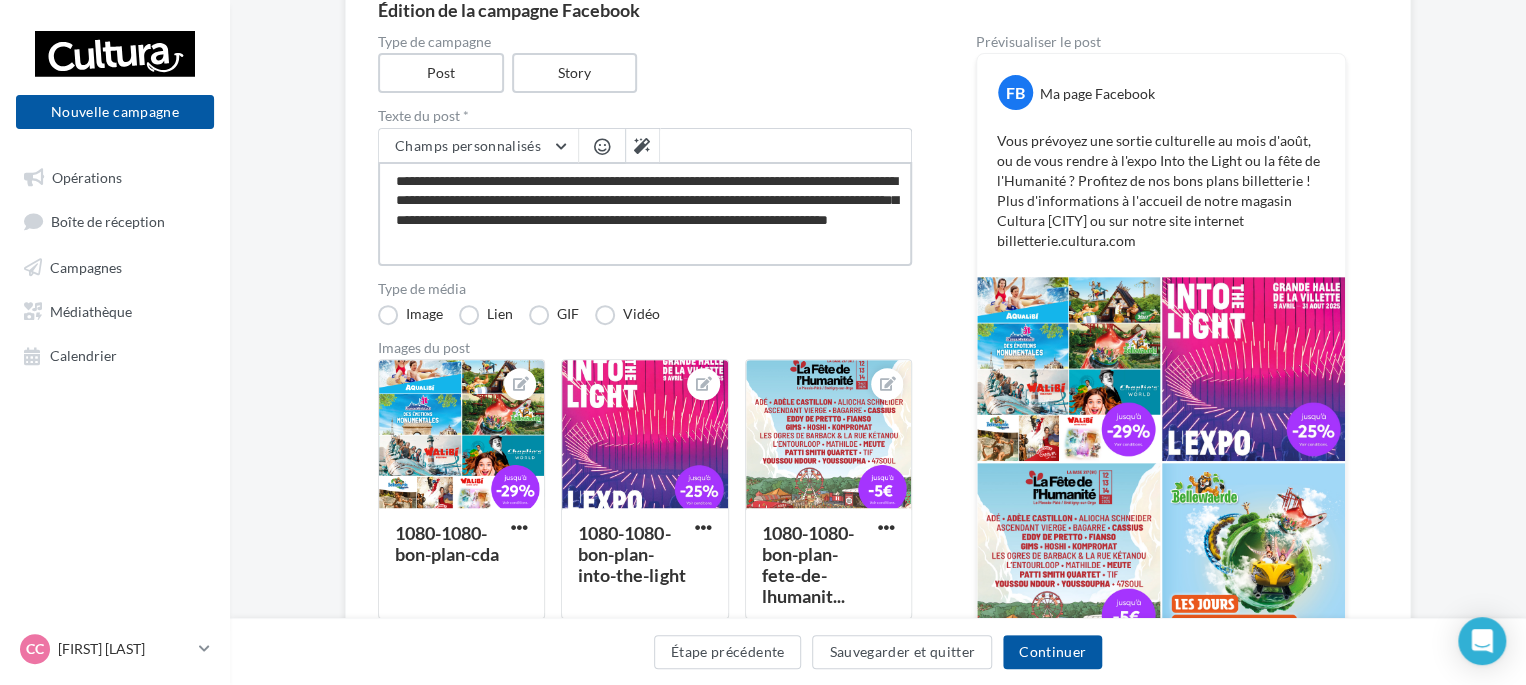 type on "**********" 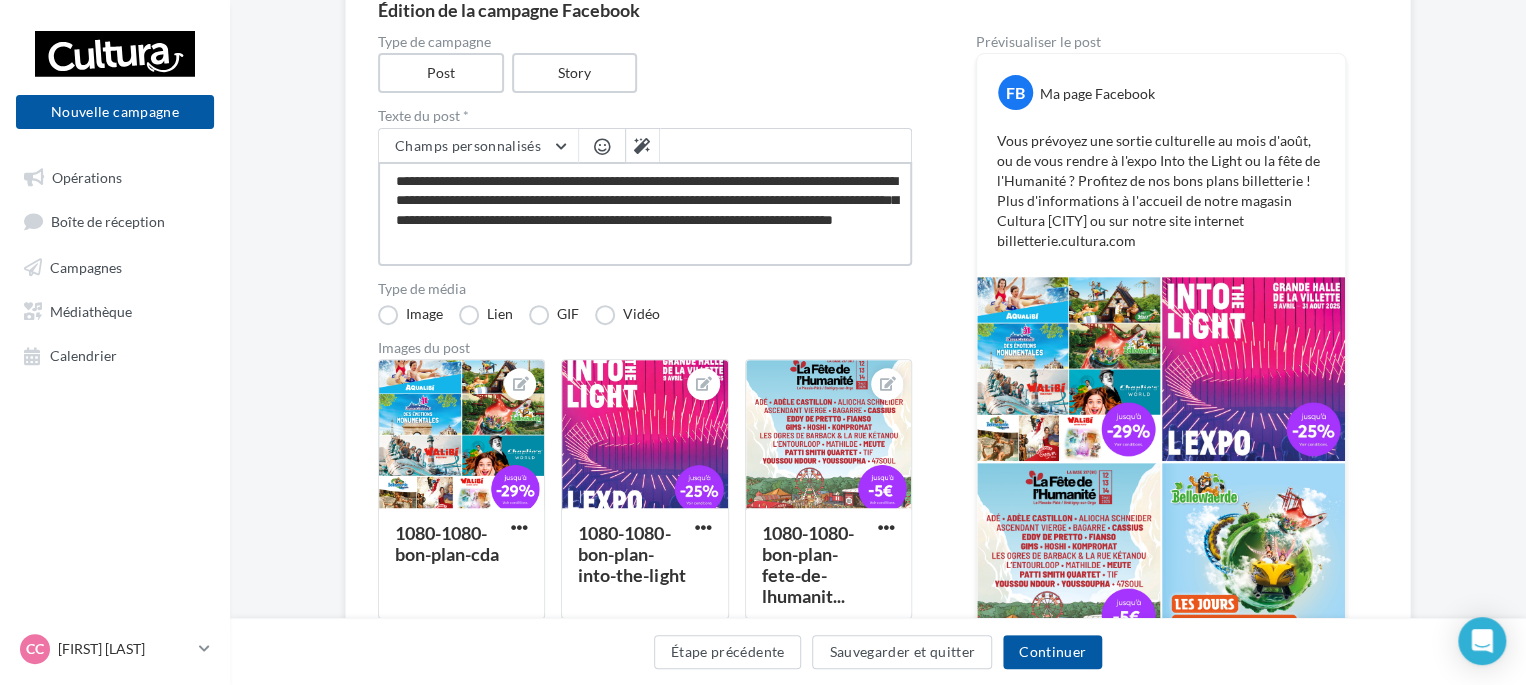 type on "**********" 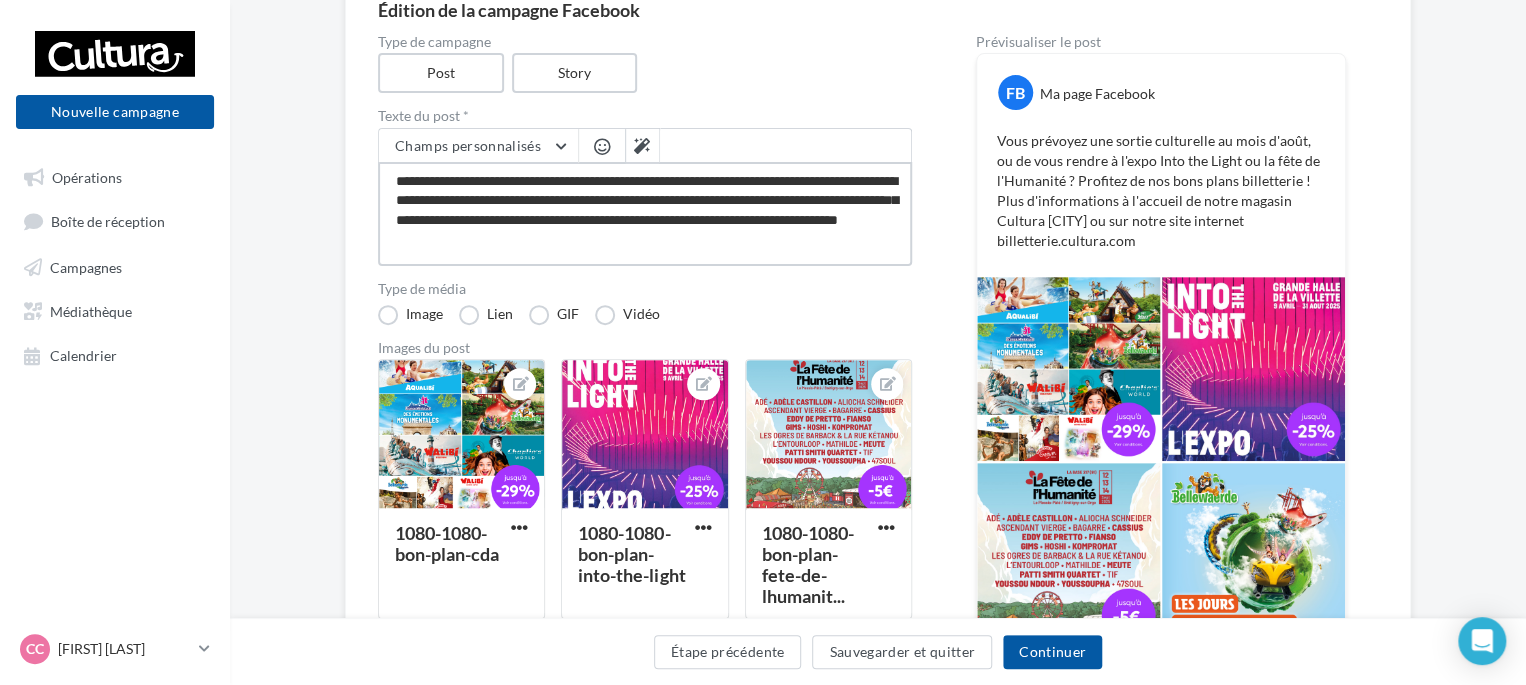 type on "**********" 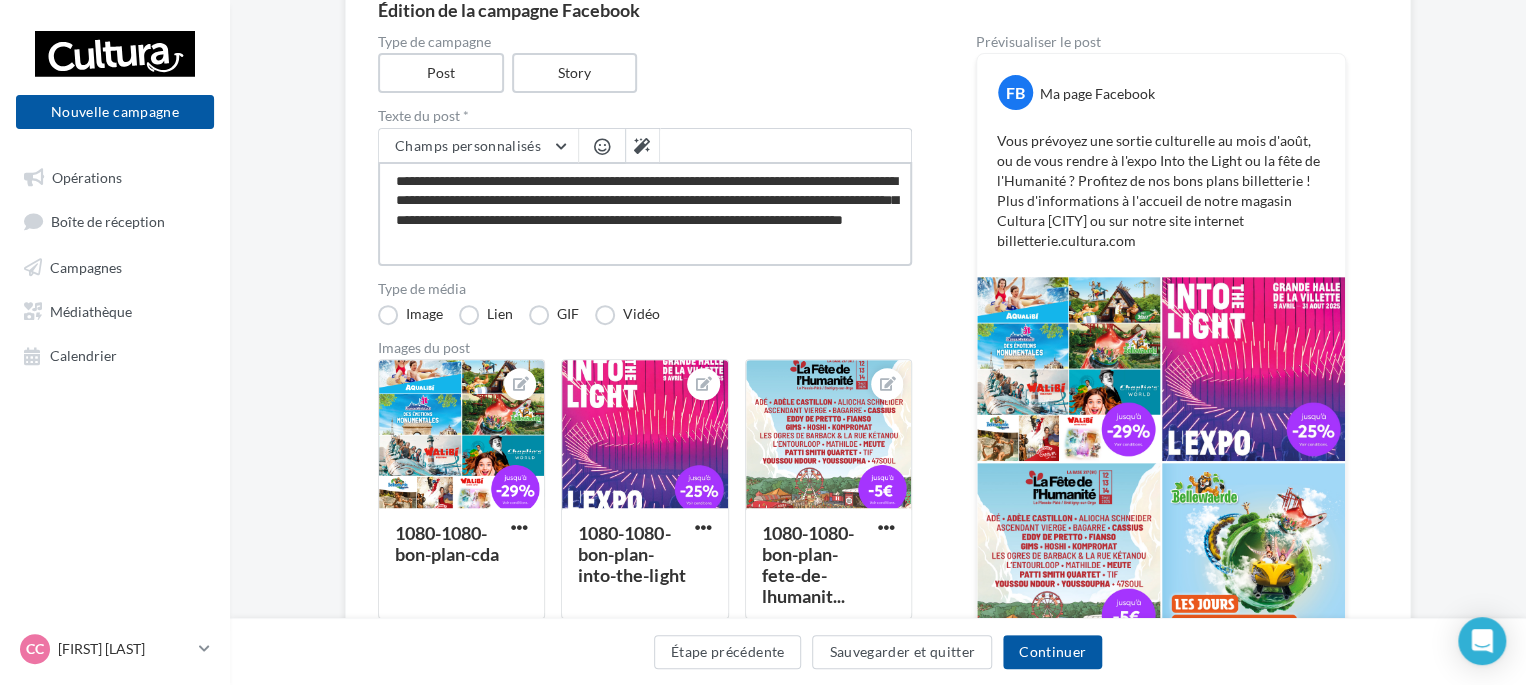 type on "**********" 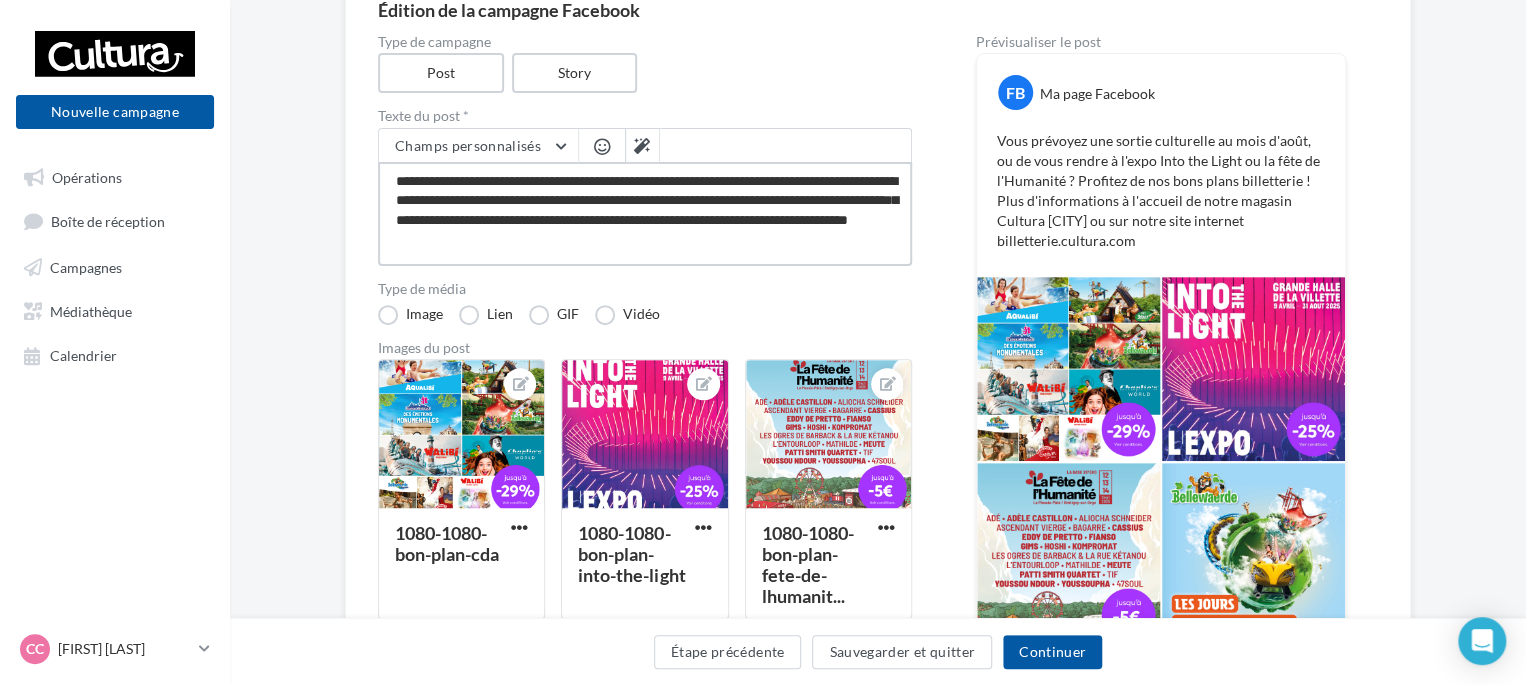 type on "**********" 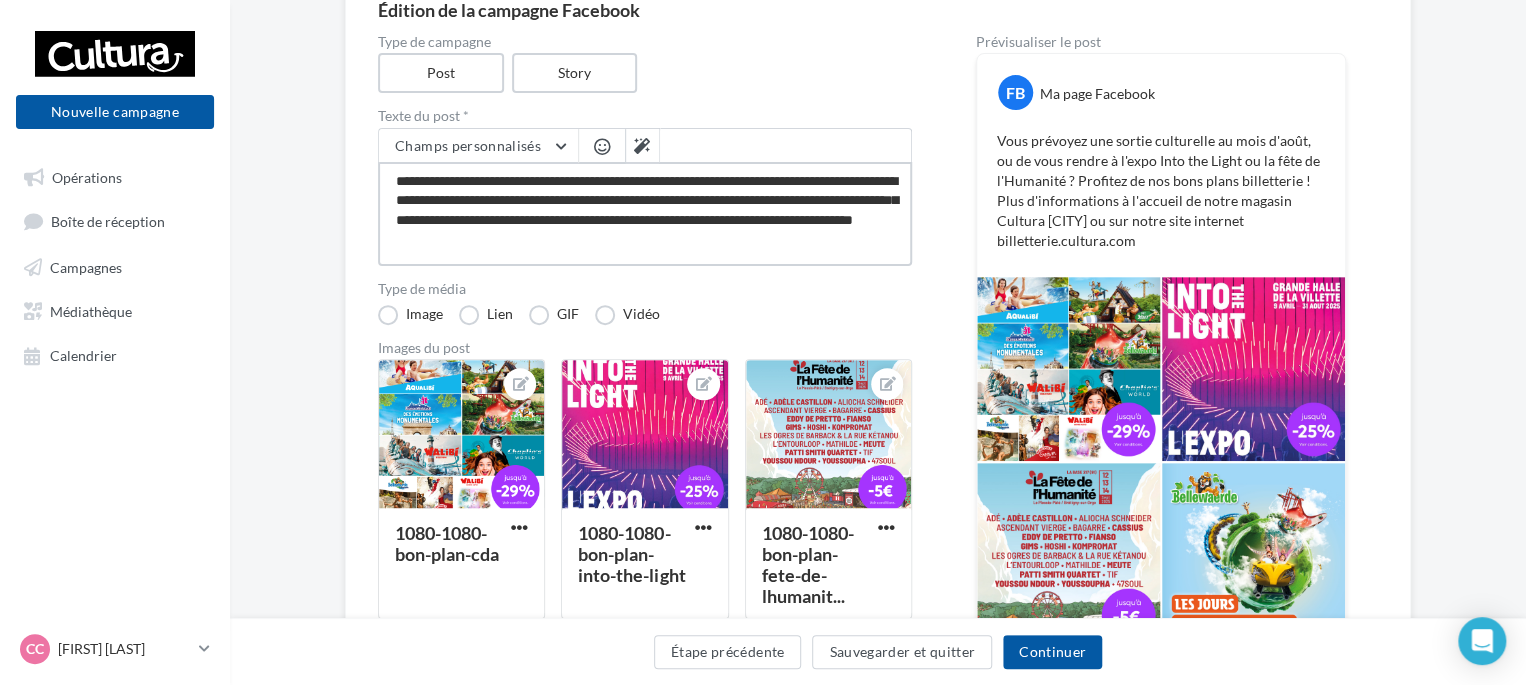 type on "**********" 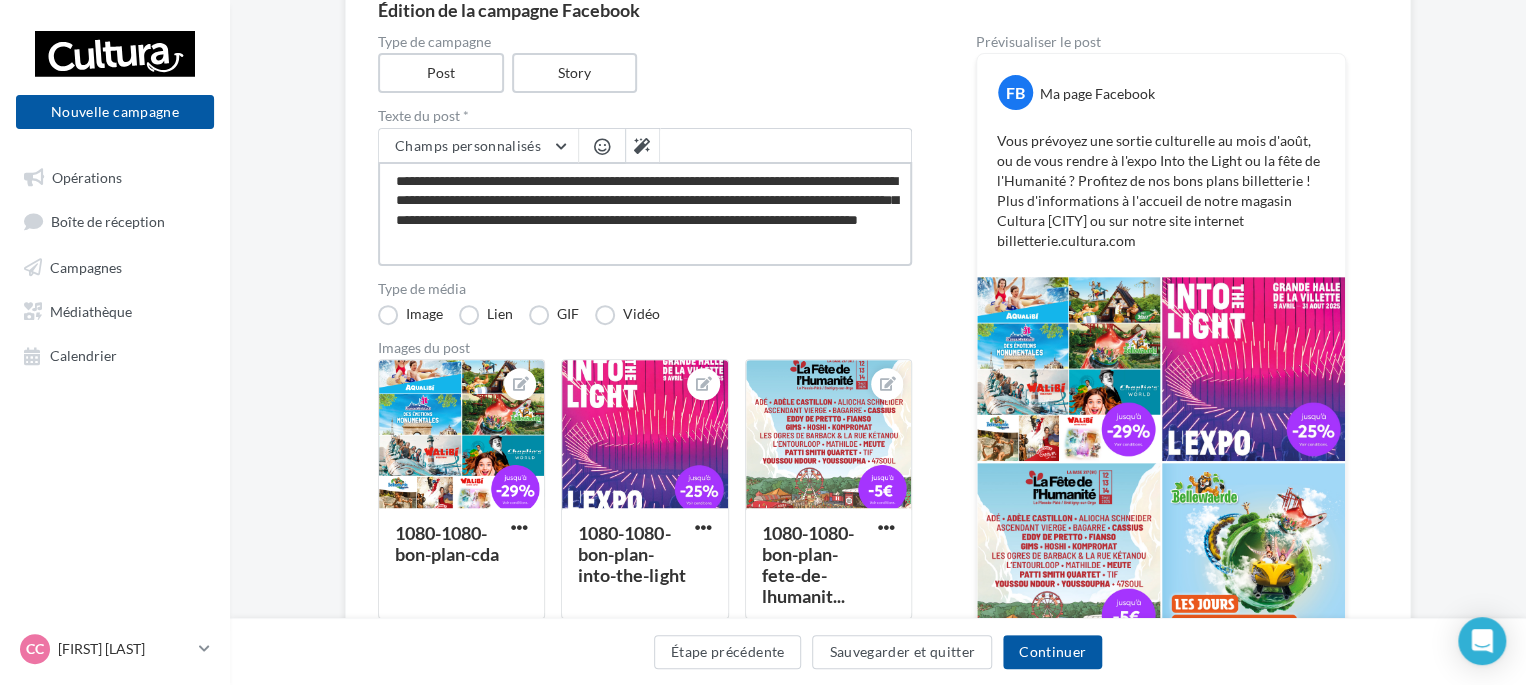type on "**********" 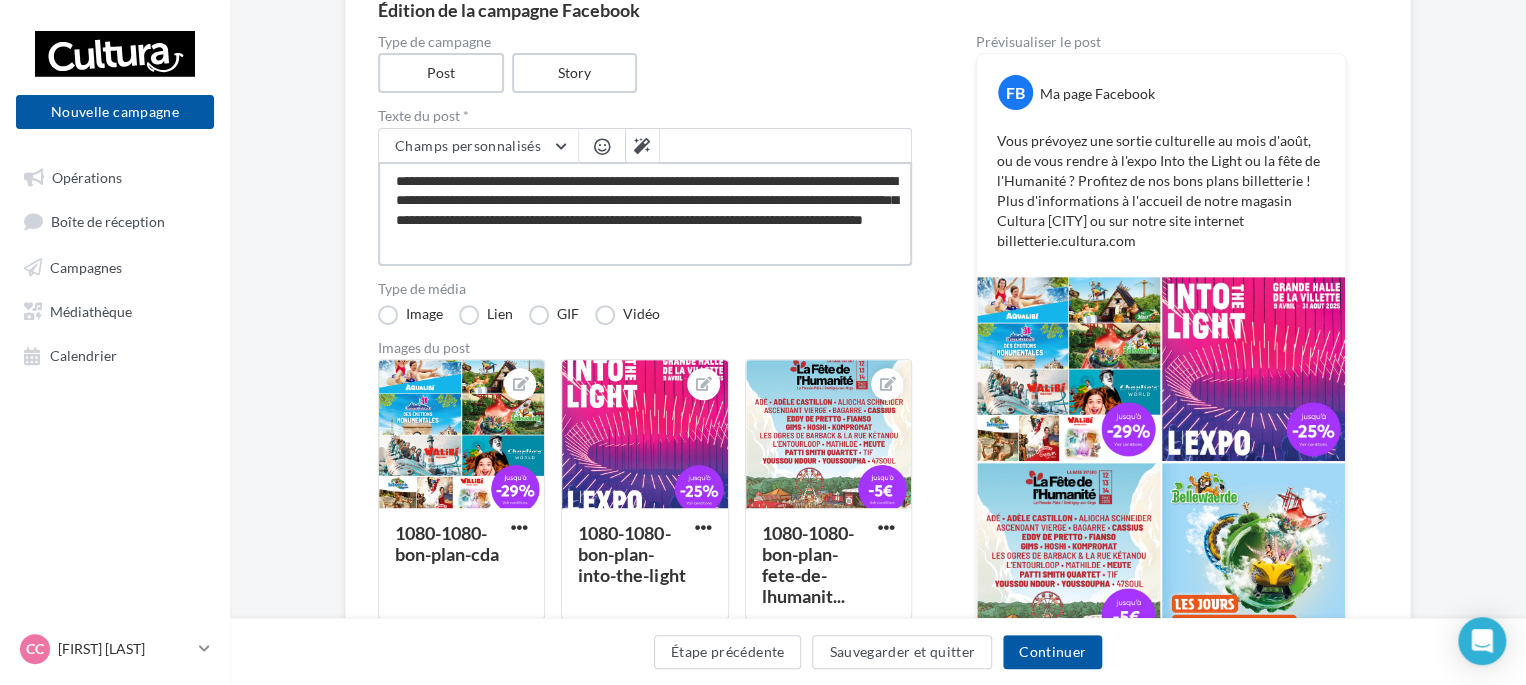 type on "**********" 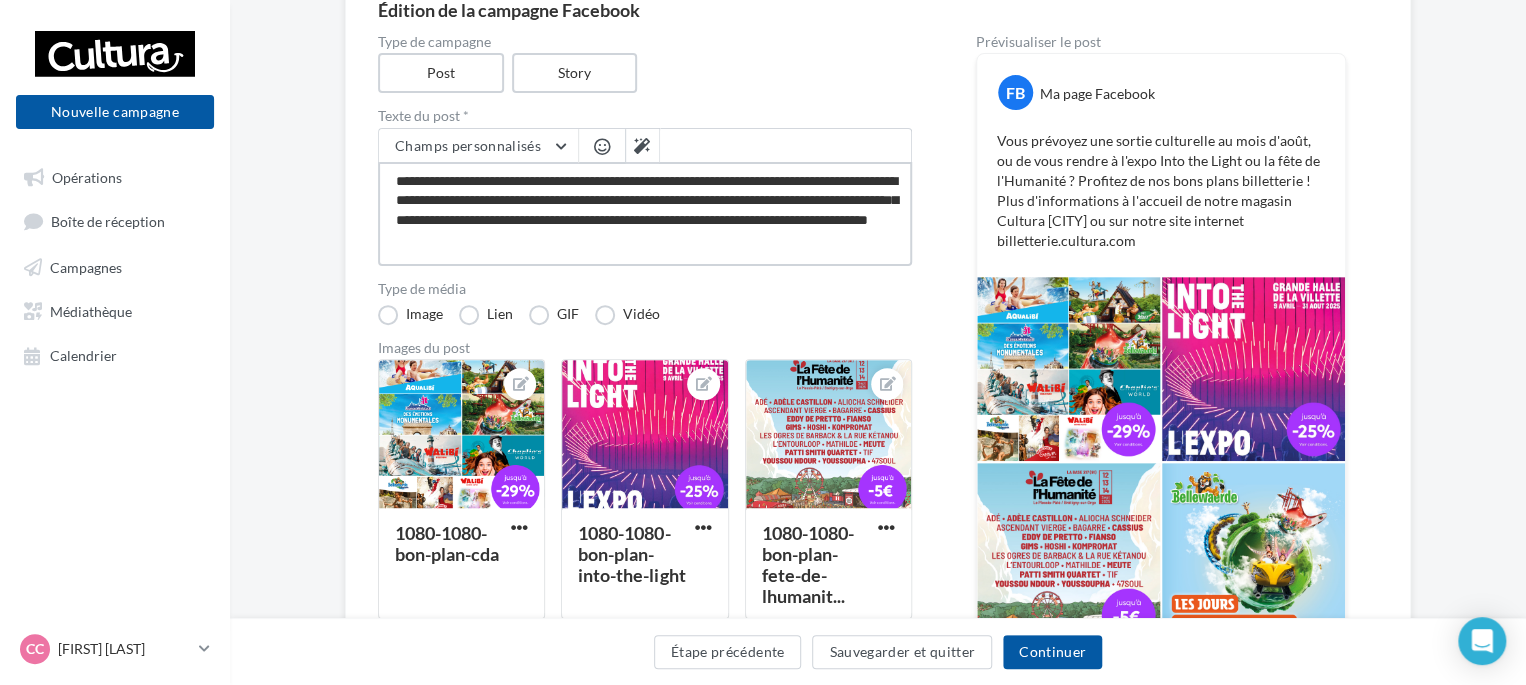 type on "**********" 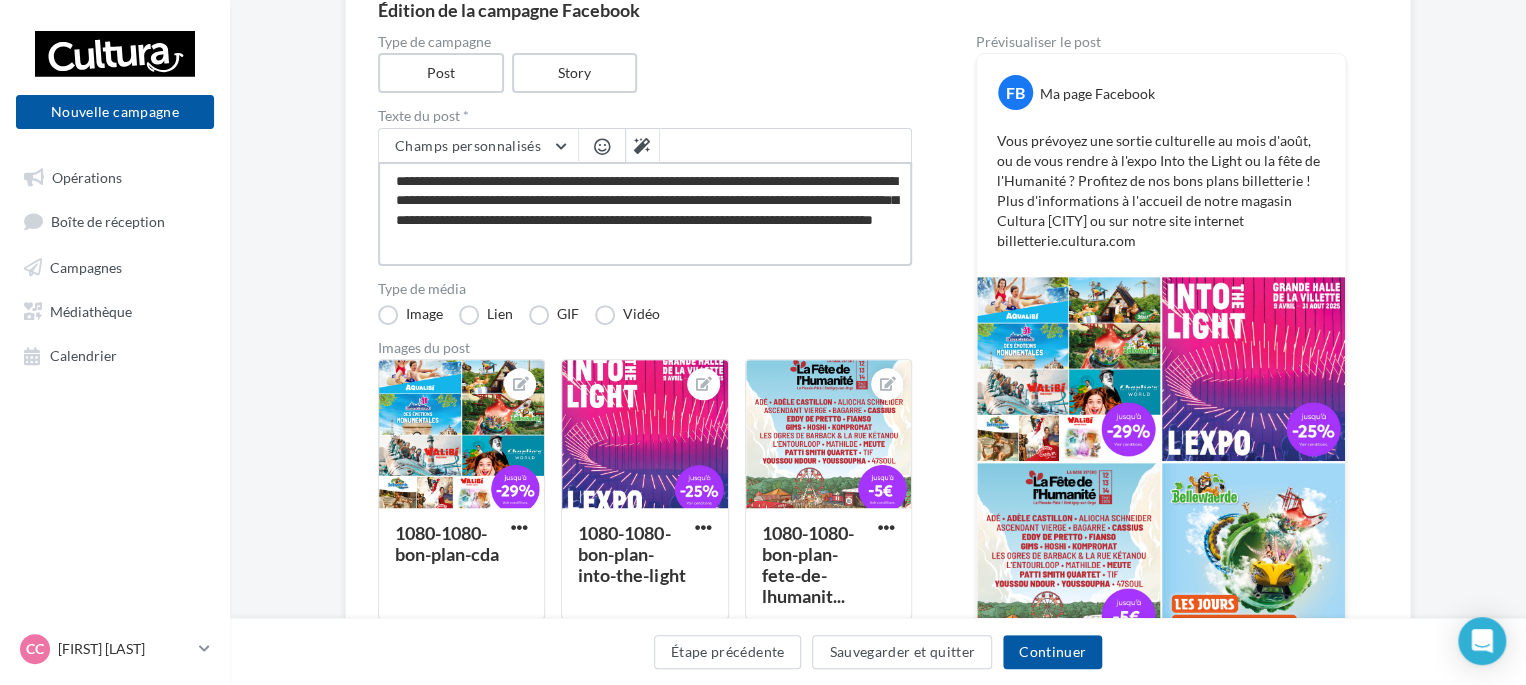 type on "**********" 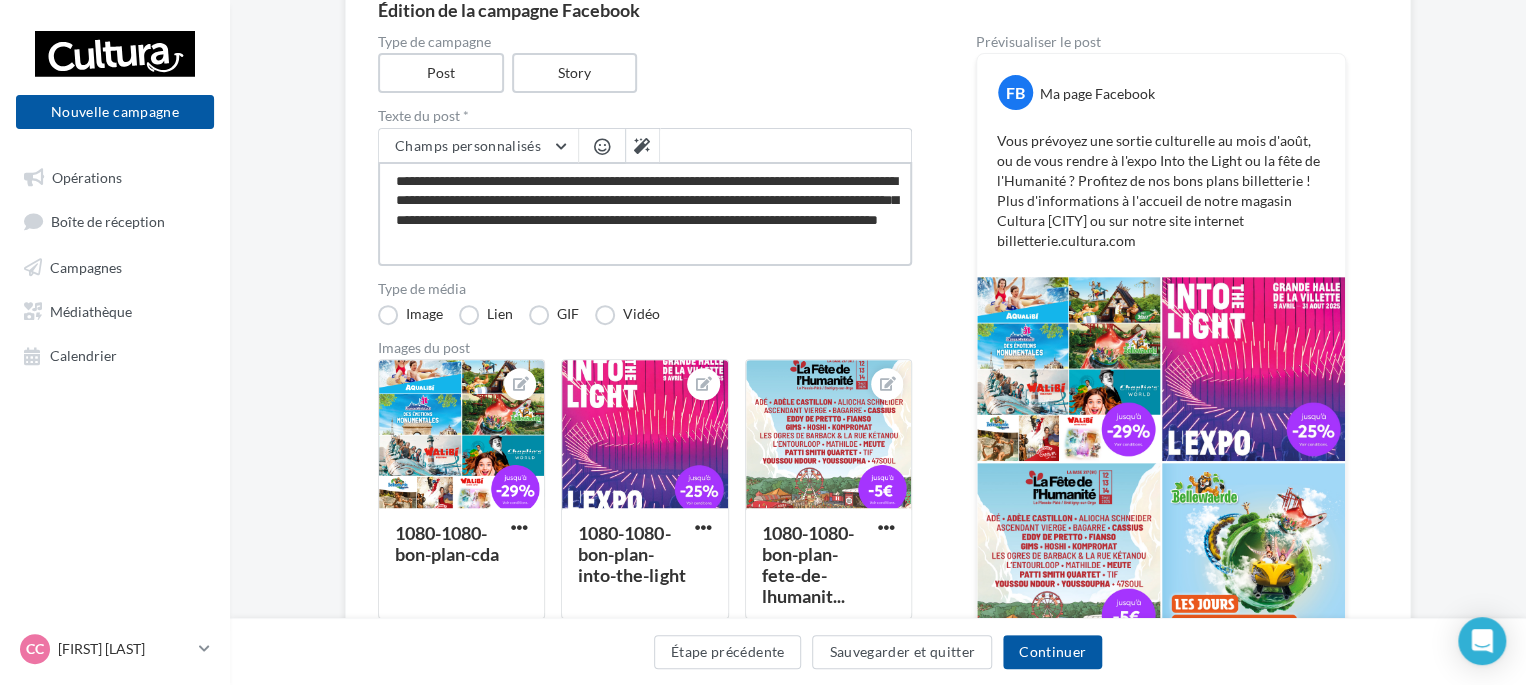 type on "**********" 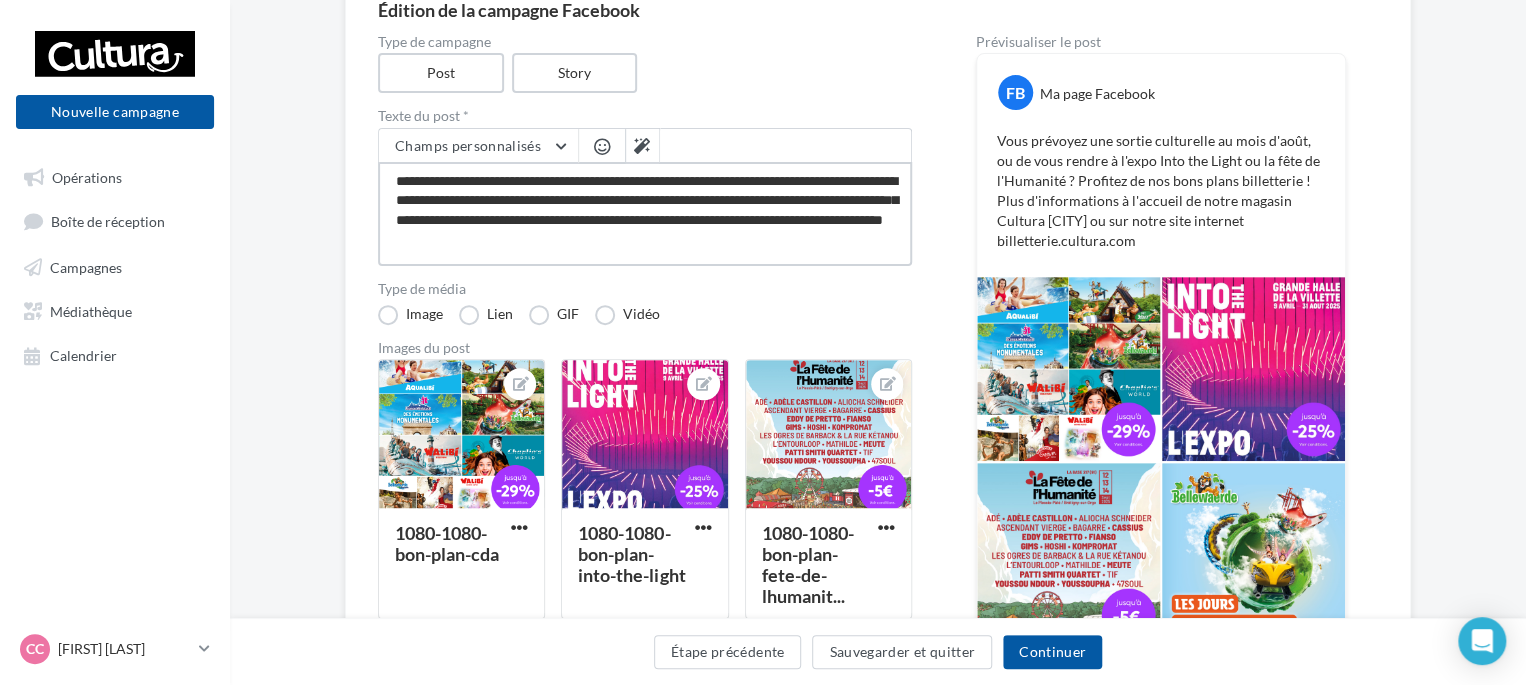 type on "**********" 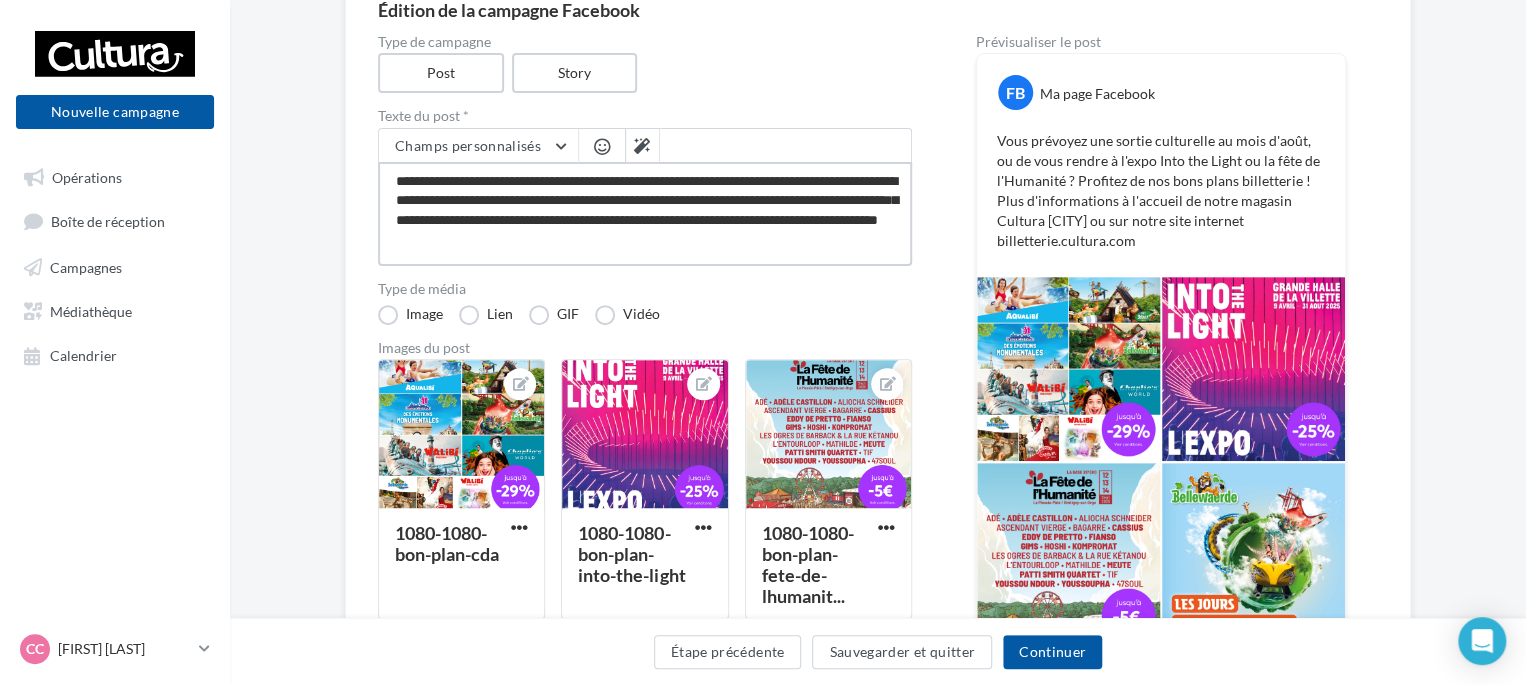 type on "**********" 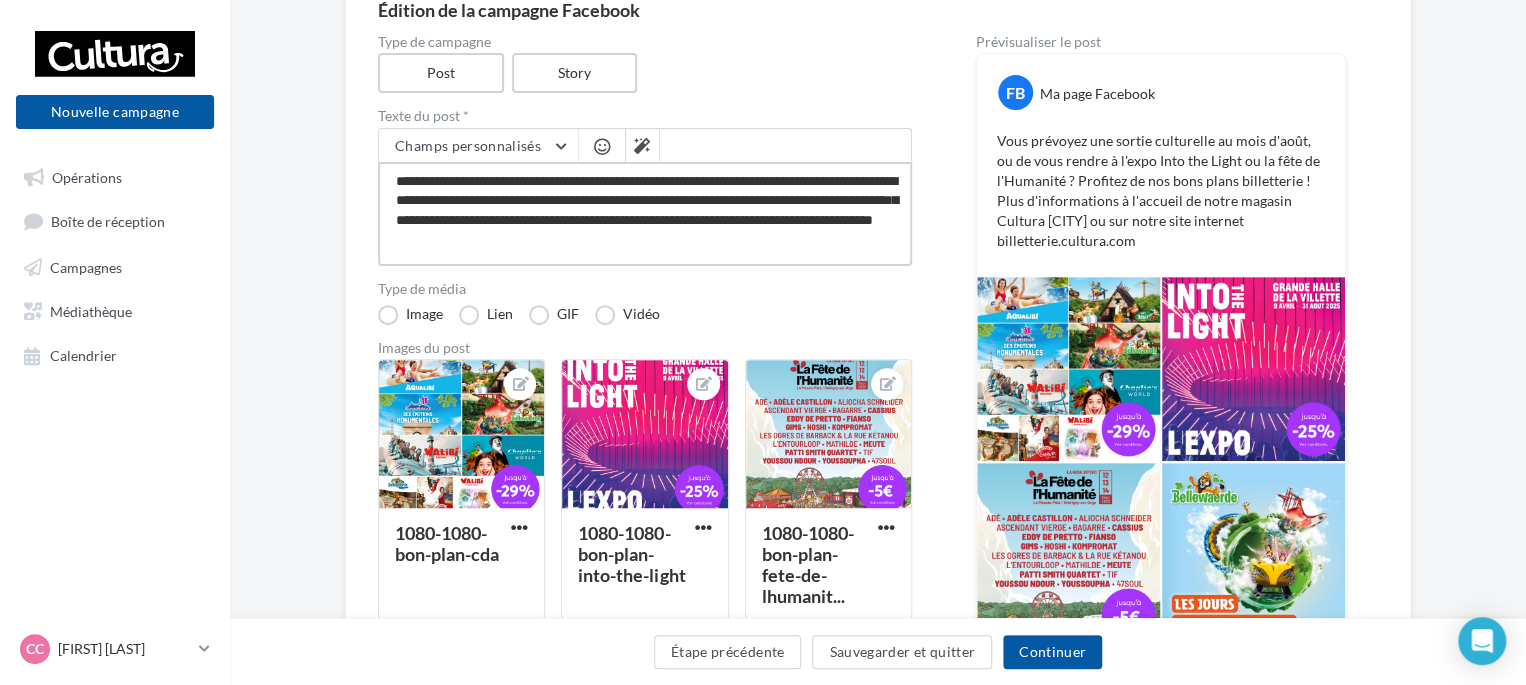 type on "**********" 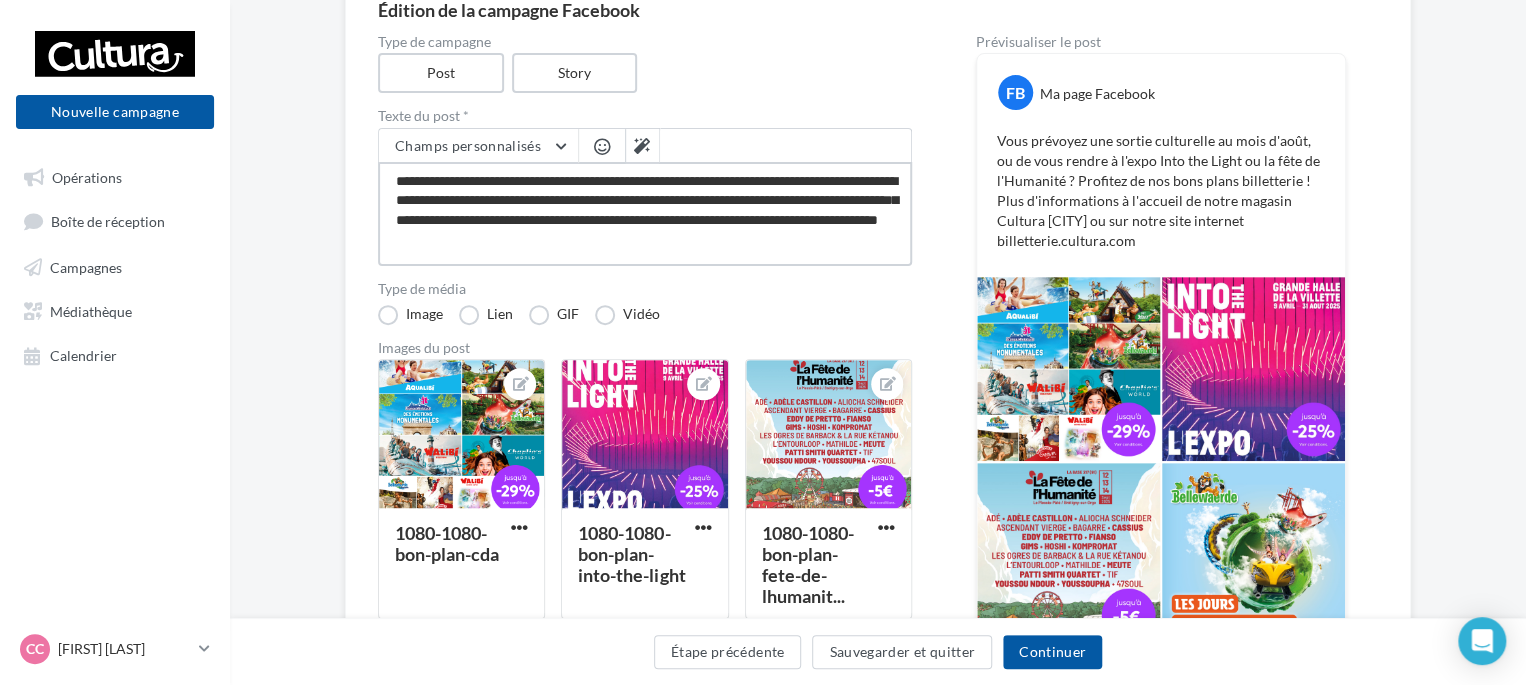 type on "**********" 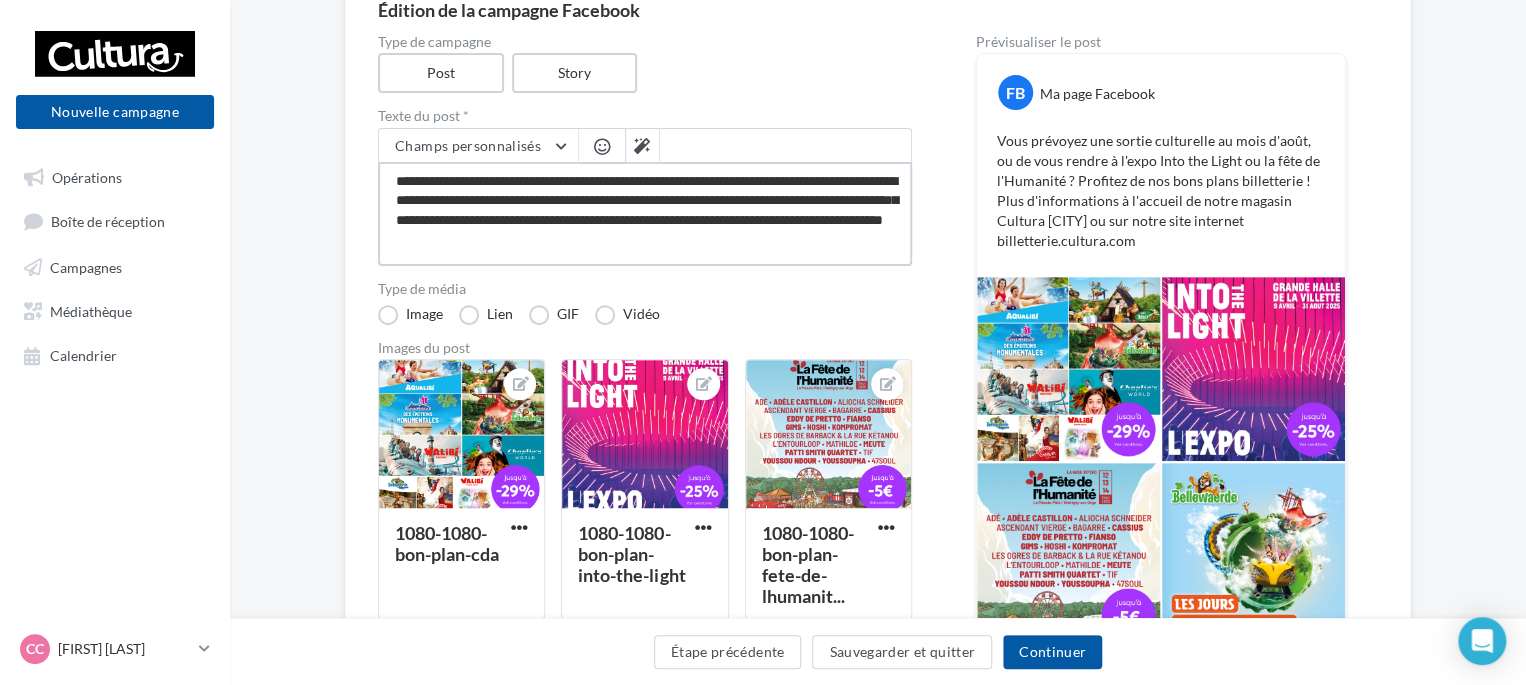 type on "**********" 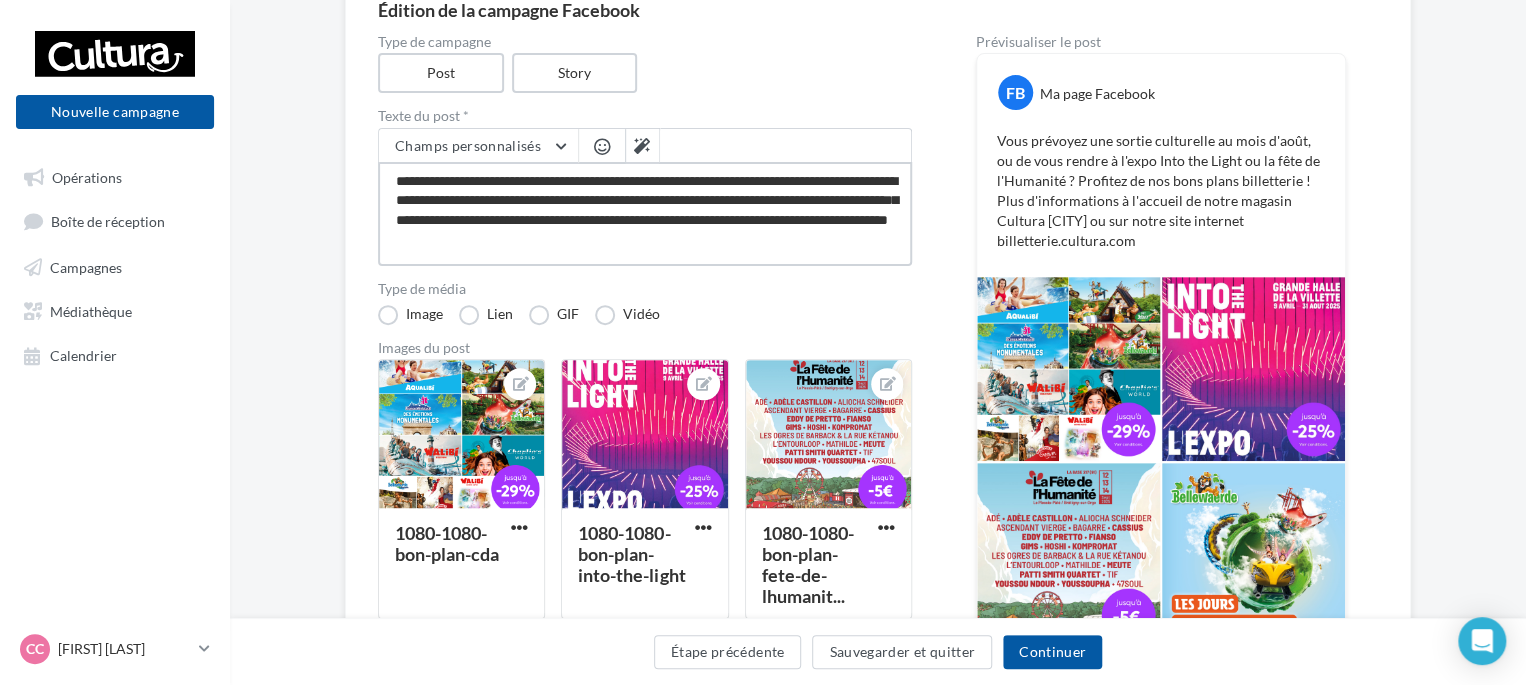 type on "**********" 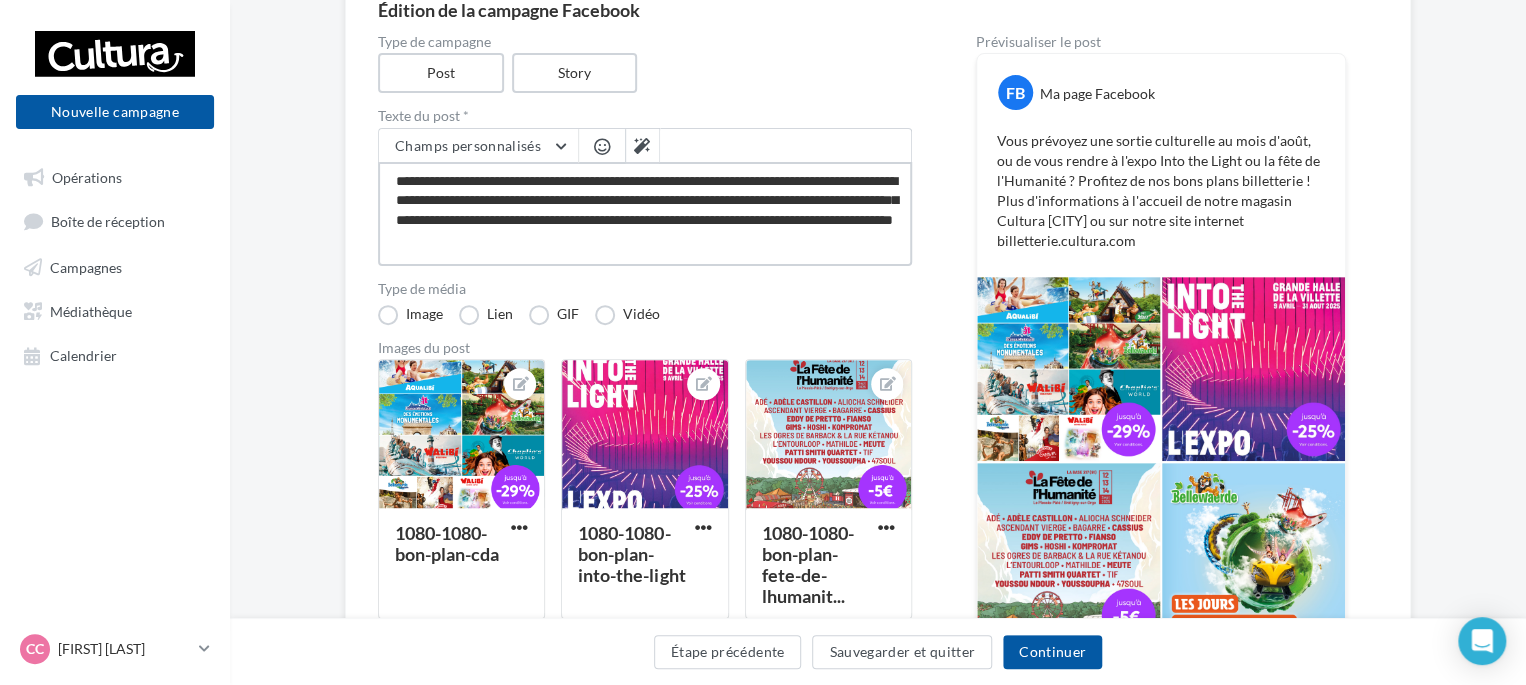 type on "**********" 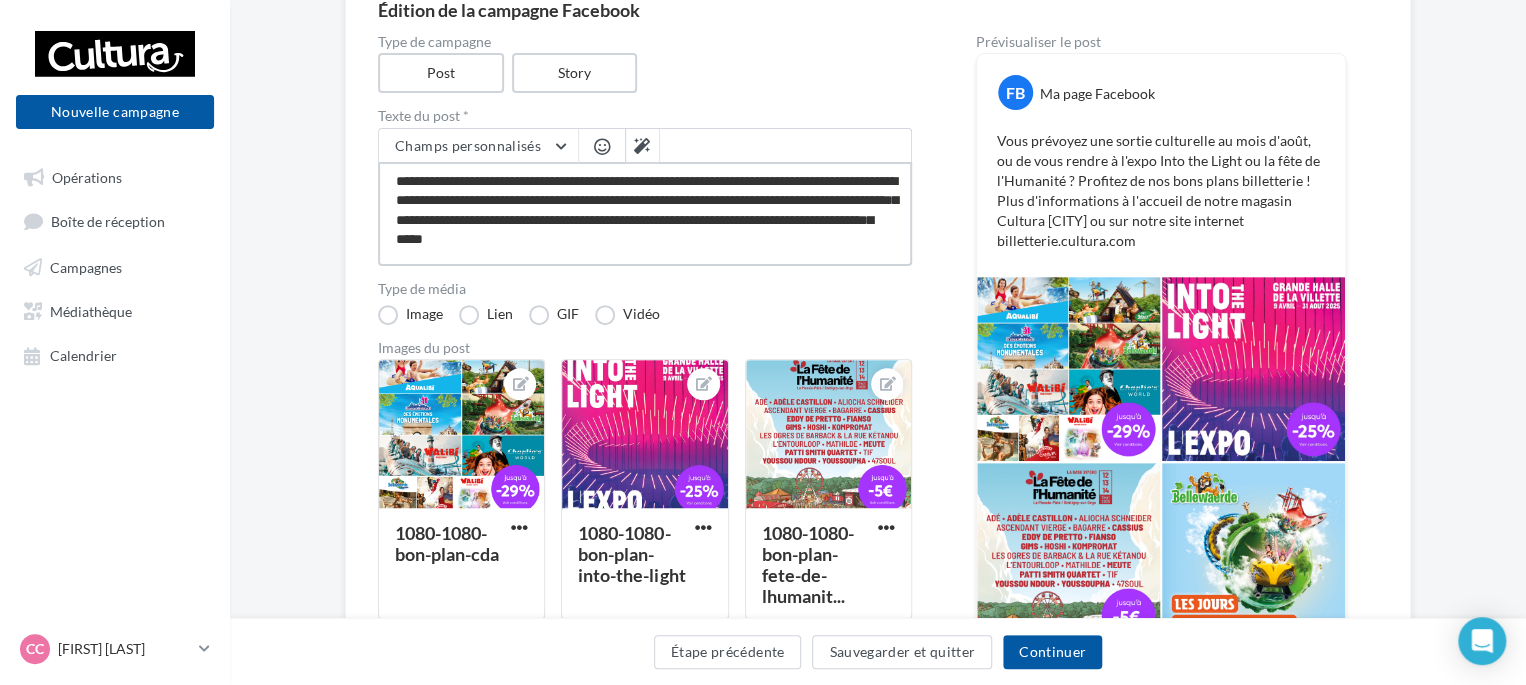 type on "**********" 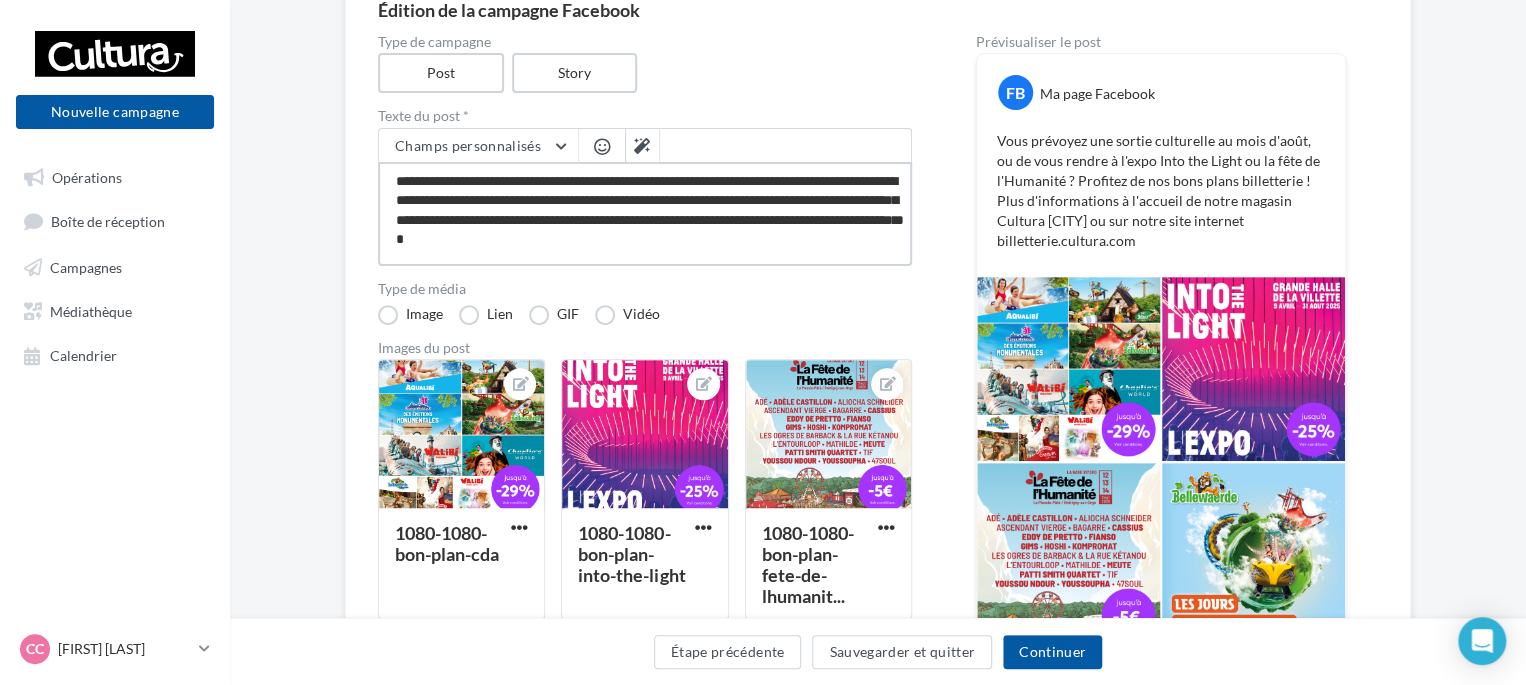 type on "**********" 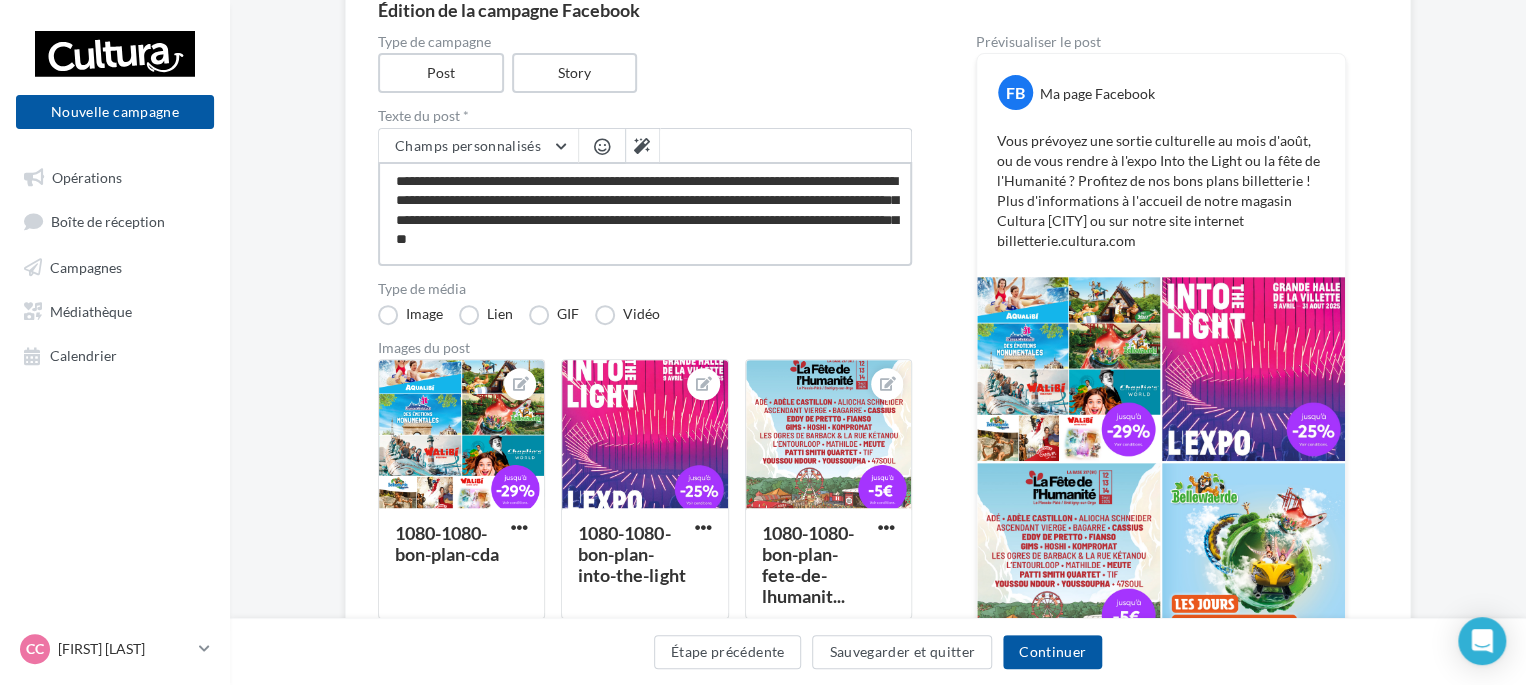type on "**********" 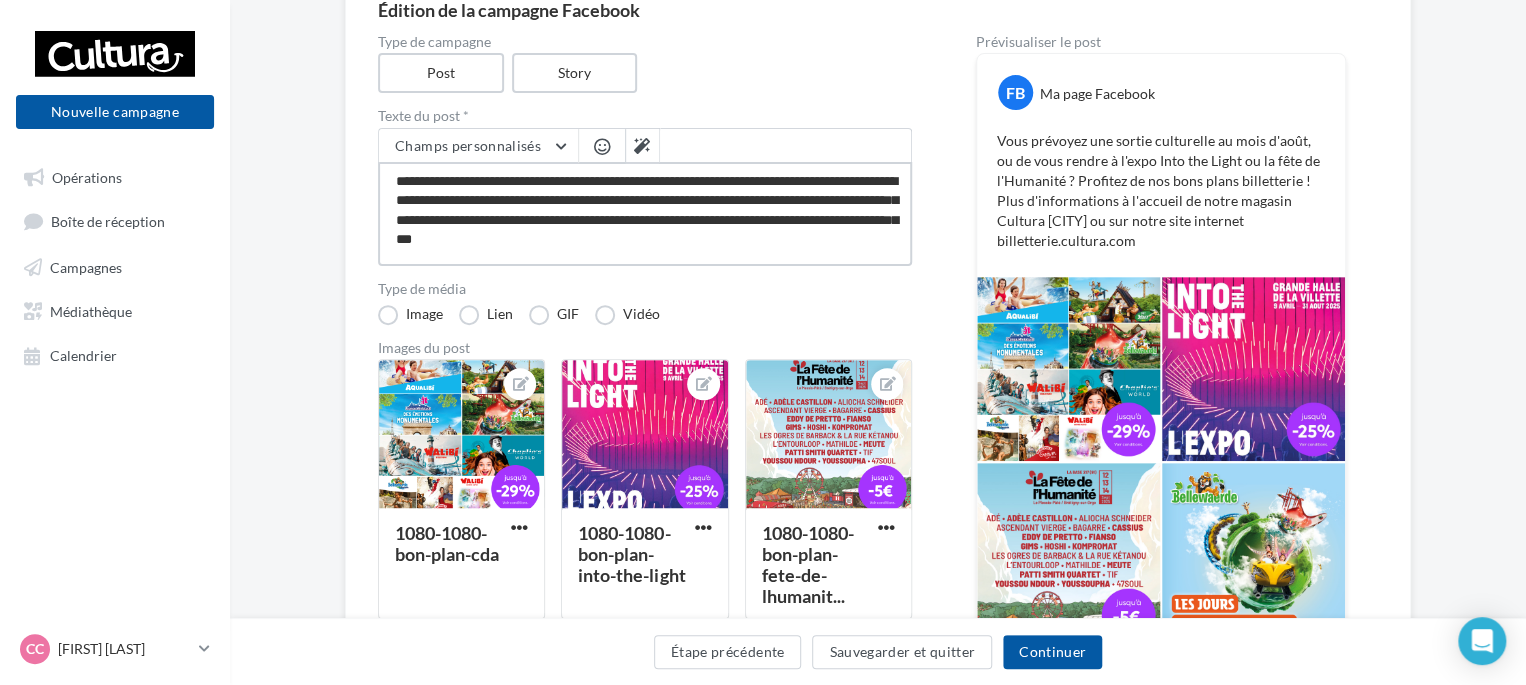 type on "**********" 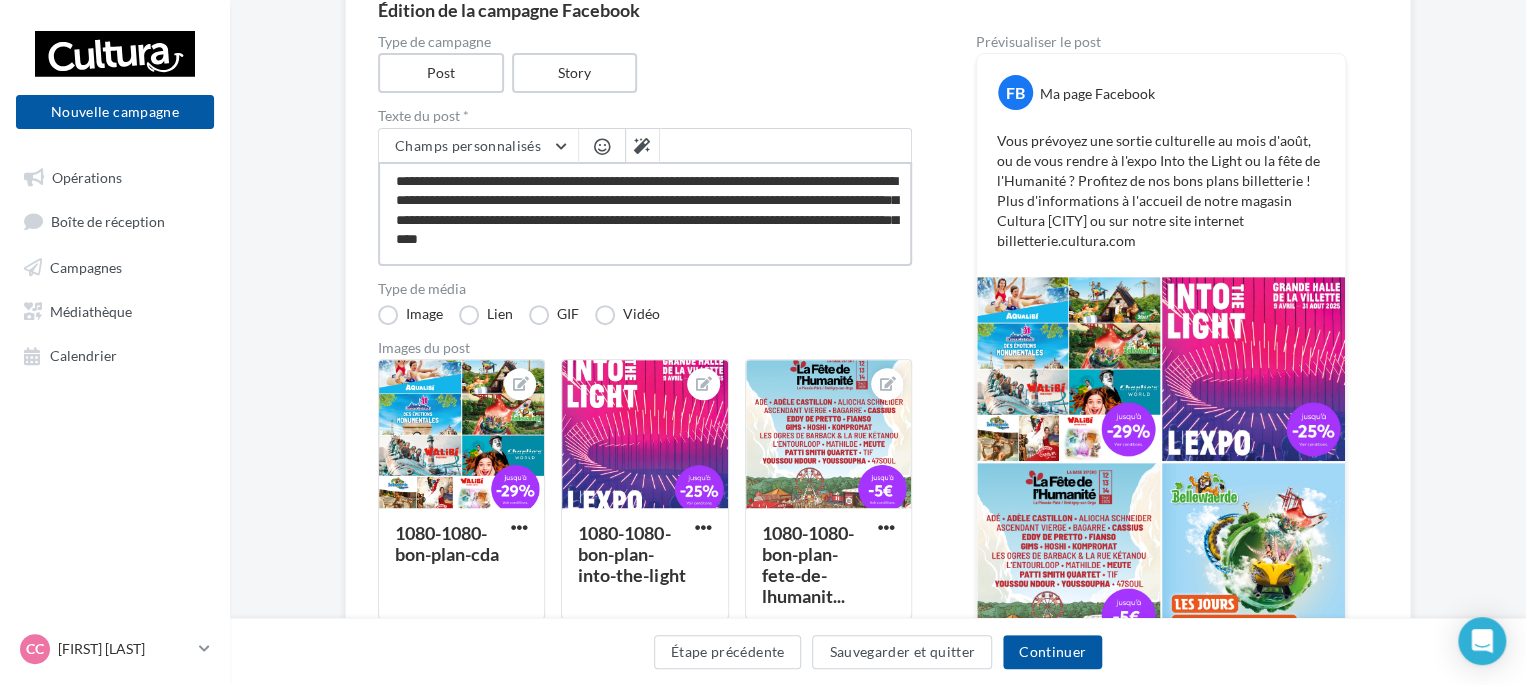 type on "**********" 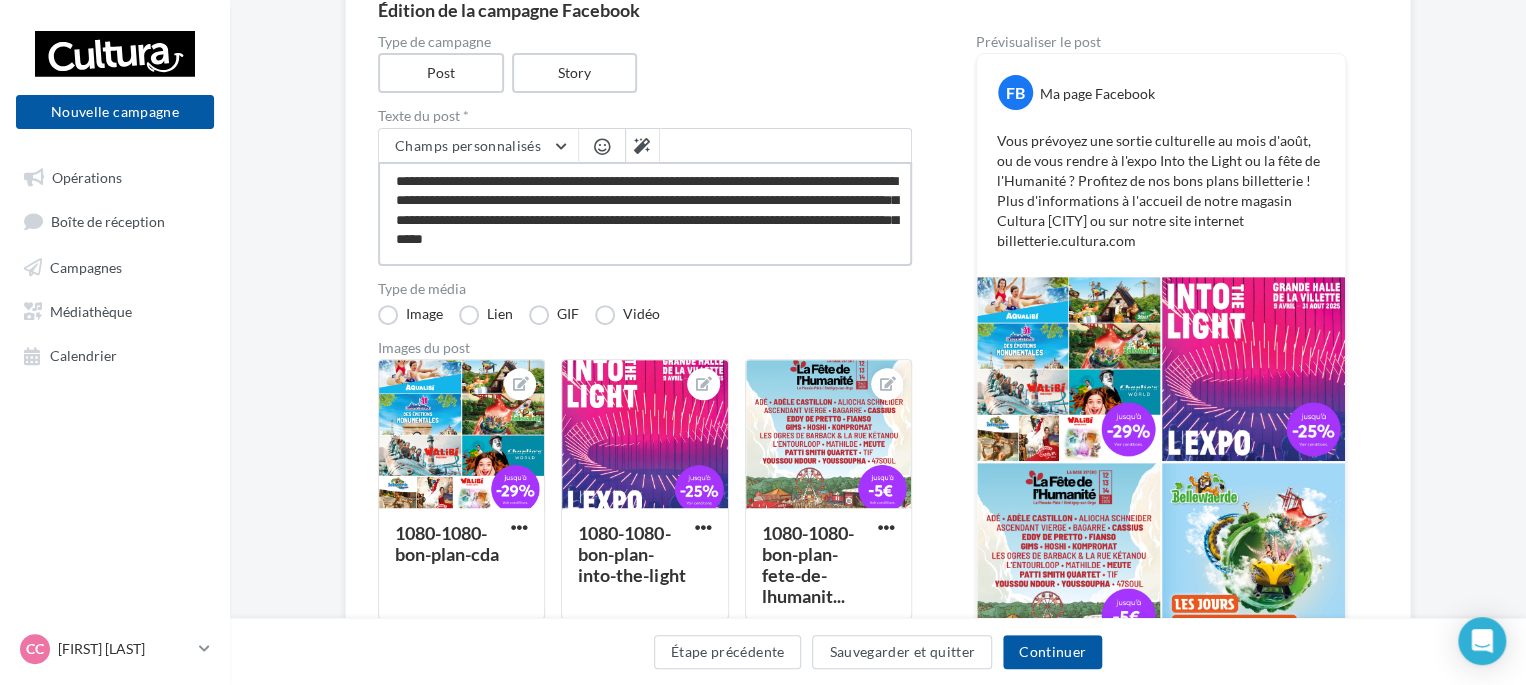 type on "**********" 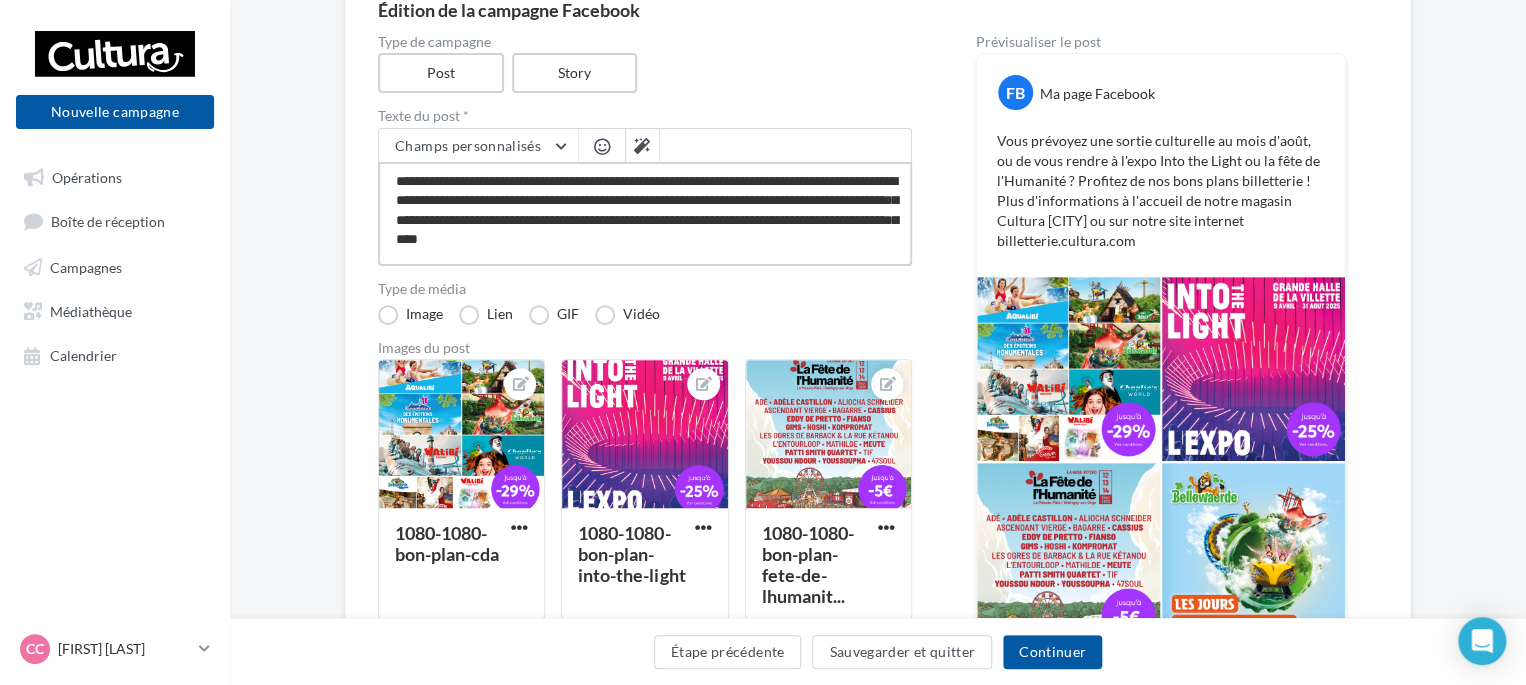 type on "**********" 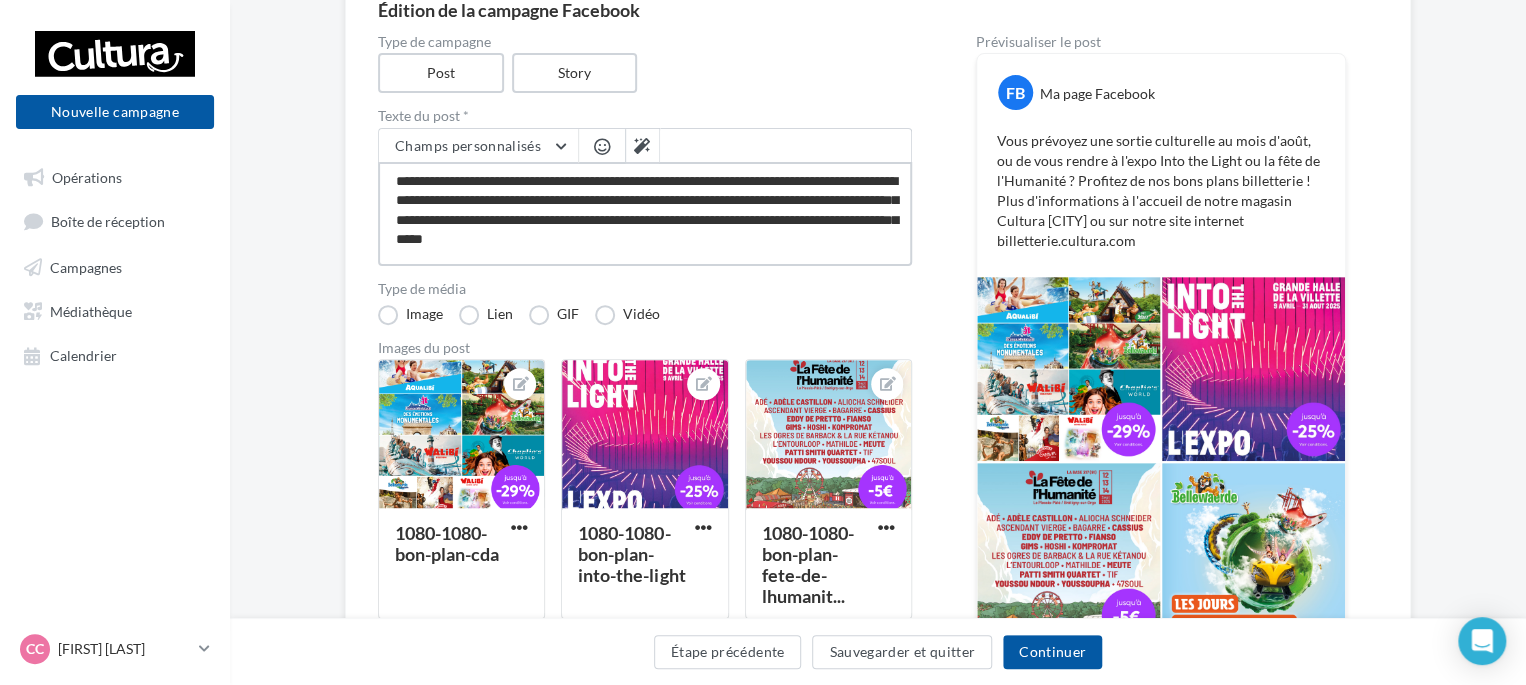 type on "**********" 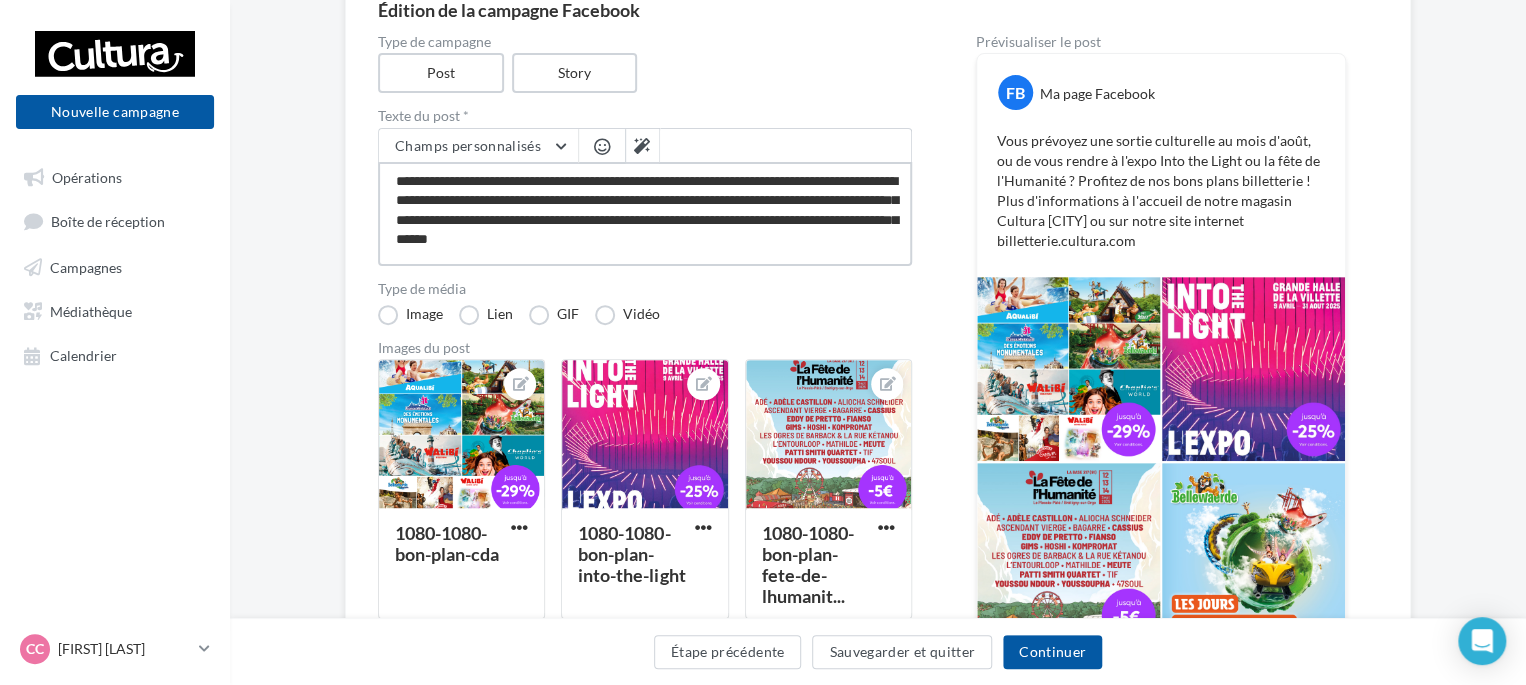 type on "**********" 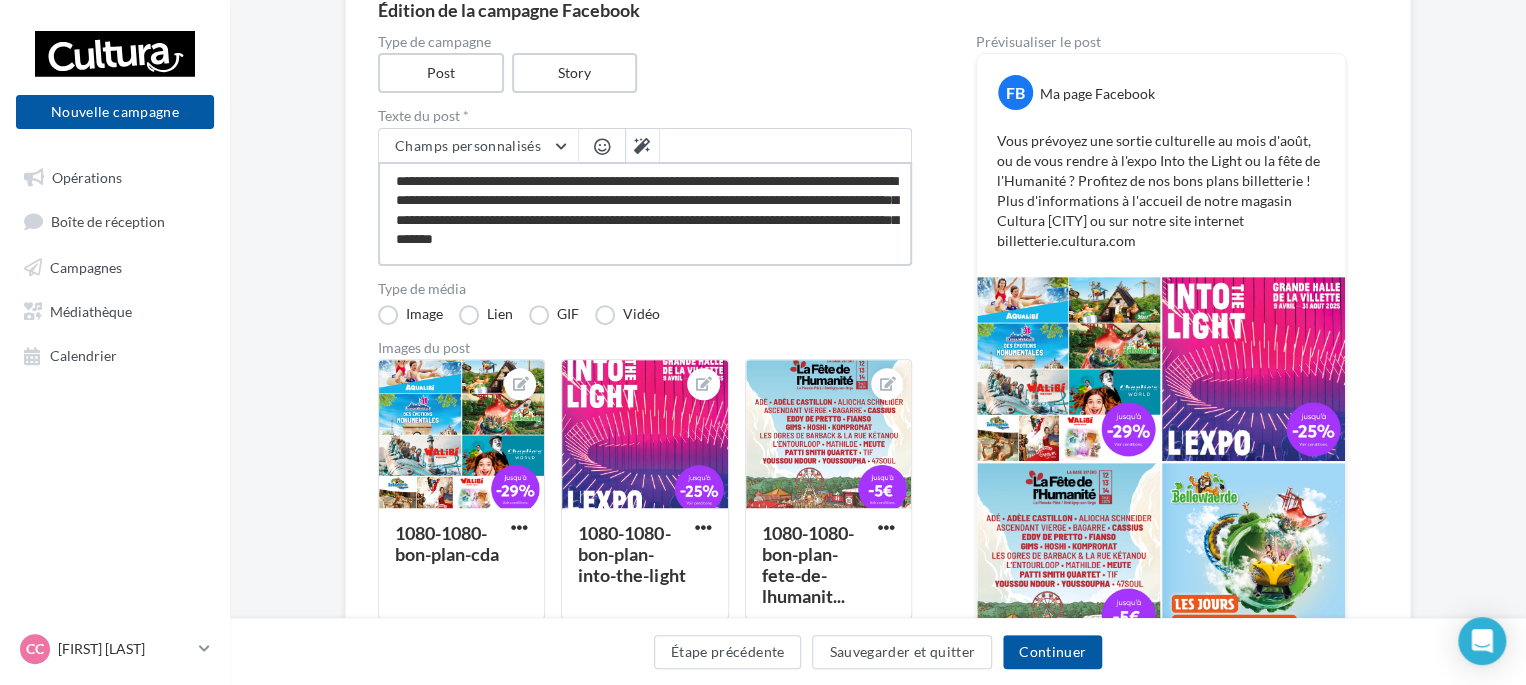 type on "**********" 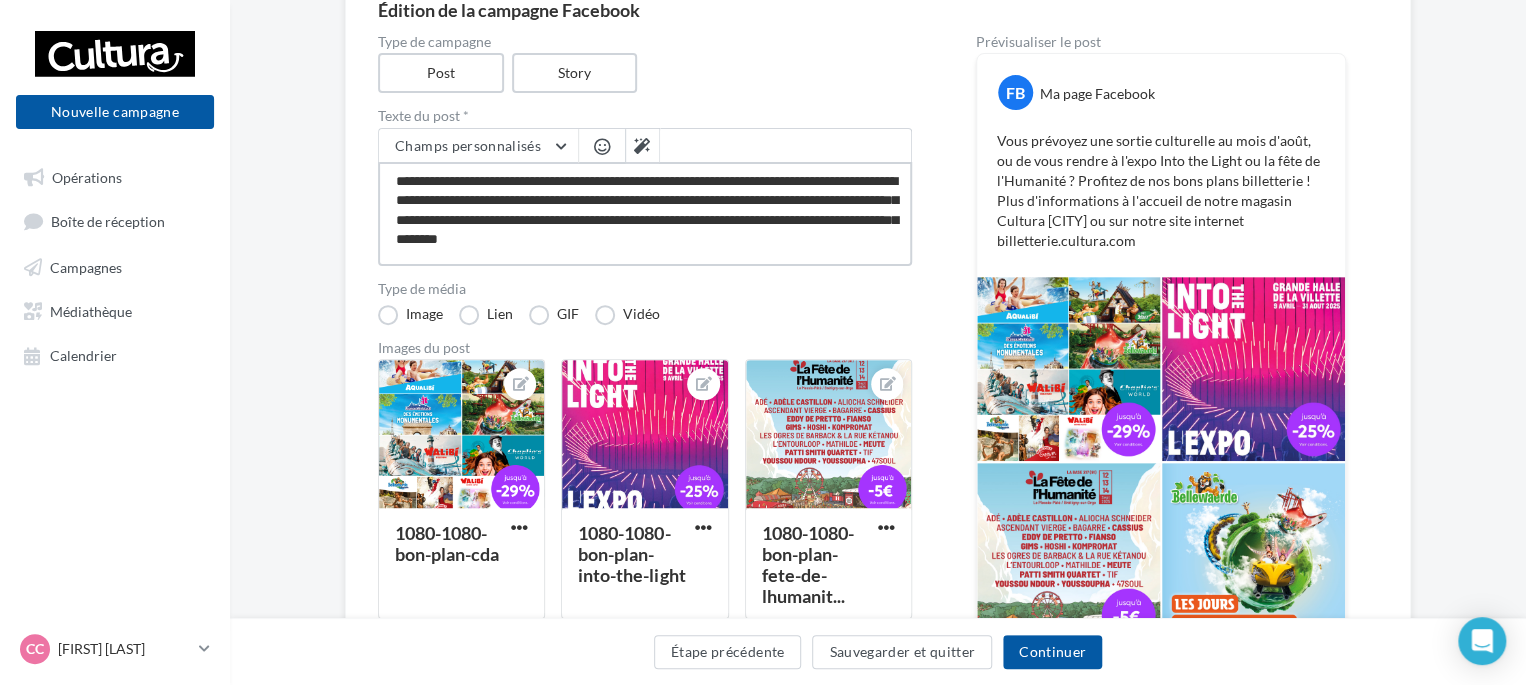 type on "**********" 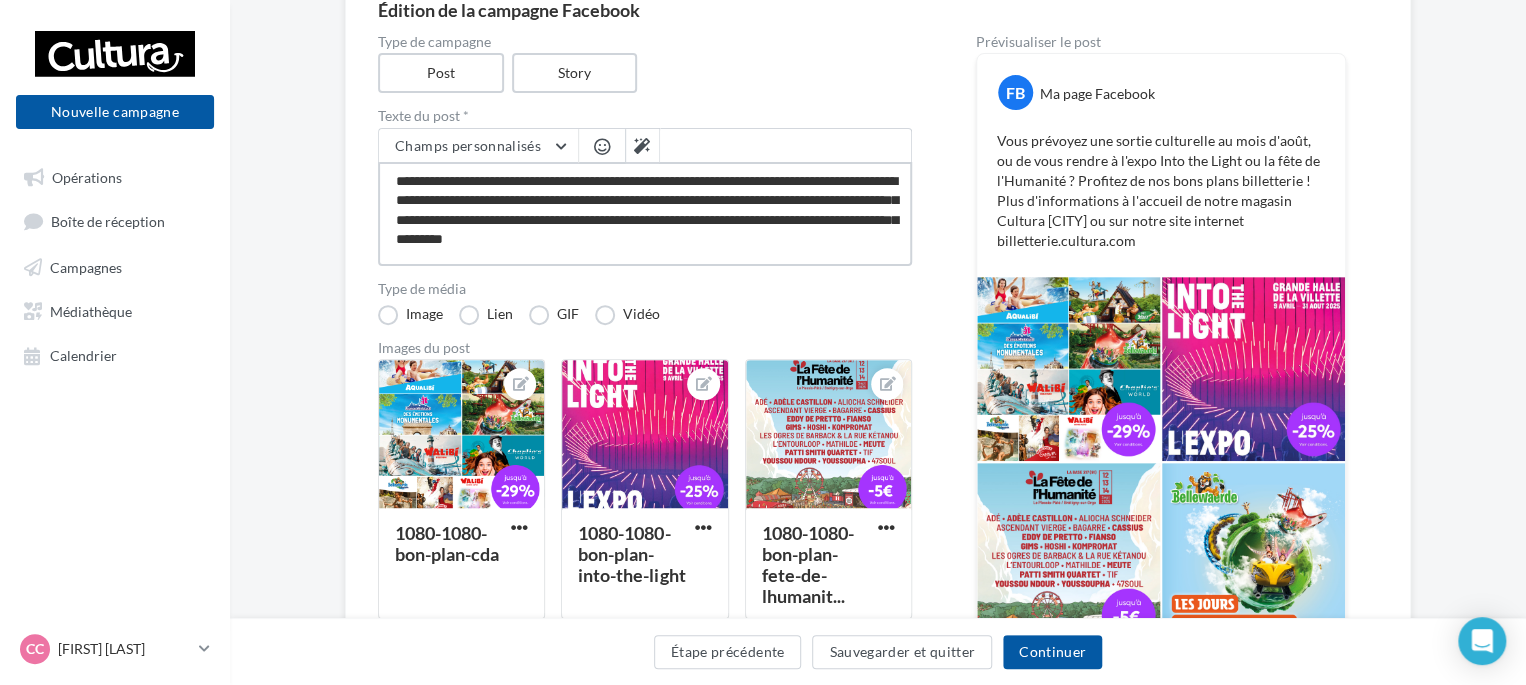type on "**********" 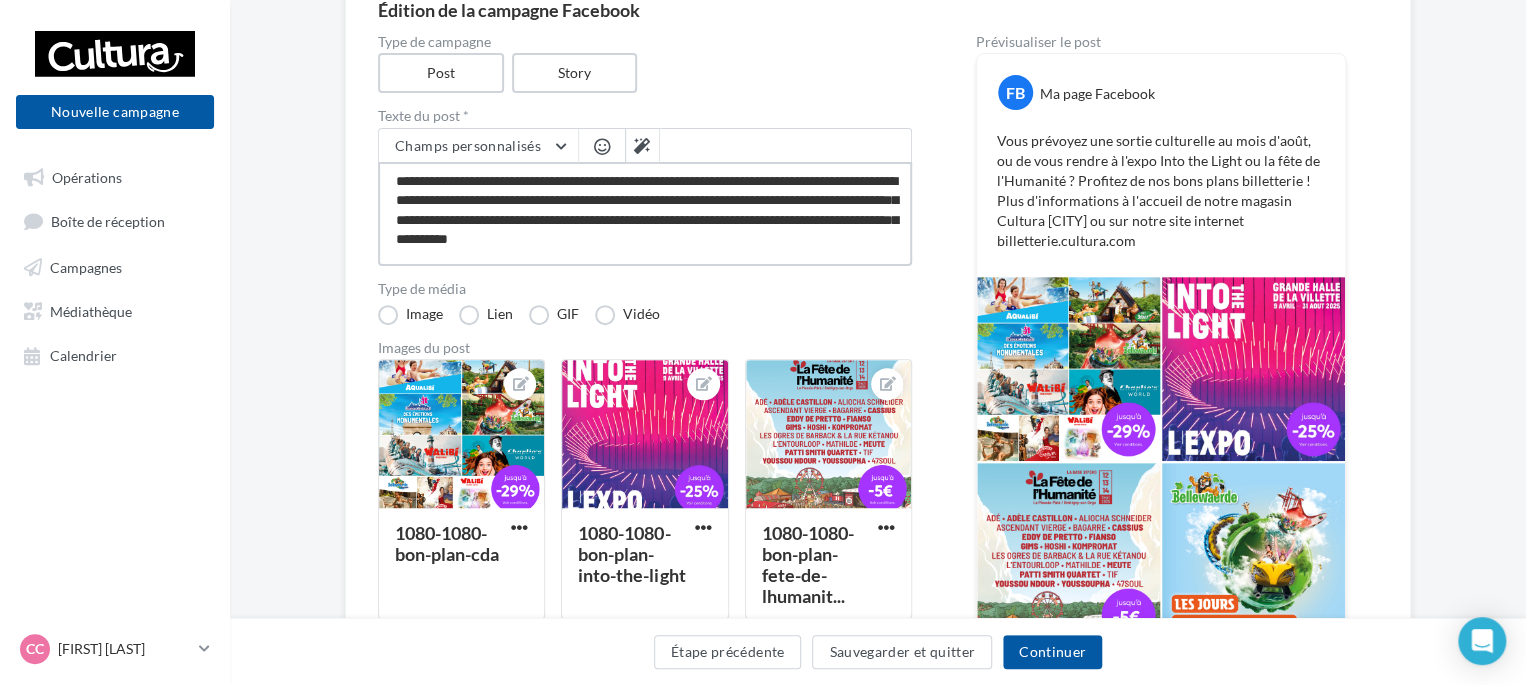 type on "**********" 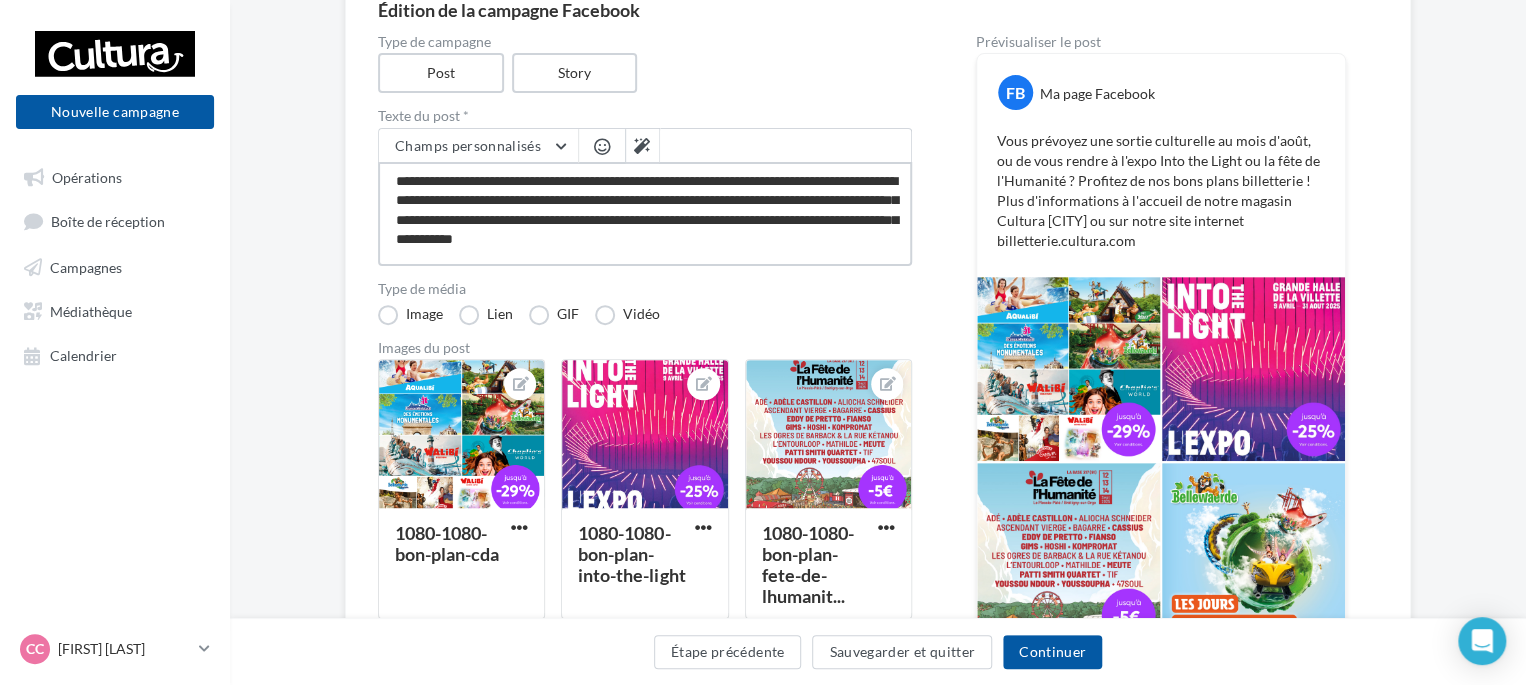 type on "**********" 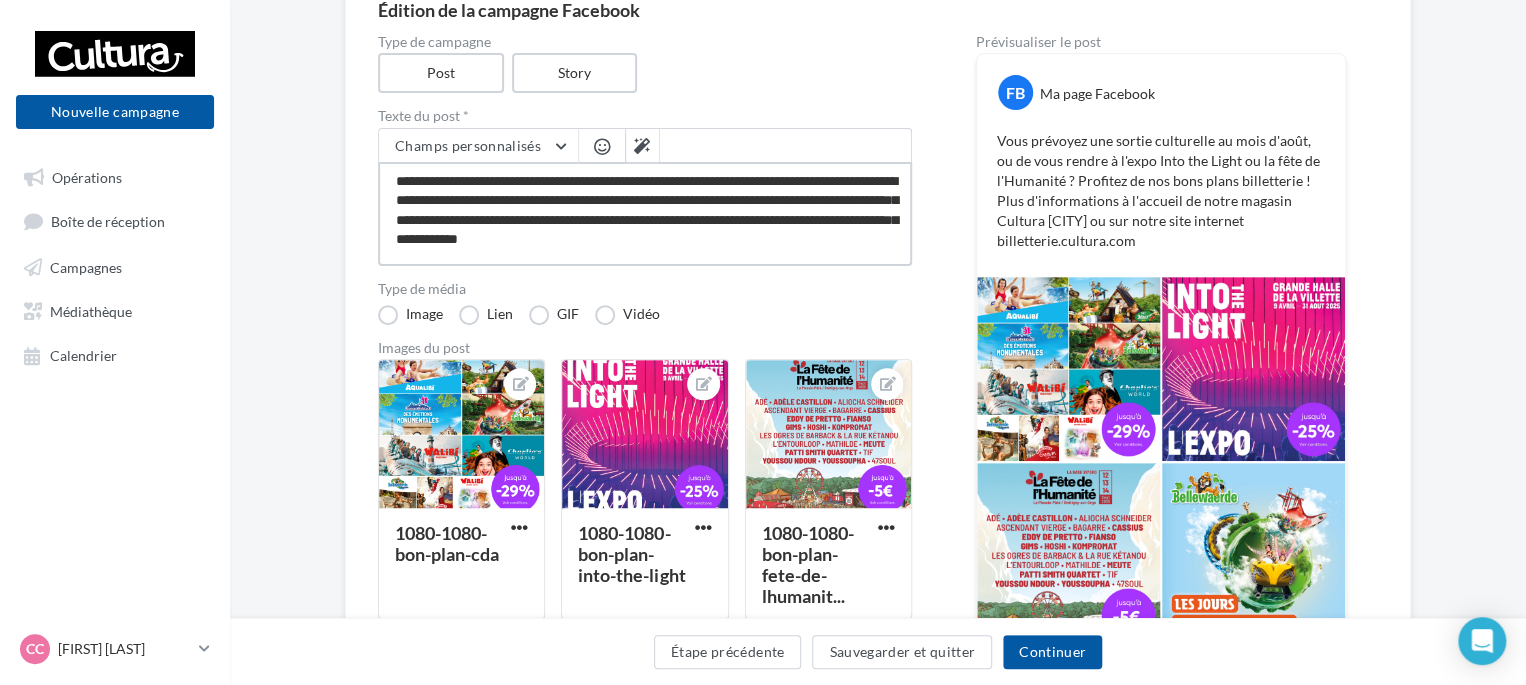 type on "**********" 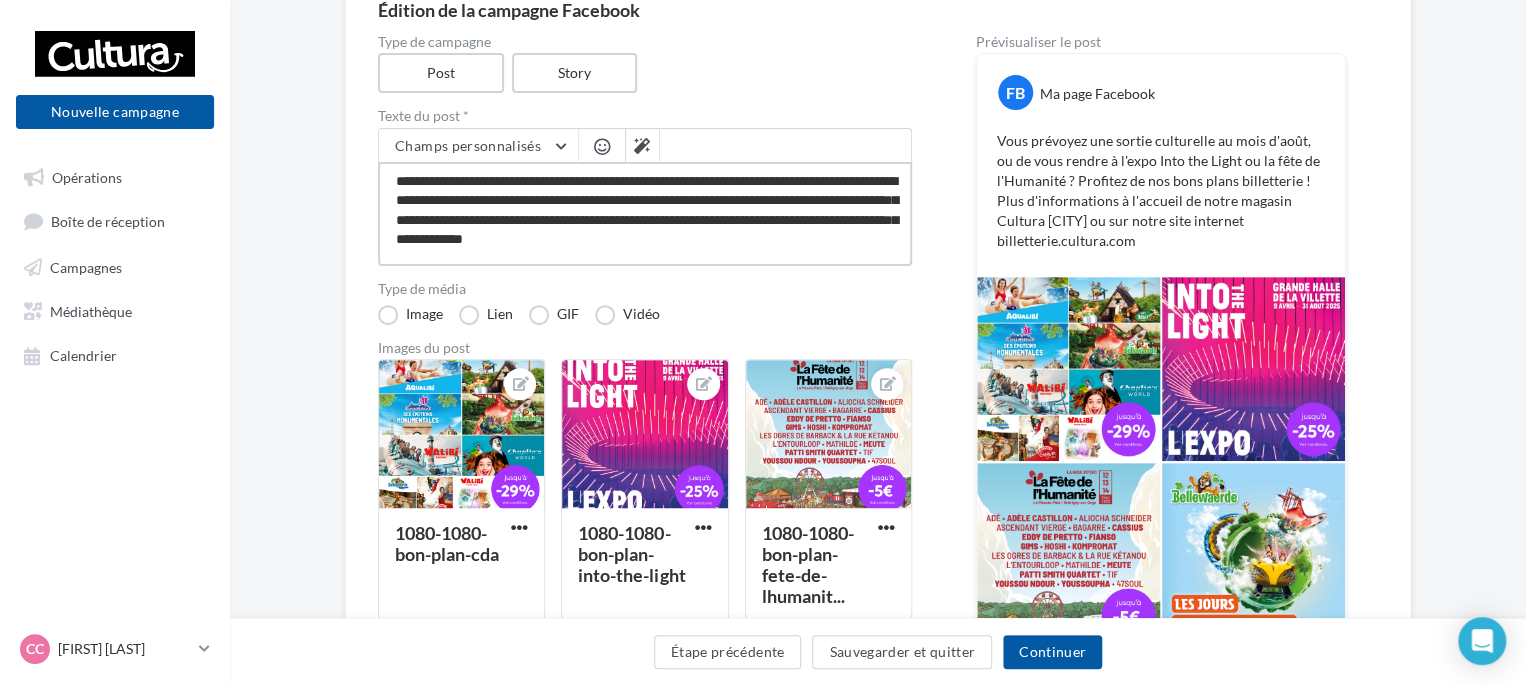 type on "**********" 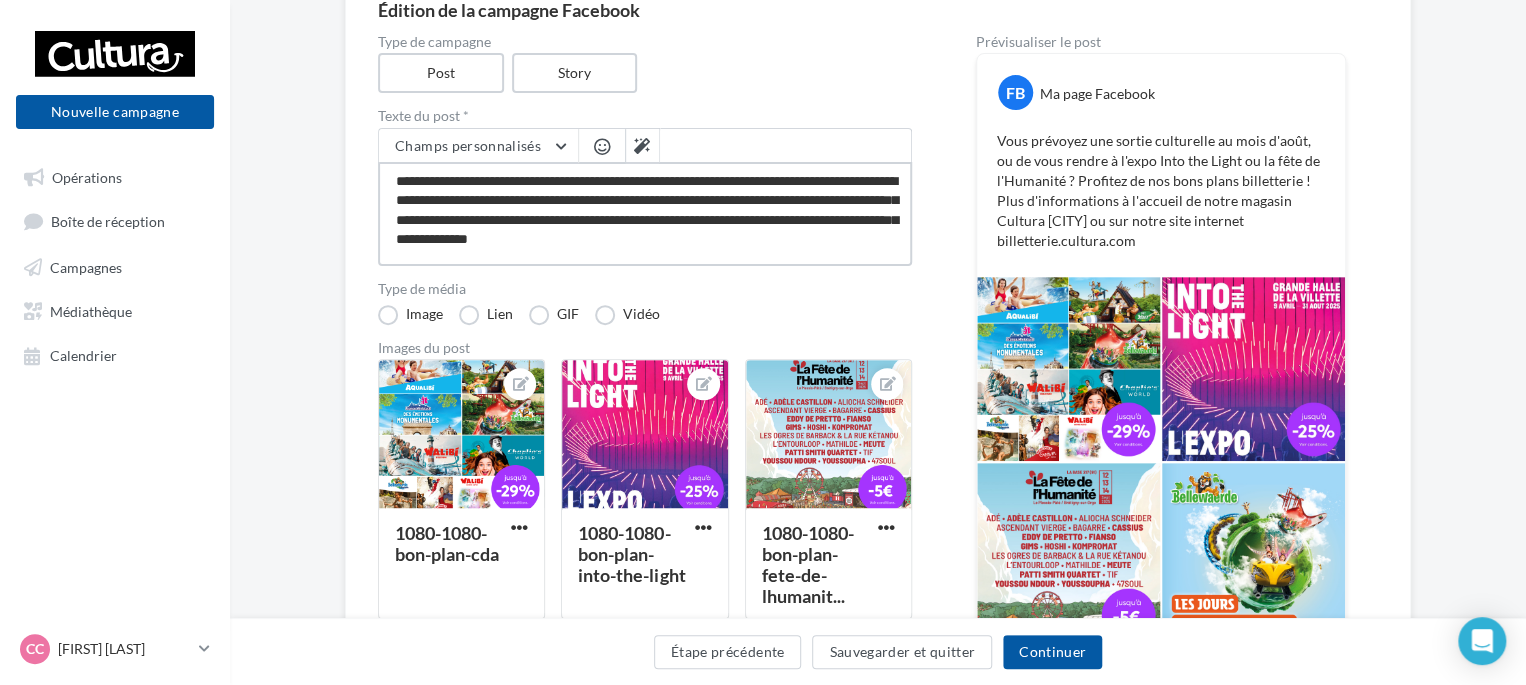 type on "**********" 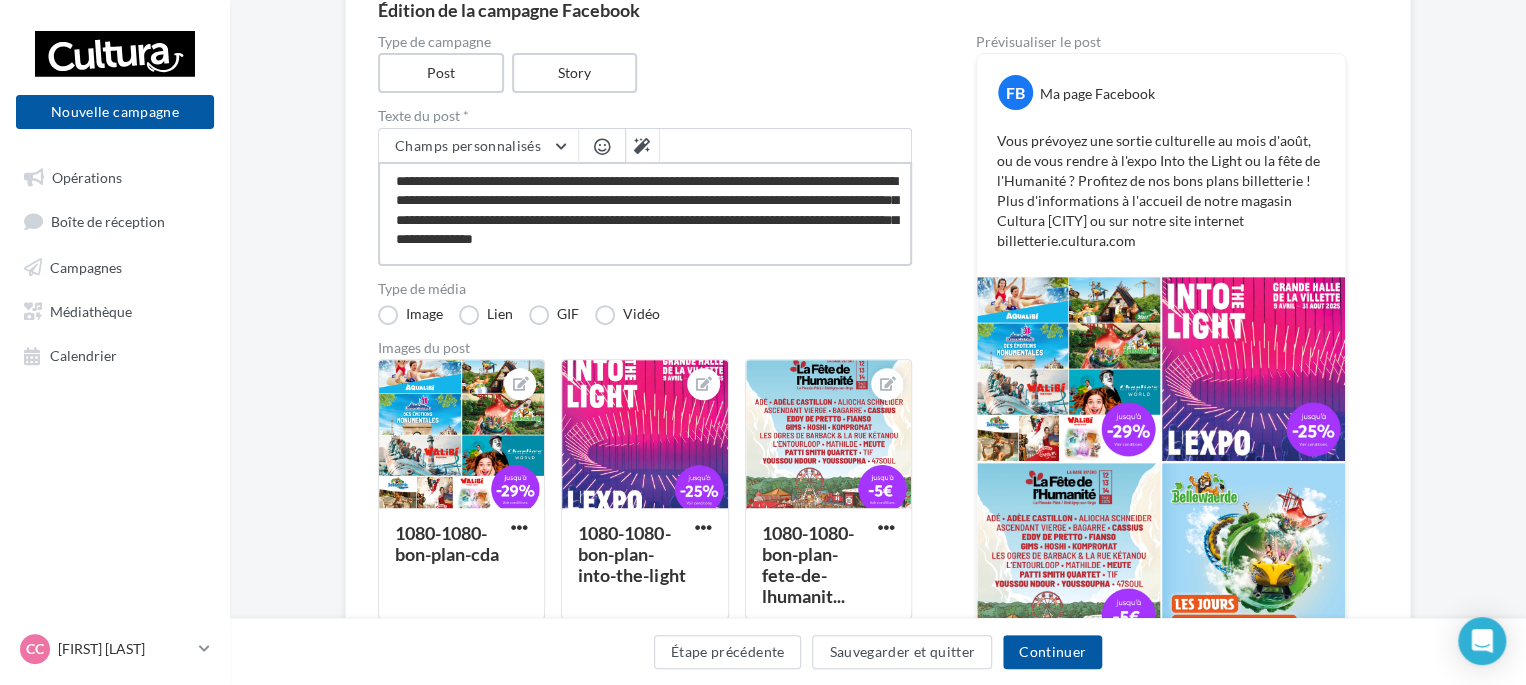 type on "**********" 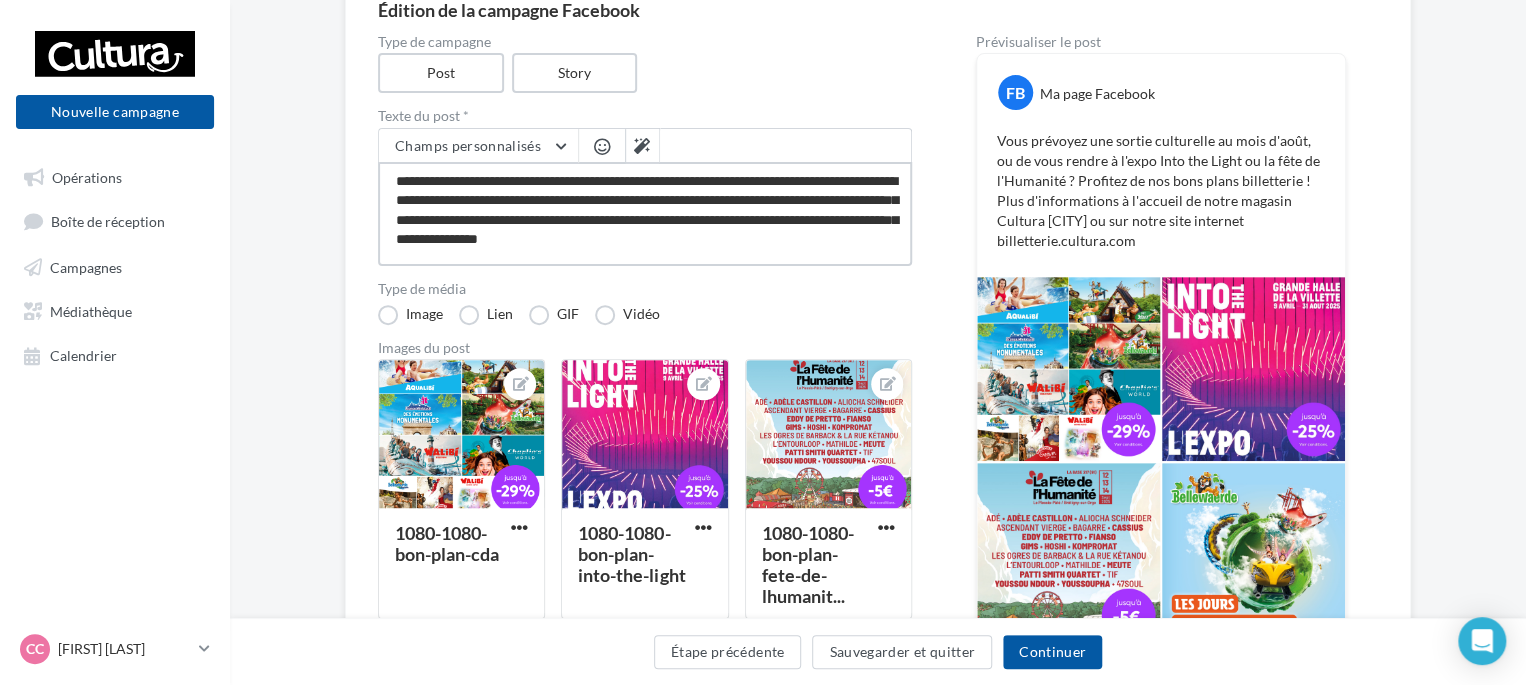 type on "**********" 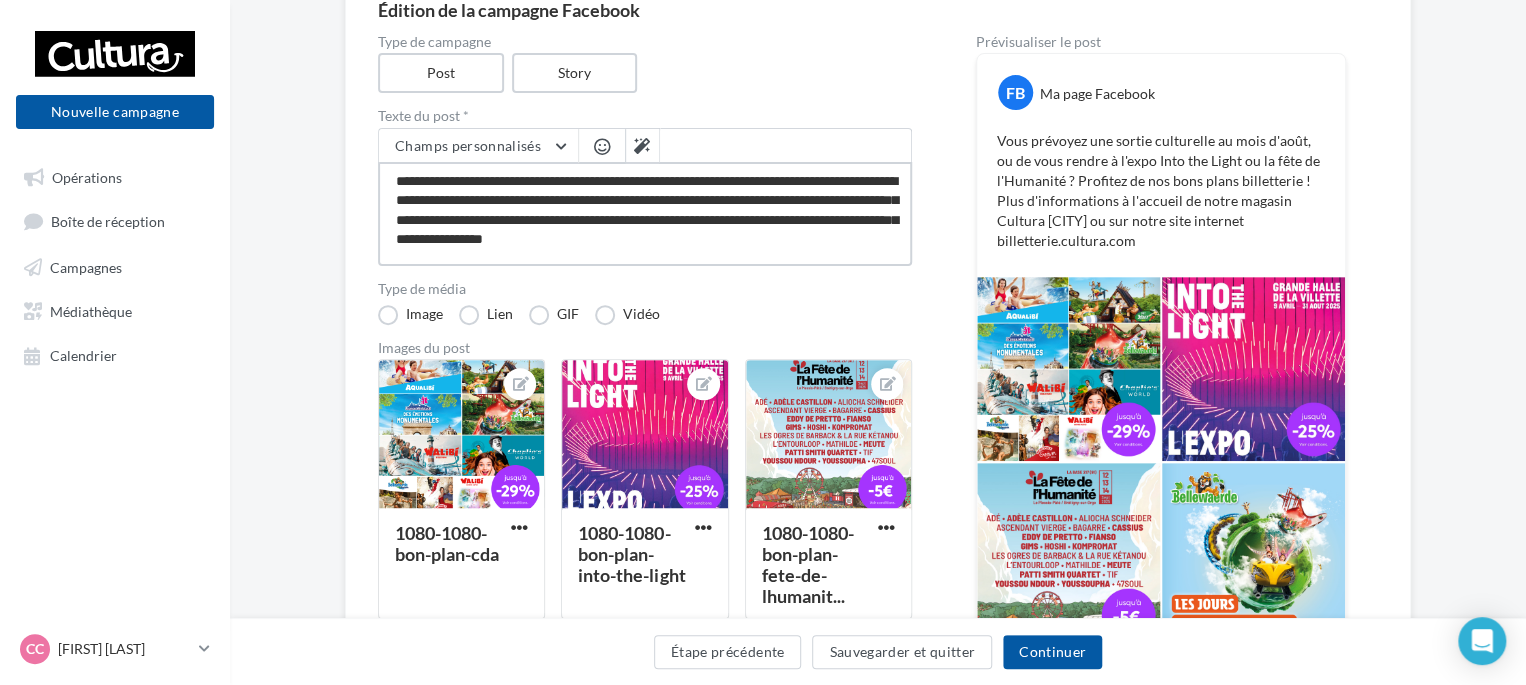 type 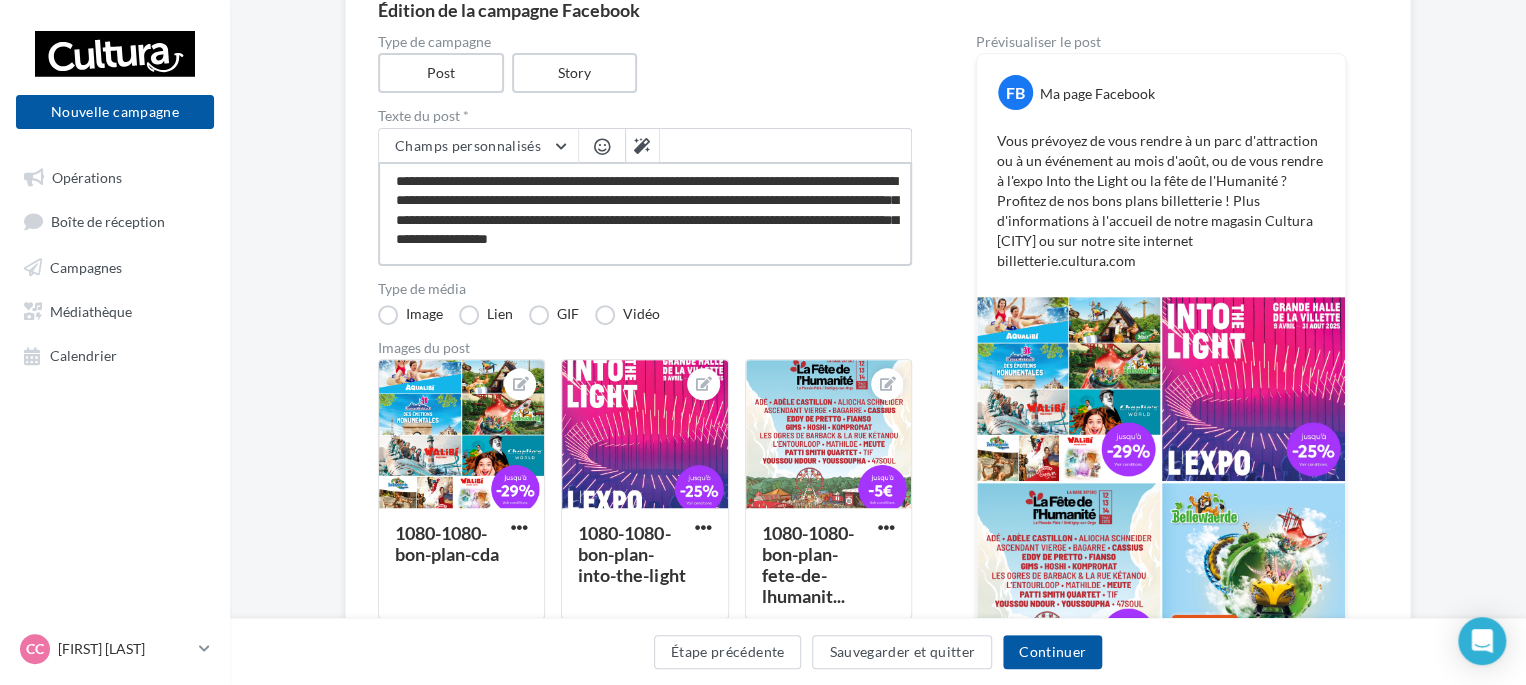 drag, startPoint x: 831, startPoint y: 198, endPoint x: 433, endPoint y: 200, distance: 398.00504 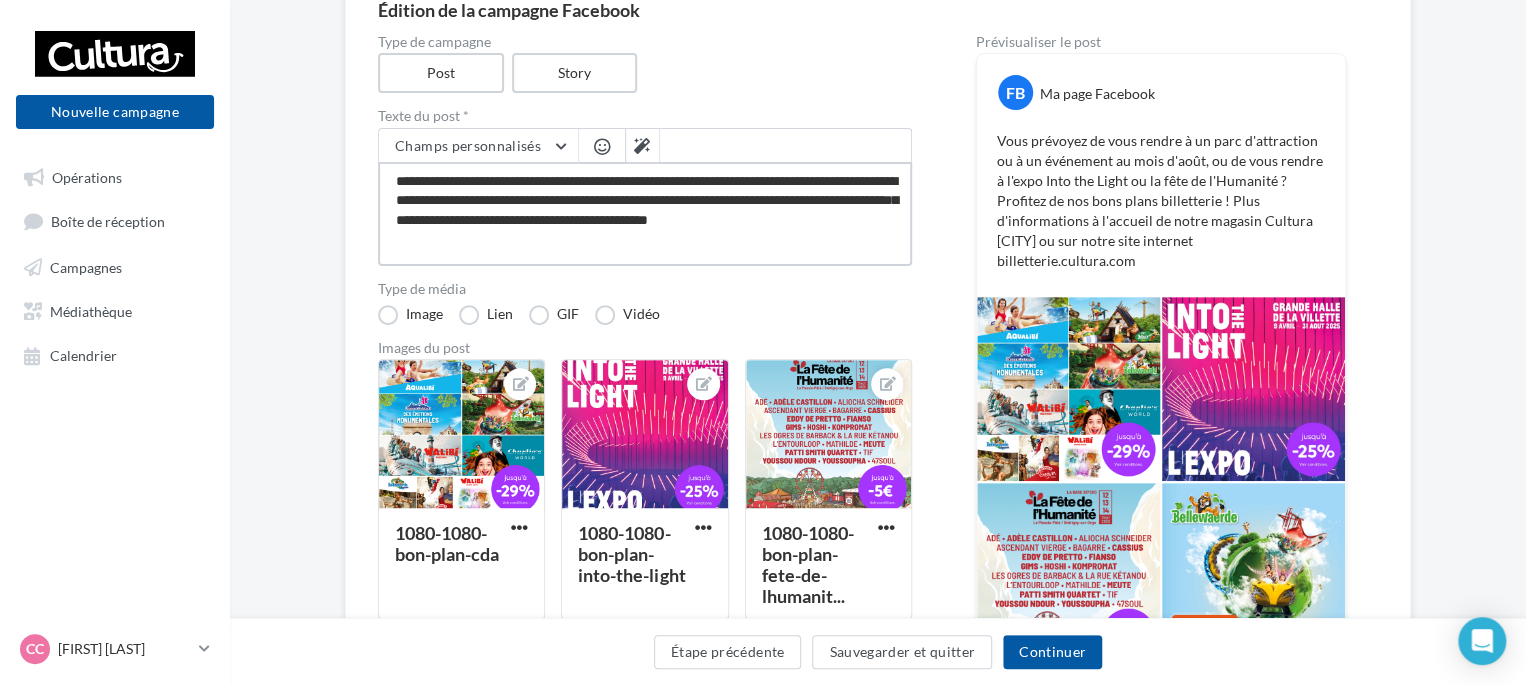 click on "**********" at bounding box center (645, 214) 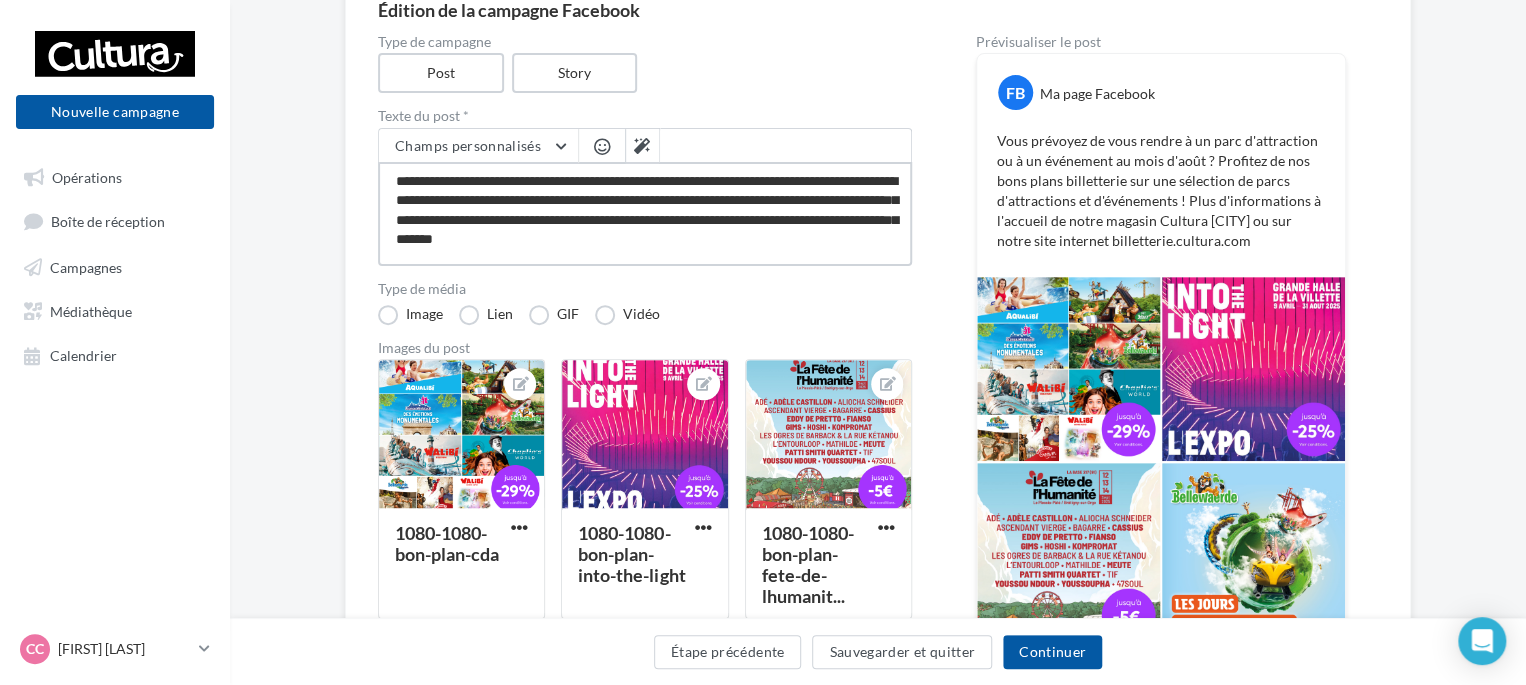 drag, startPoint x: 744, startPoint y: 175, endPoint x: 824, endPoint y: 179, distance: 80.09994 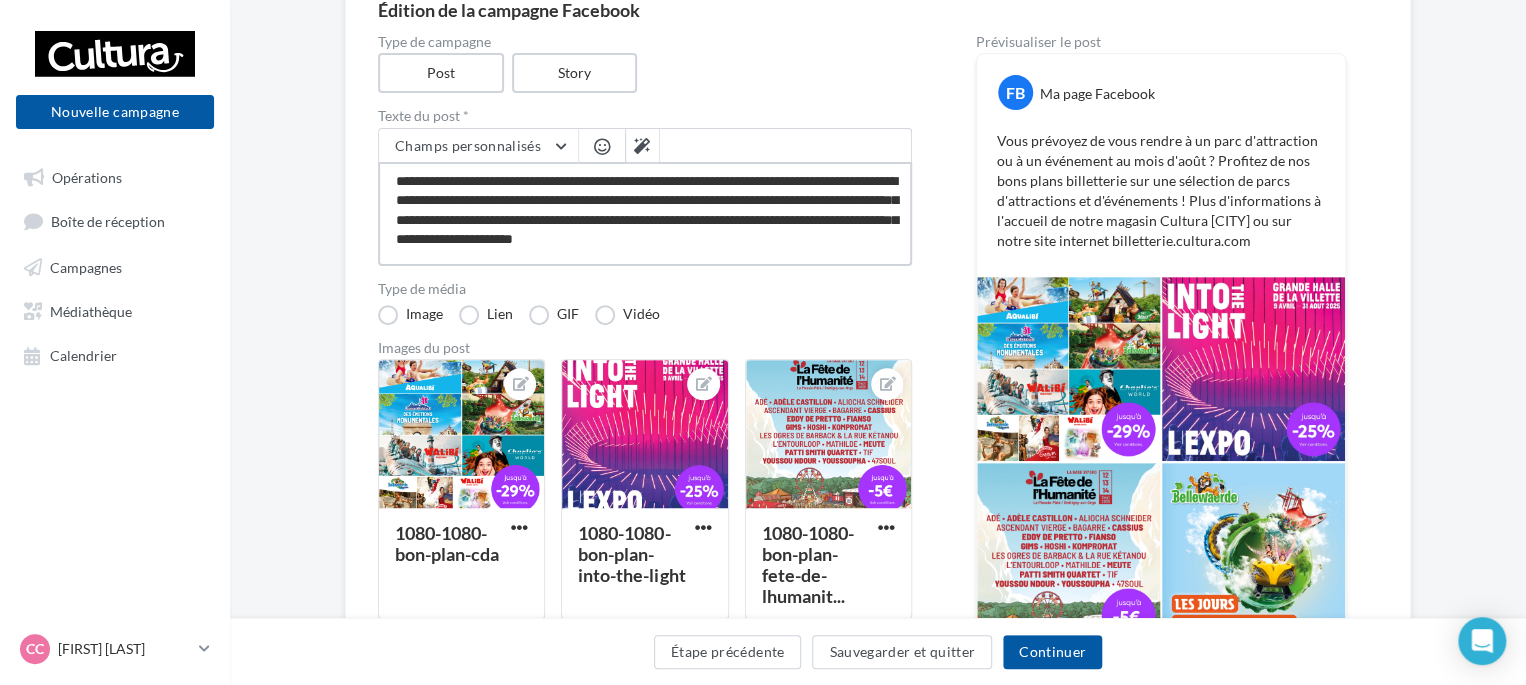 click on "**********" at bounding box center (645, 214) 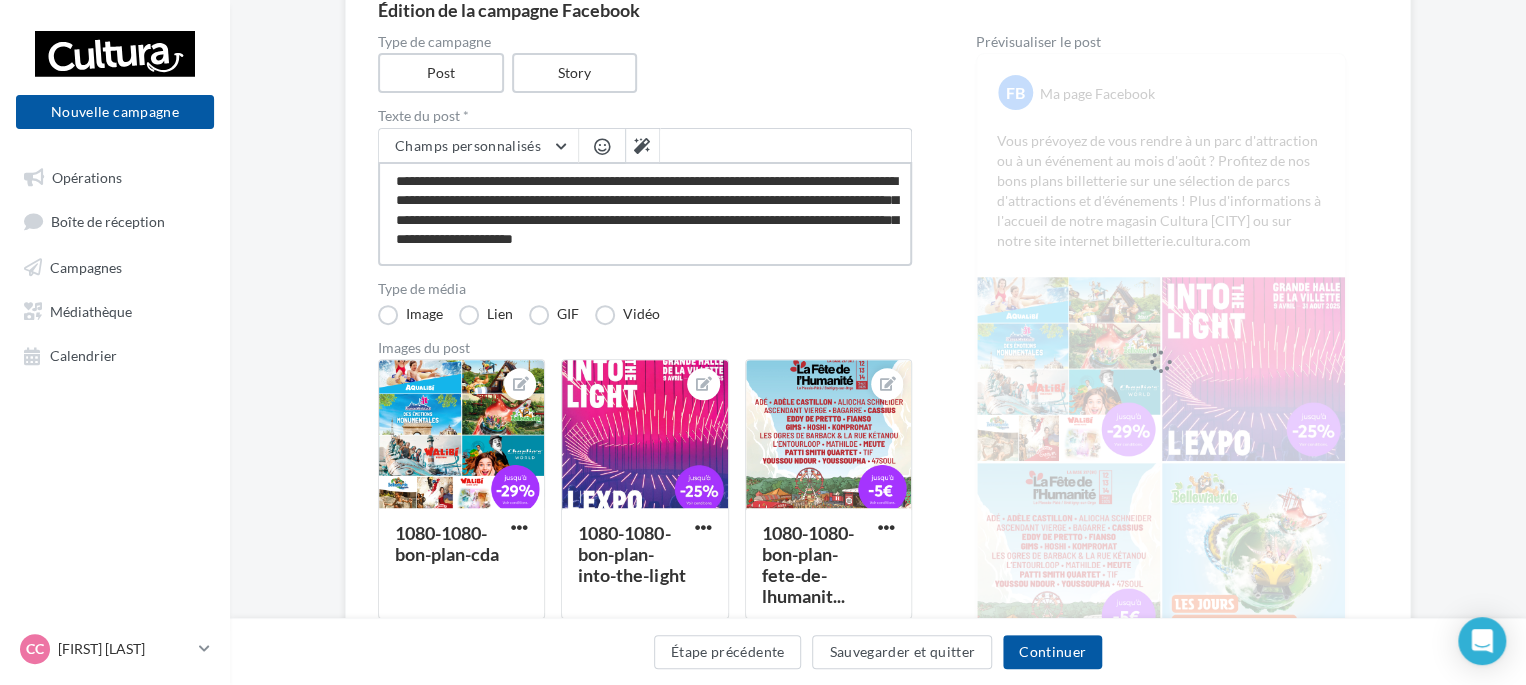 click on "**********" at bounding box center (645, 214) 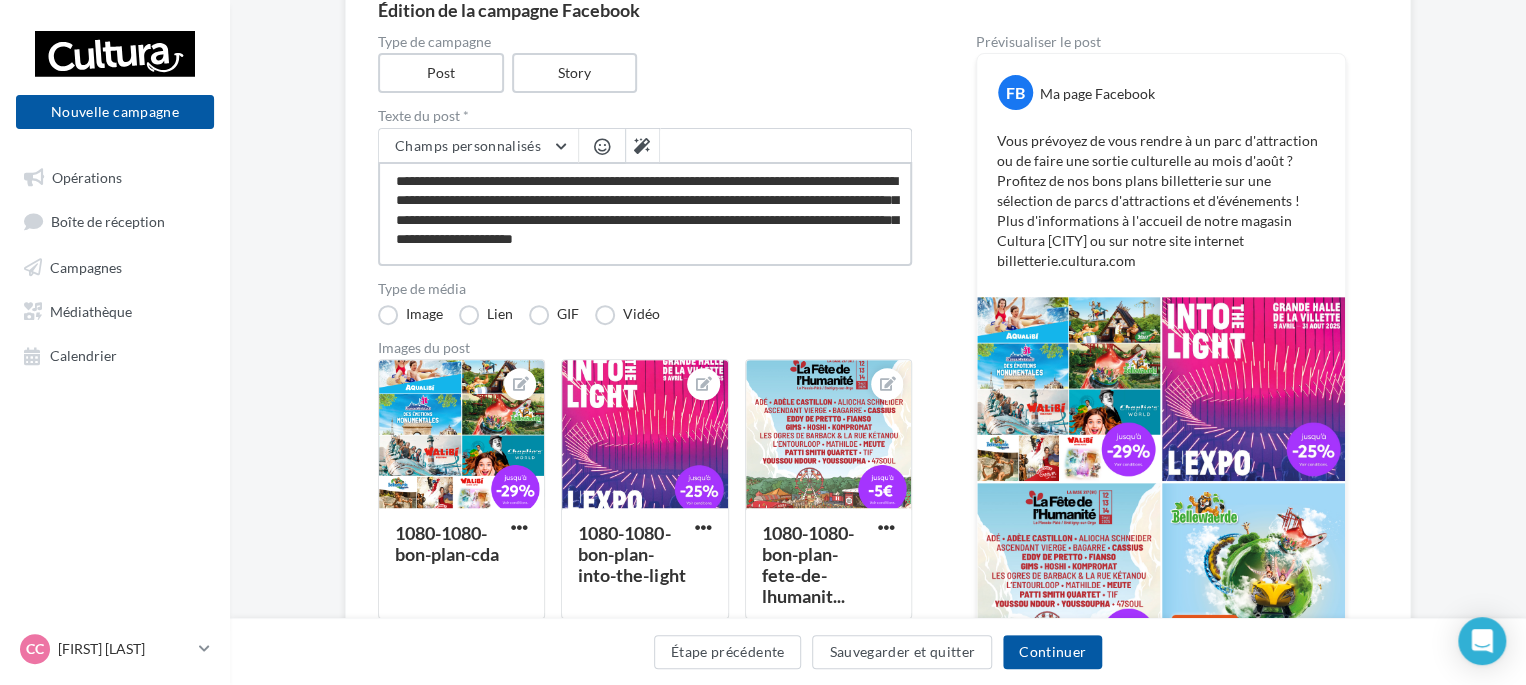 click on "**********" at bounding box center (645, 214) 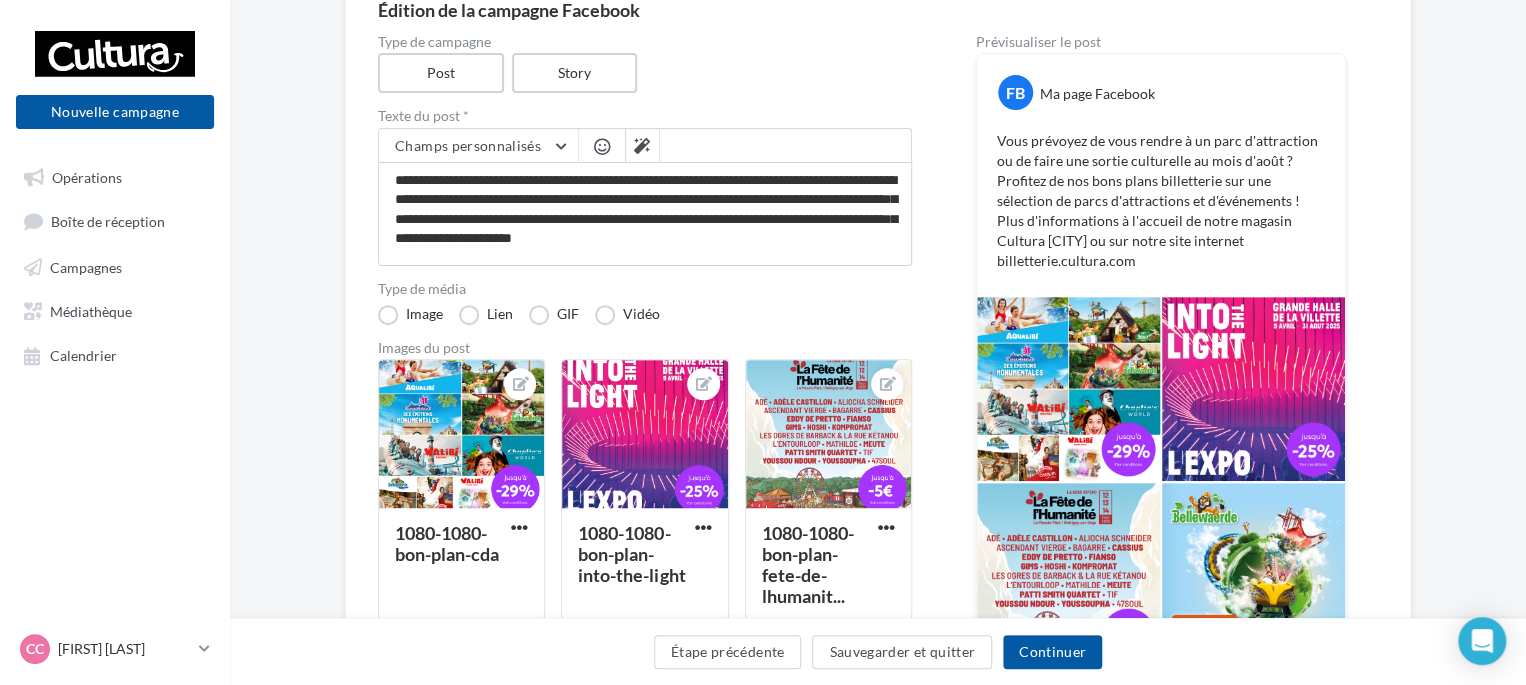 click on "**********" at bounding box center [878, 471] 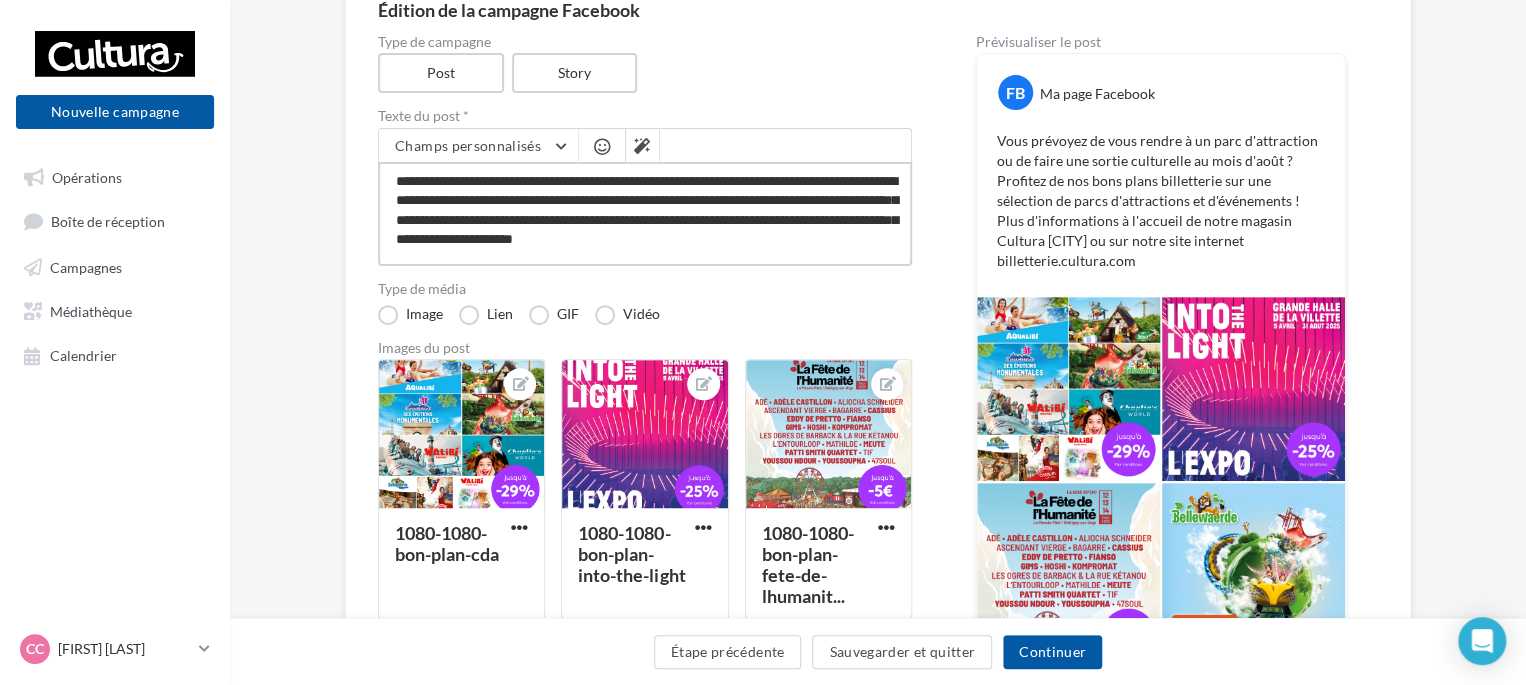 click on "**********" at bounding box center (645, 214) 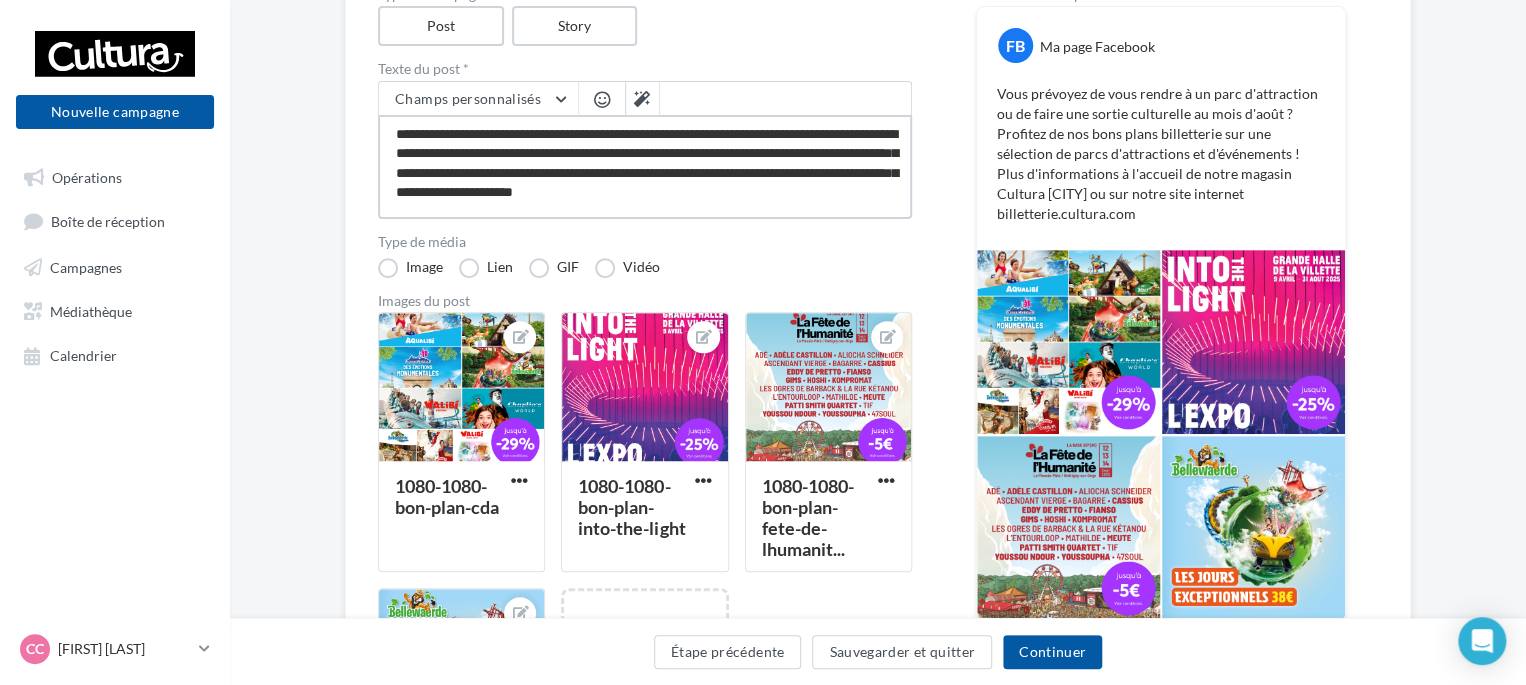 scroll, scrollTop: 200, scrollLeft: 0, axis: vertical 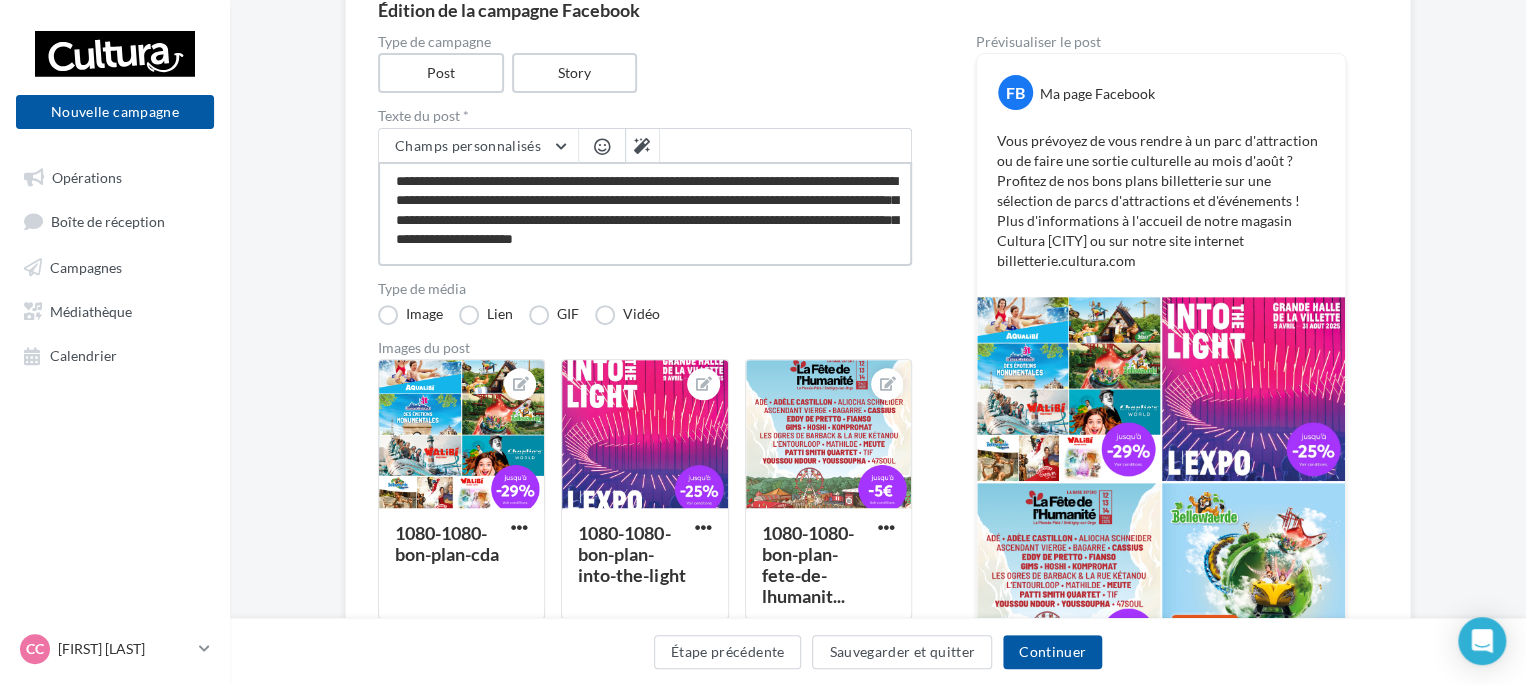 click on "**********" at bounding box center [645, 214] 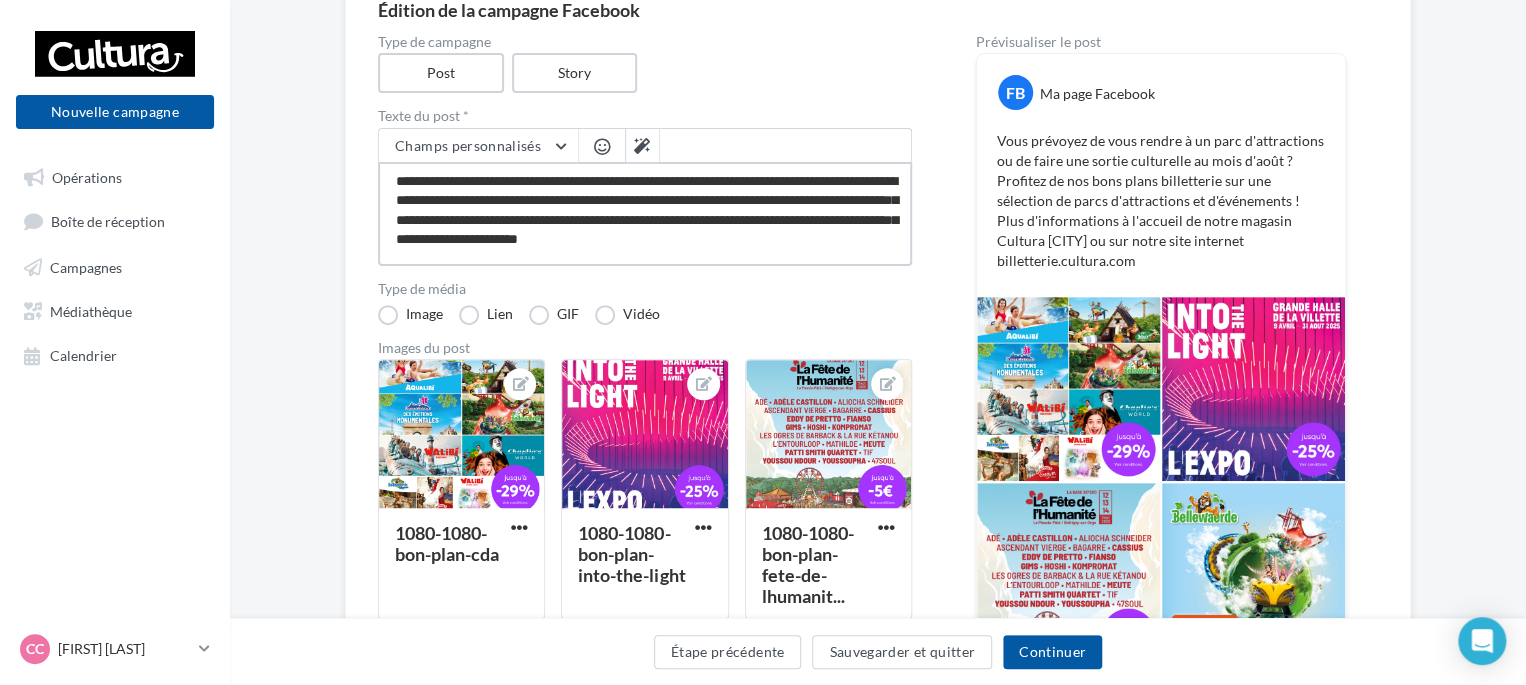 click on "**********" at bounding box center (645, 214) 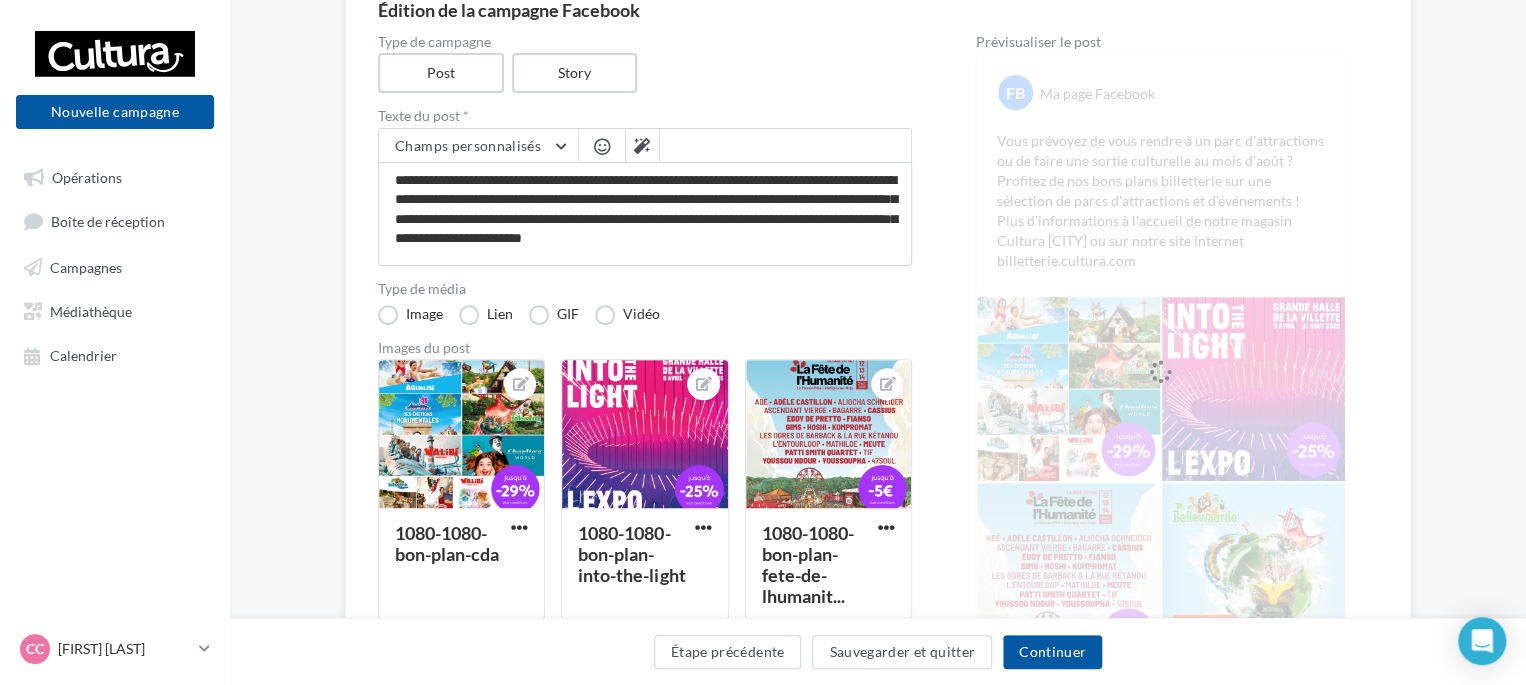 click at bounding box center (602, 146) 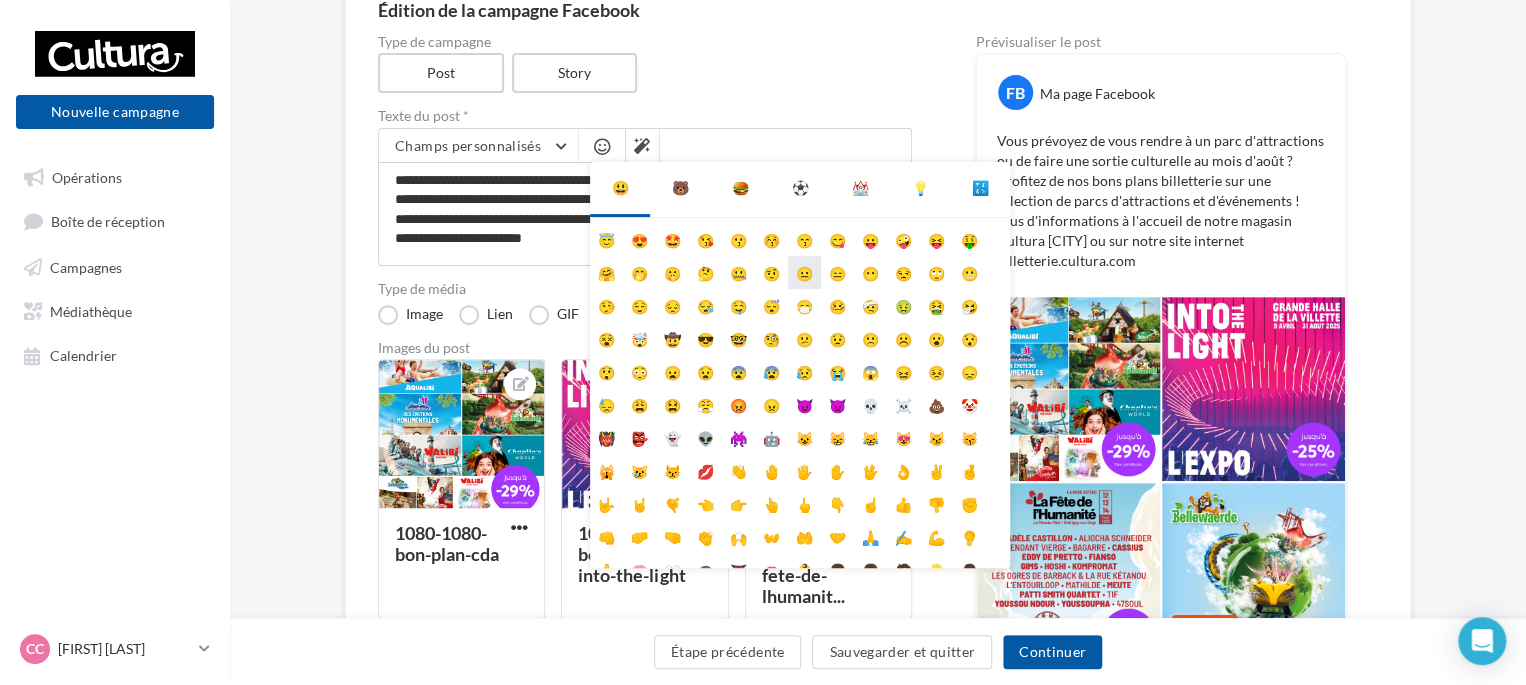 scroll, scrollTop: 0, scrollLeft: 0, axis: both 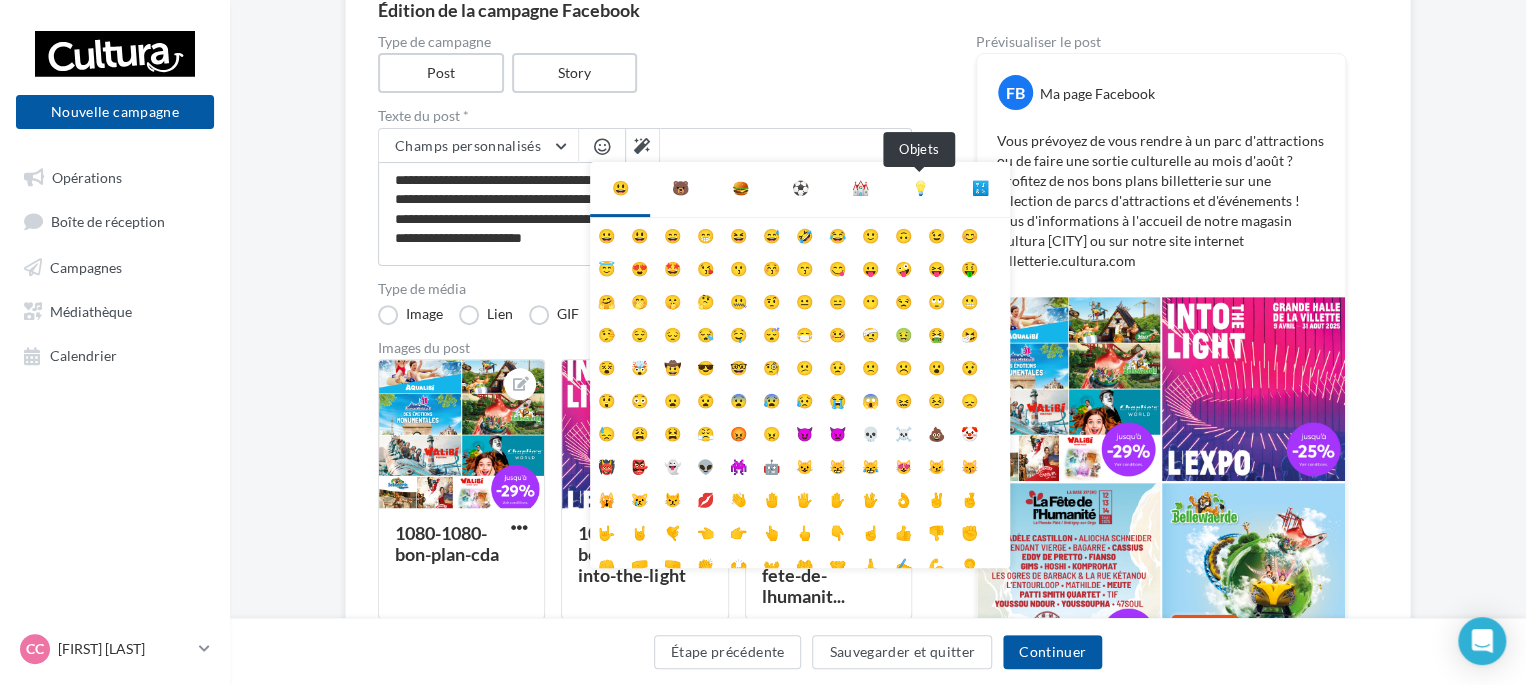 click on "💡" at bounding box center [920, 188] 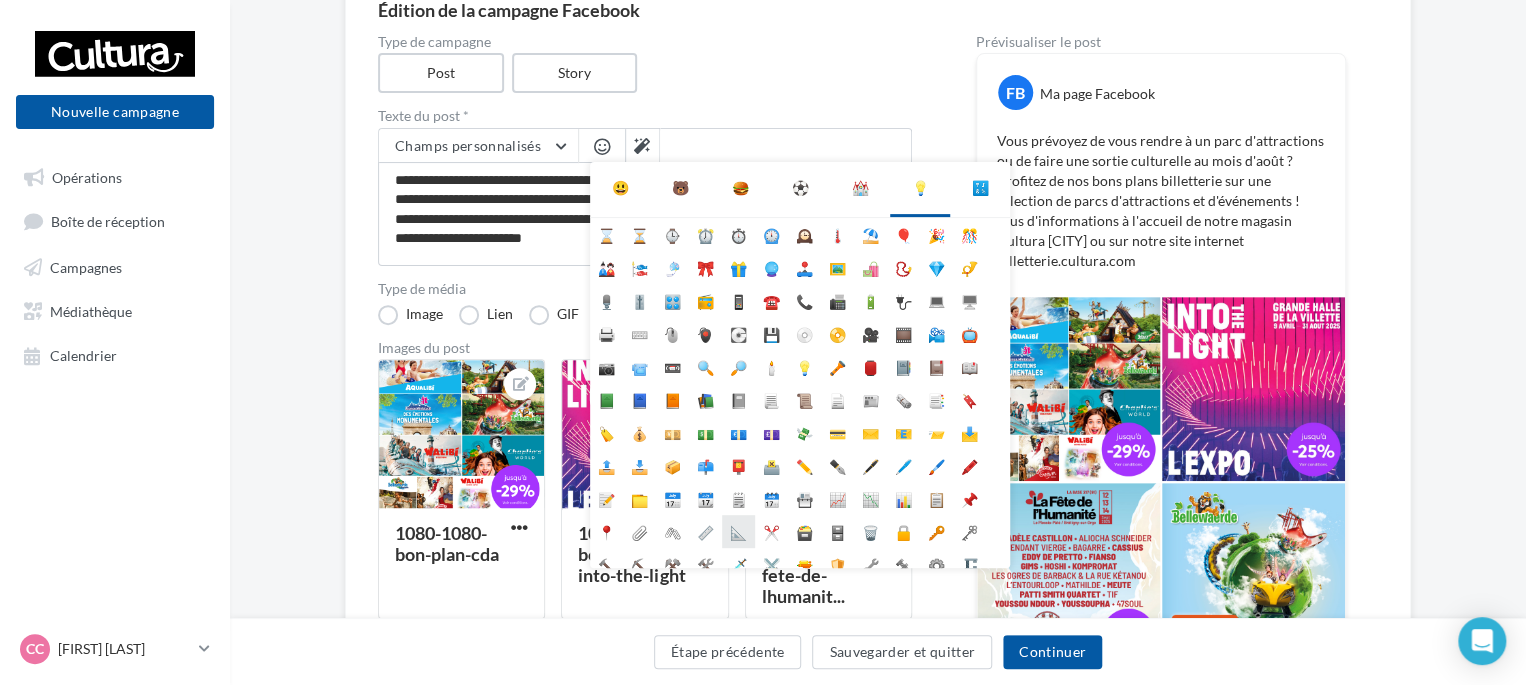scroll, scrollTop: 177, scrollLeft: 0, axis: vertical 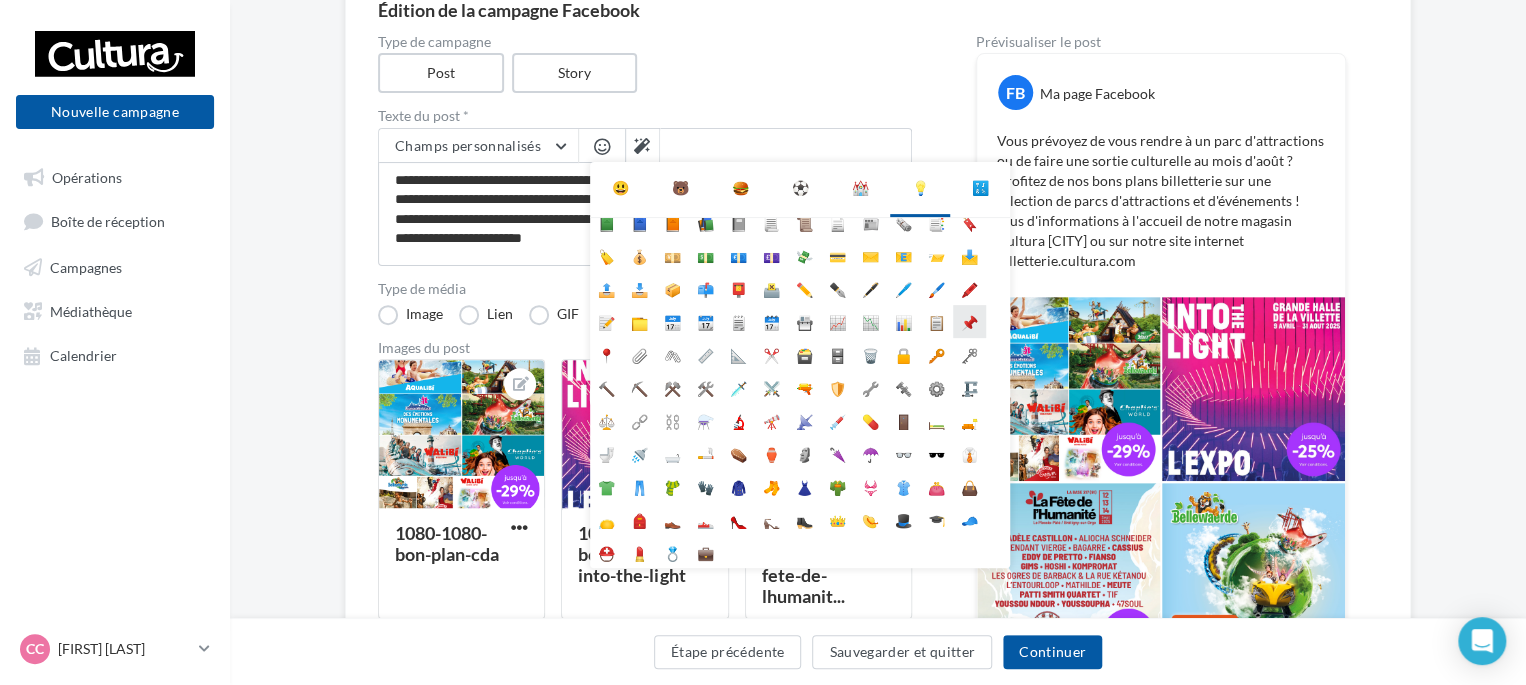 click on "📌" at bounding box center [969, 321] 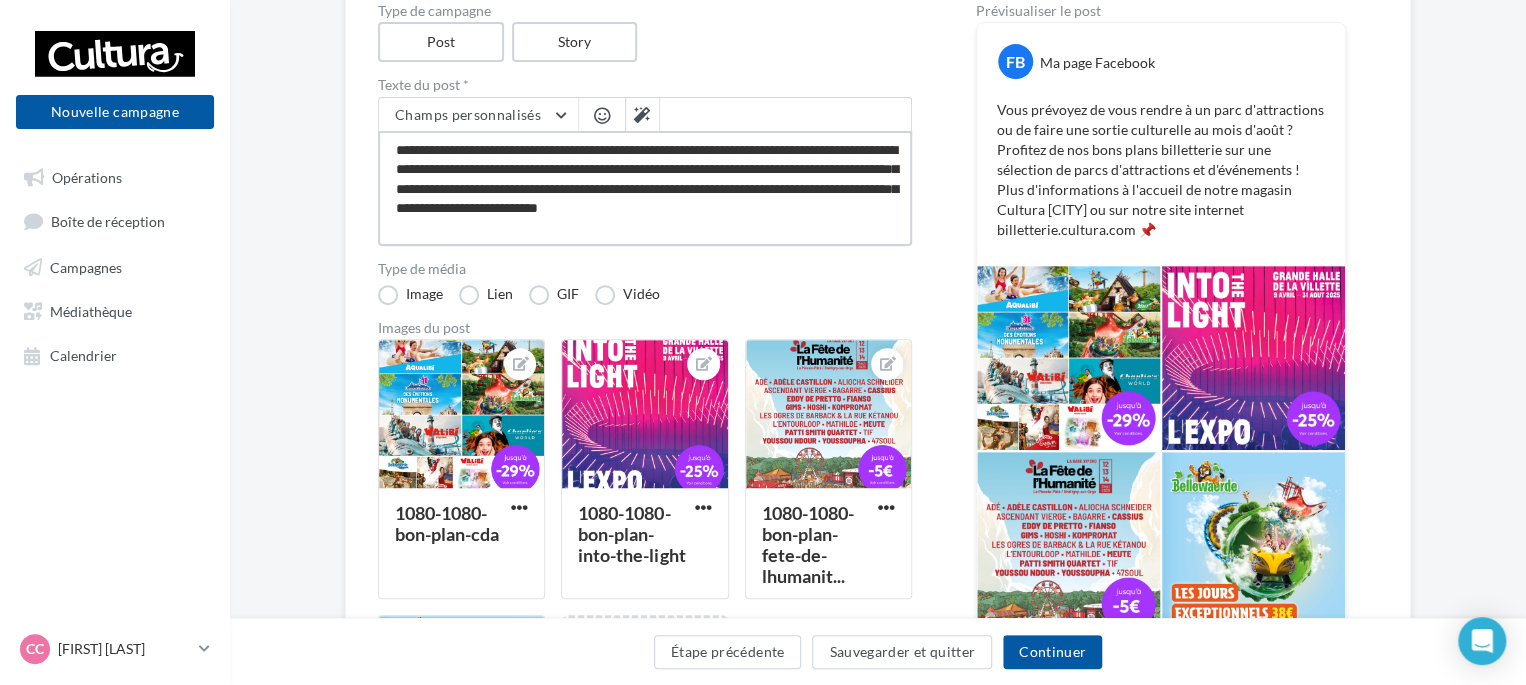 scroll, scrollTop: 200, scrollLeft: 0, axis: vertical 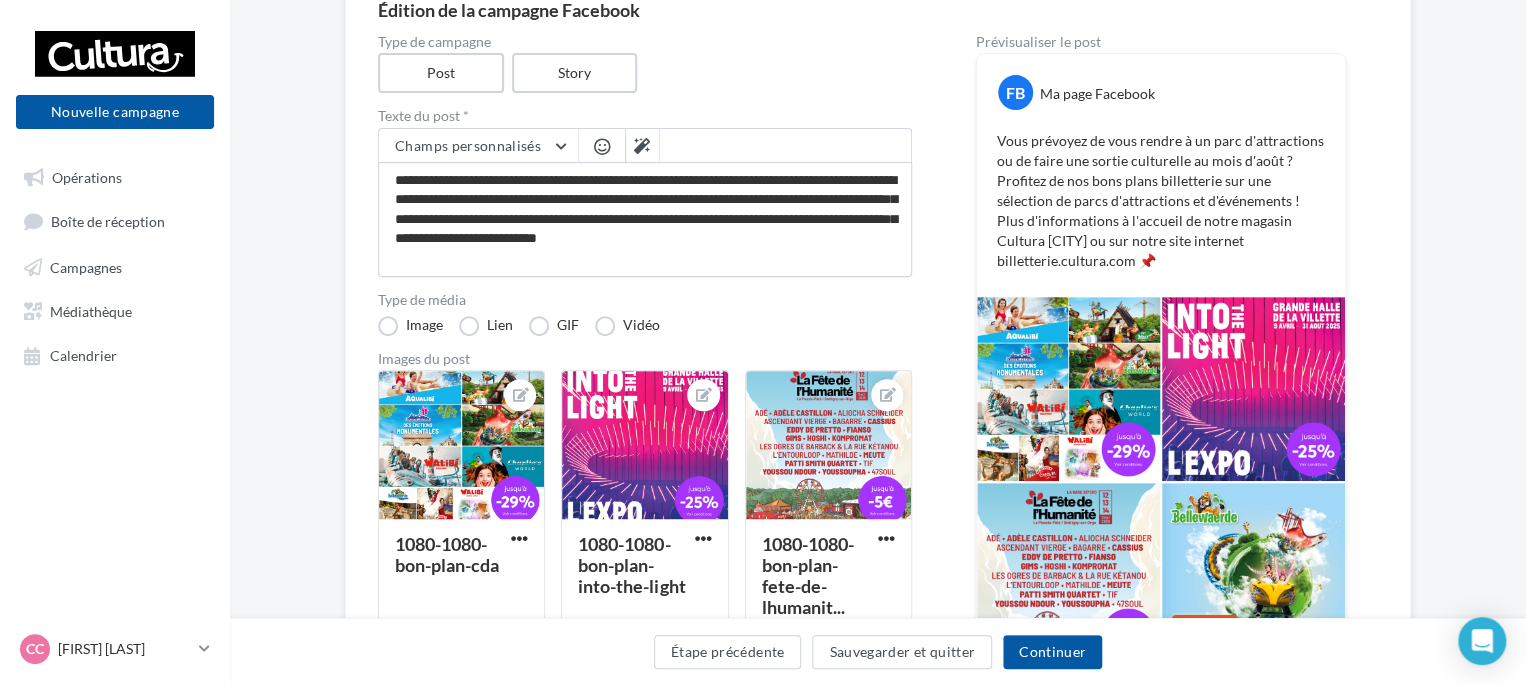 drag, startPoint x: 996, startPoint y: 137, endPoint x: 1169, endPoint y: 263, distance: 214.02103 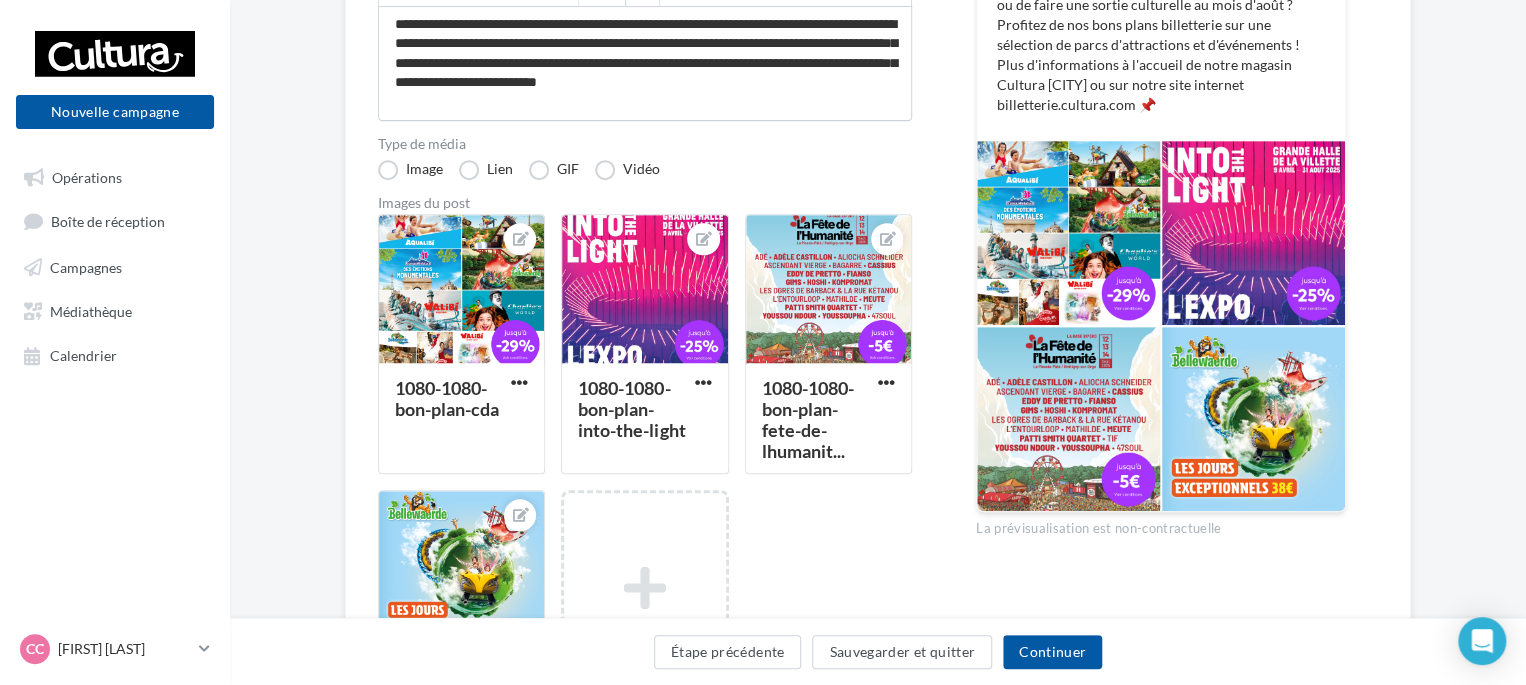 scroll, scrollTop: 184, scrollLeft: 0, axis: vertical 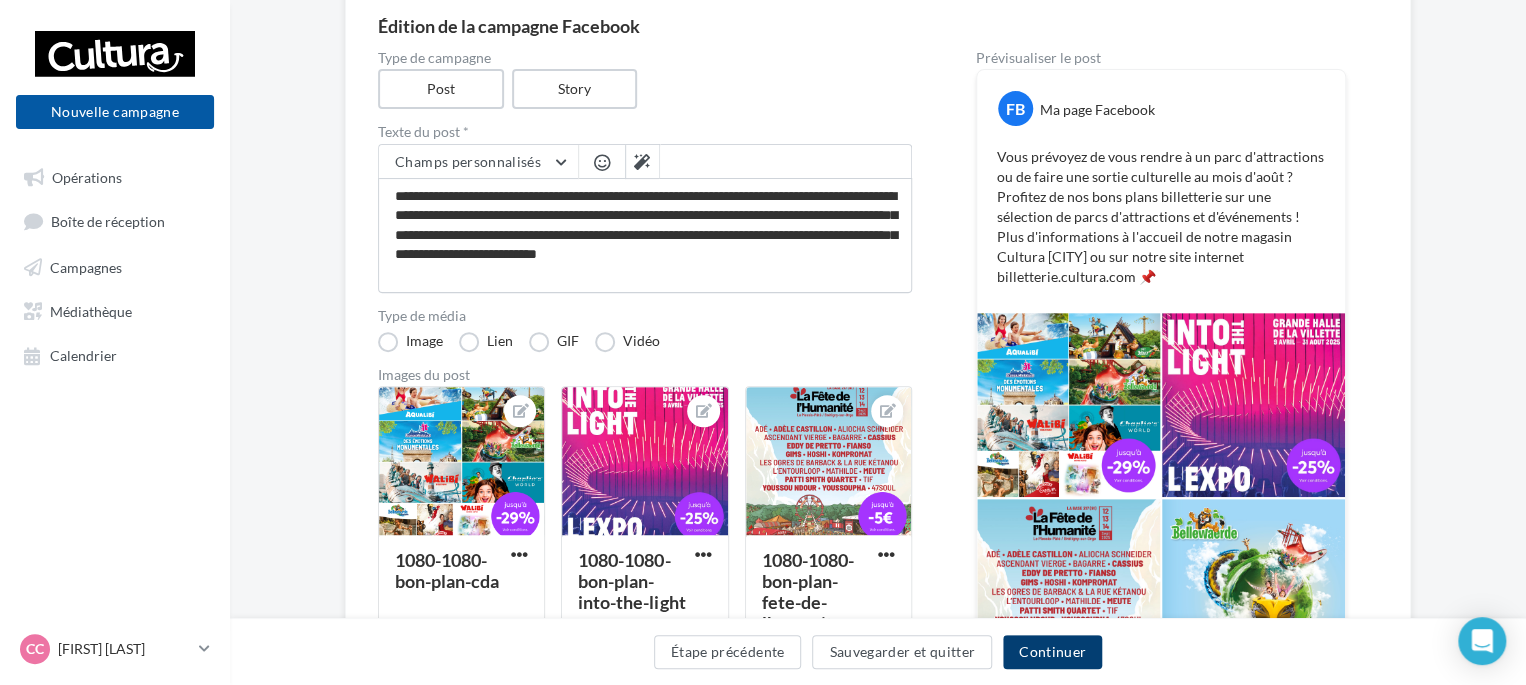 click on "Continuer" at bounding box center [1052, 652] 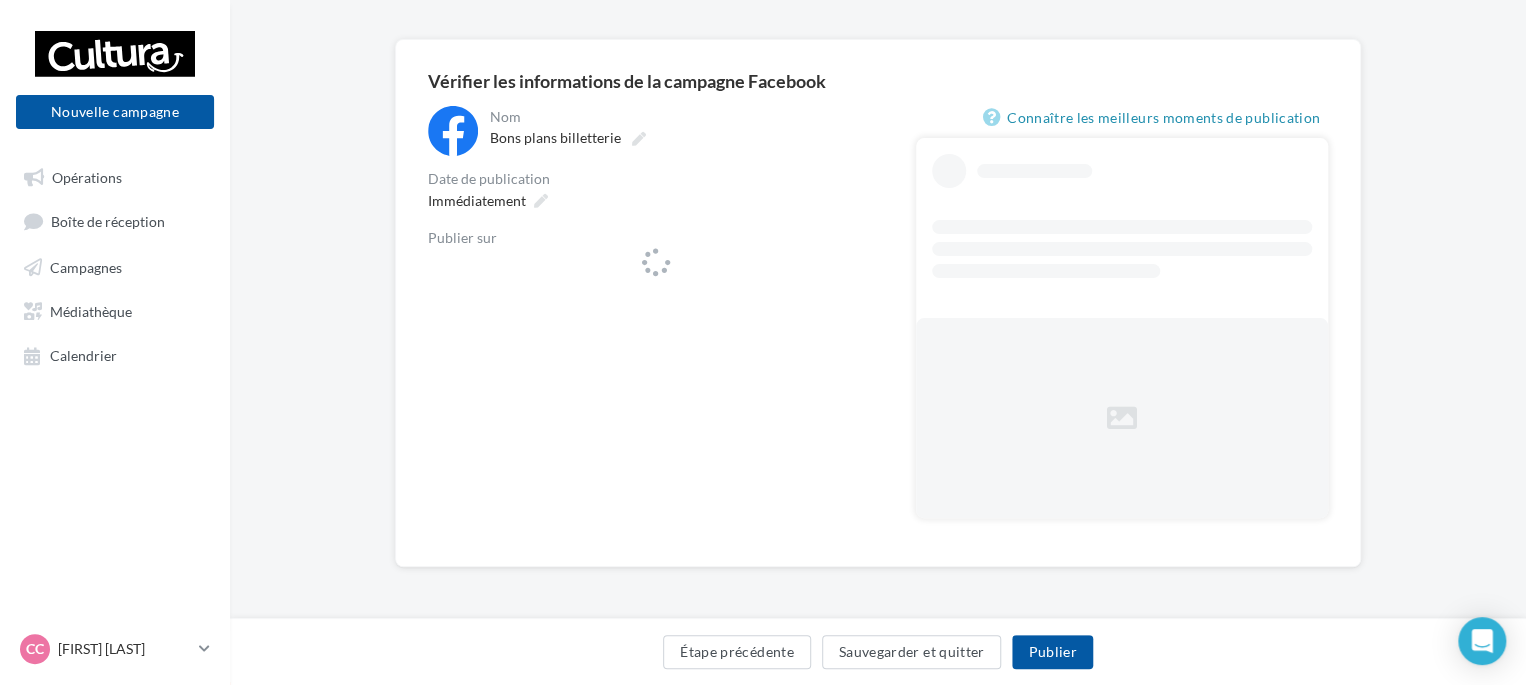 scroll, scrollTop: 0, scrollLeft: 0, axis: both 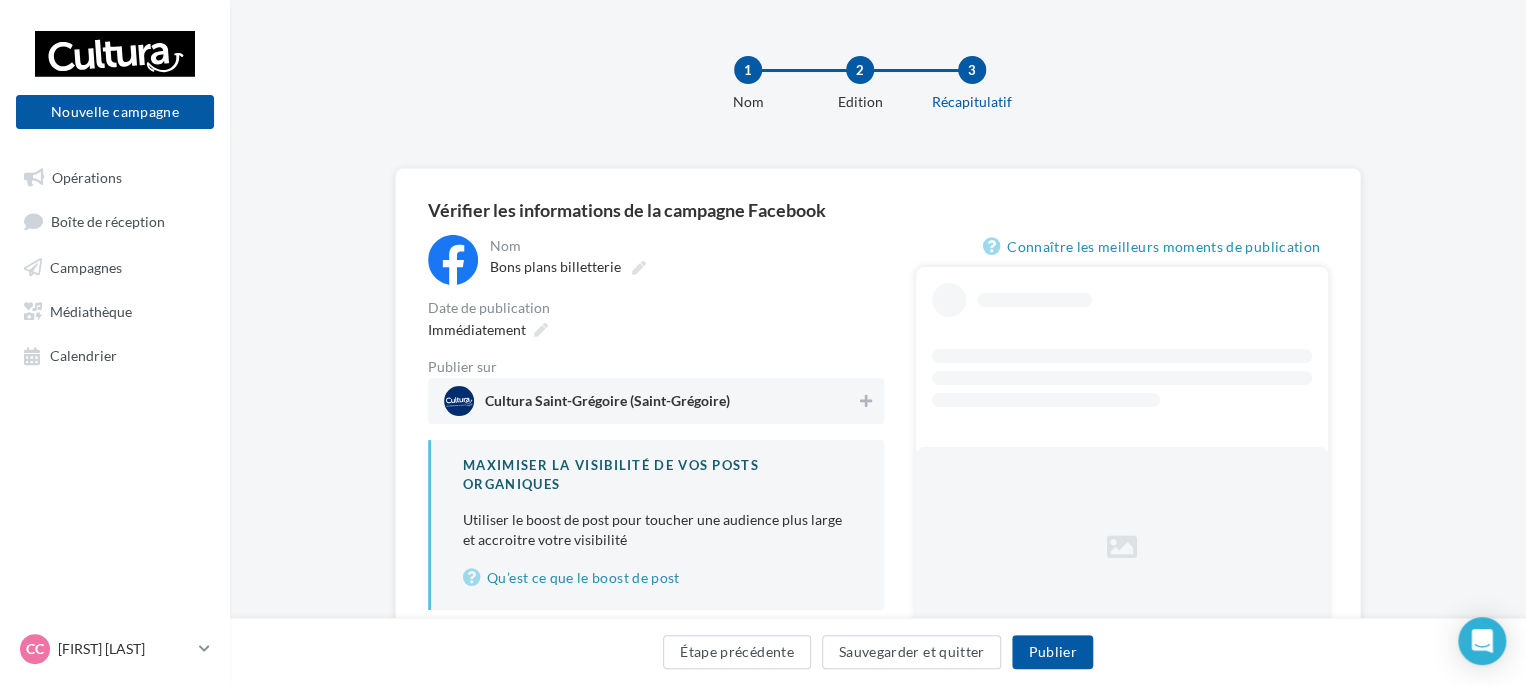 click on "Cultura Saint-Grégoire (Saint-Grégoire)" at bounding box center [650, 401] 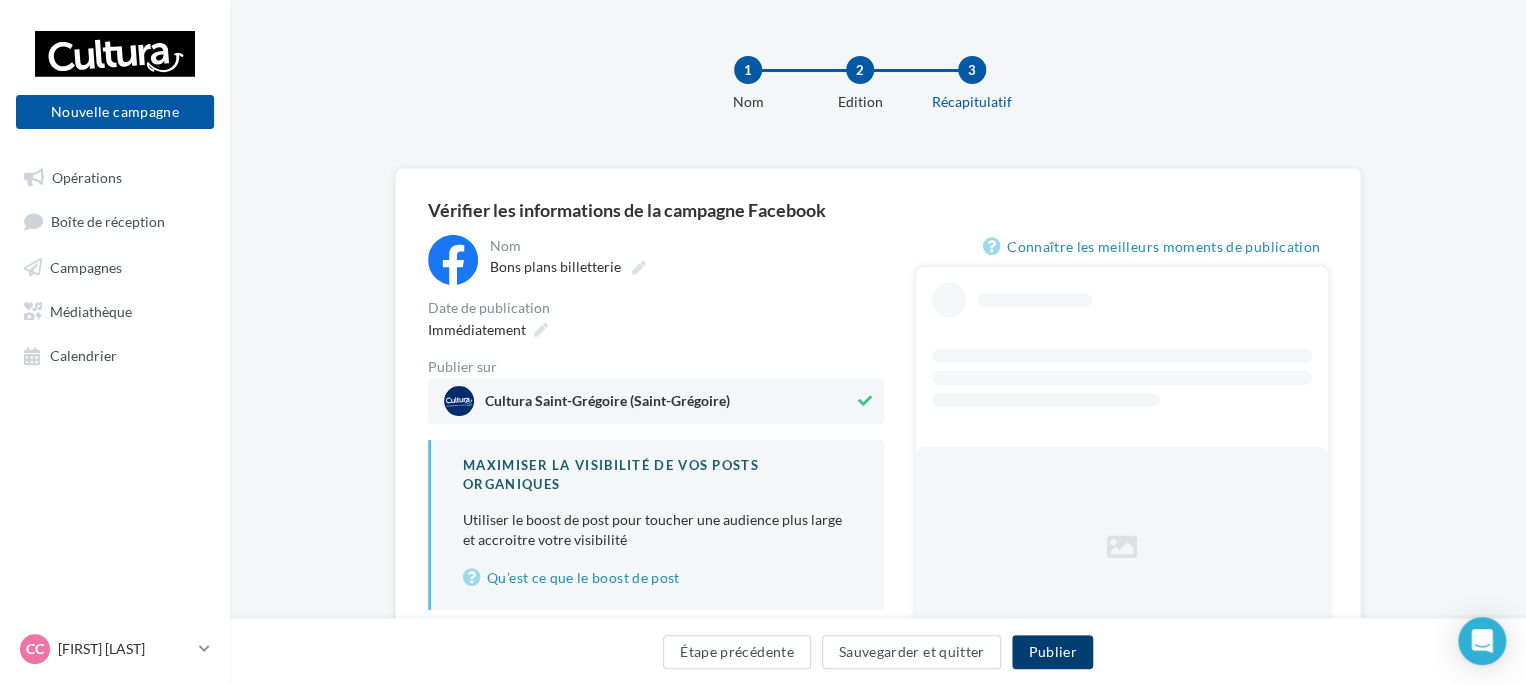 click on "Publier" at bounding box center (1052, 652) 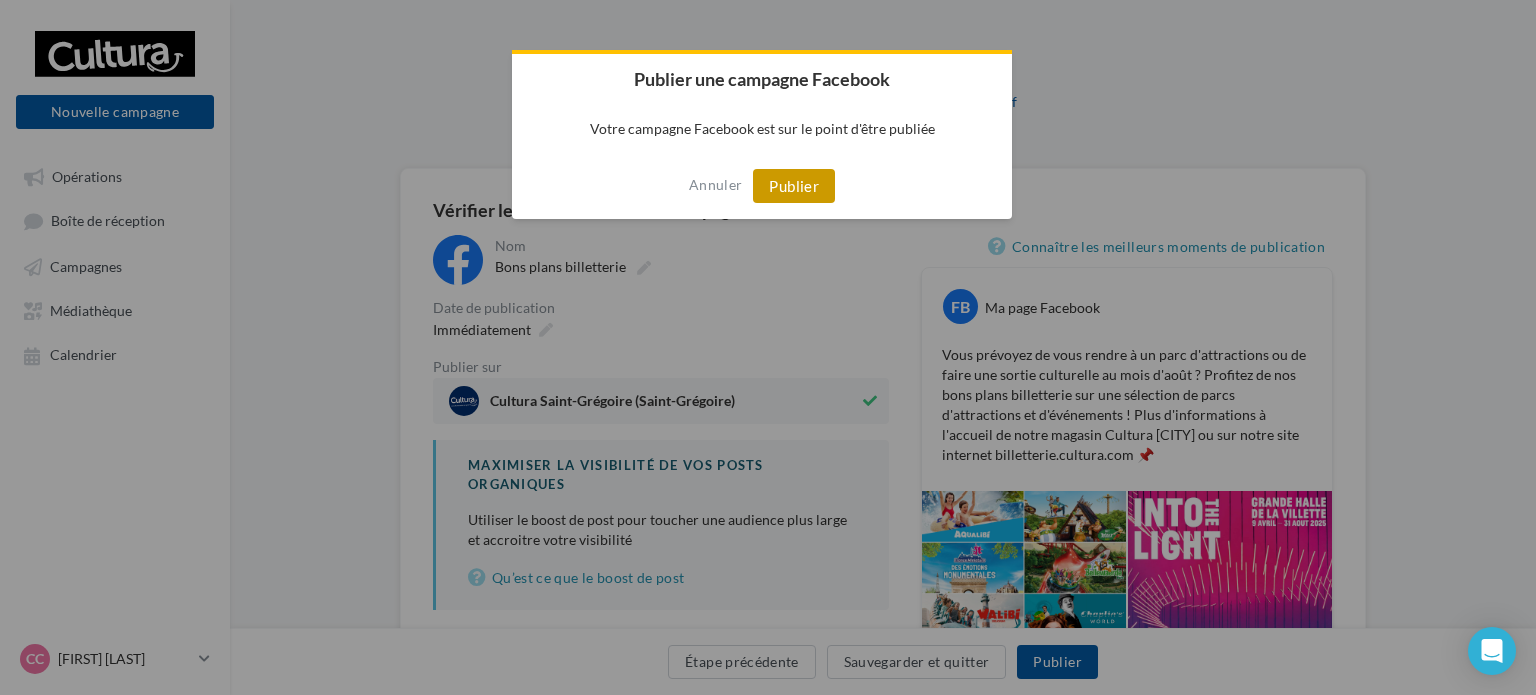 click on "Publier" at bounding box center (794, 186) 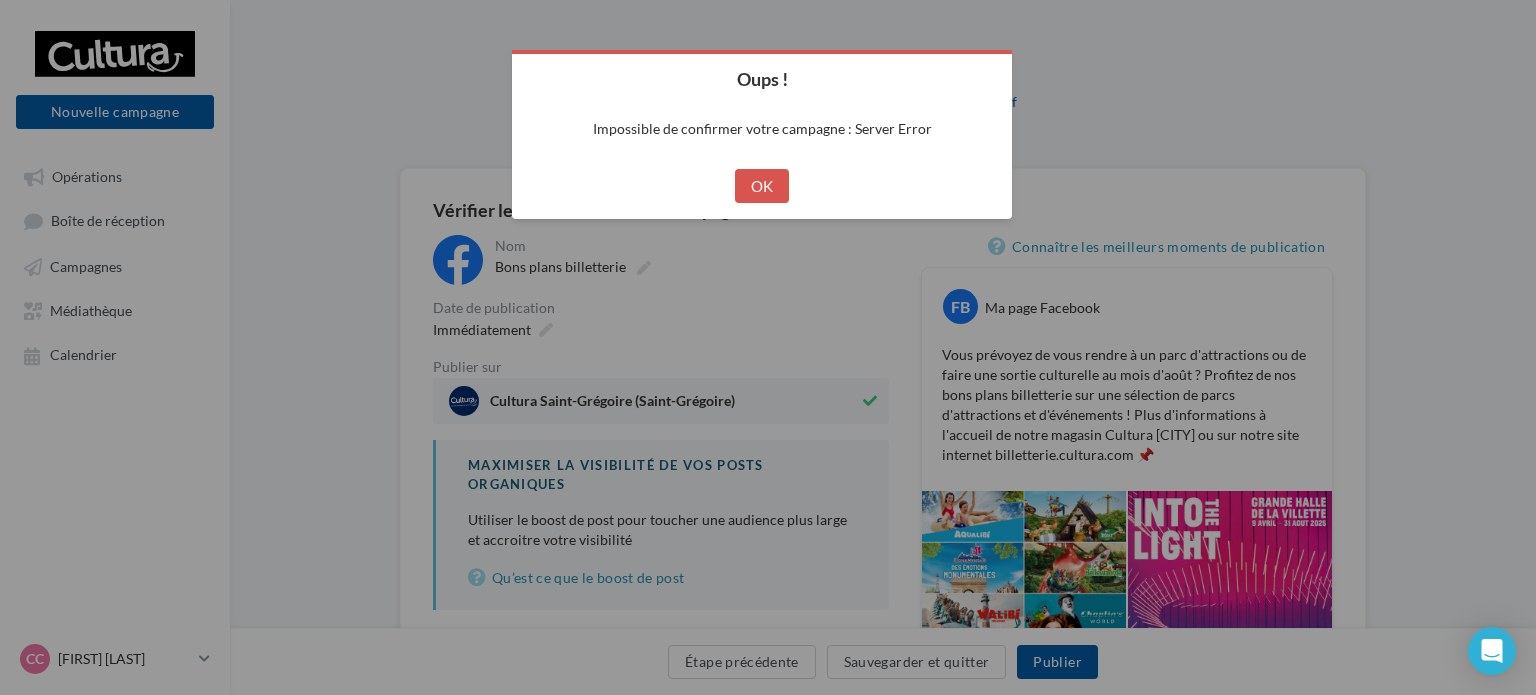 drag, startPoint x: 1333, startPoint y: 89, endPoint x: 1310, endPoint y: 90, distance: 23.021729 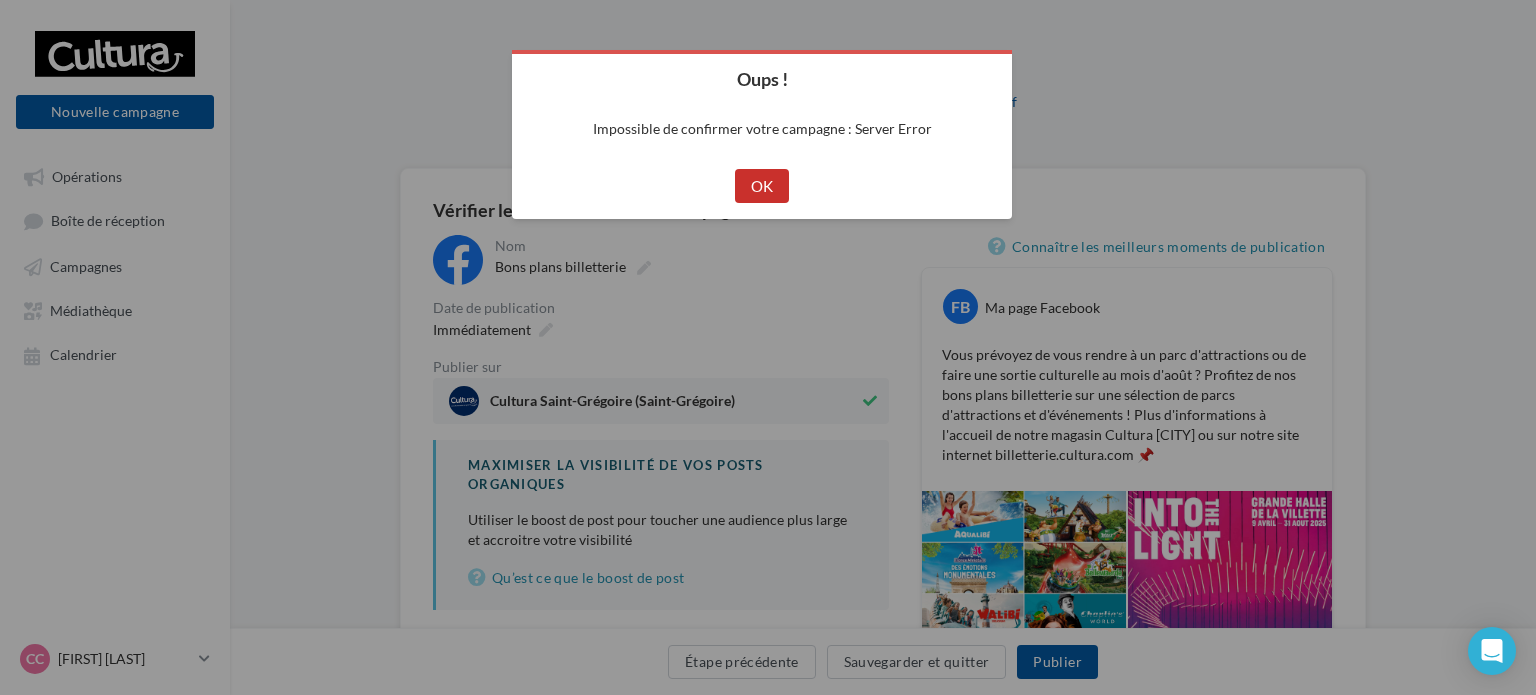 click on "OK" at bounding box center [762, 186] 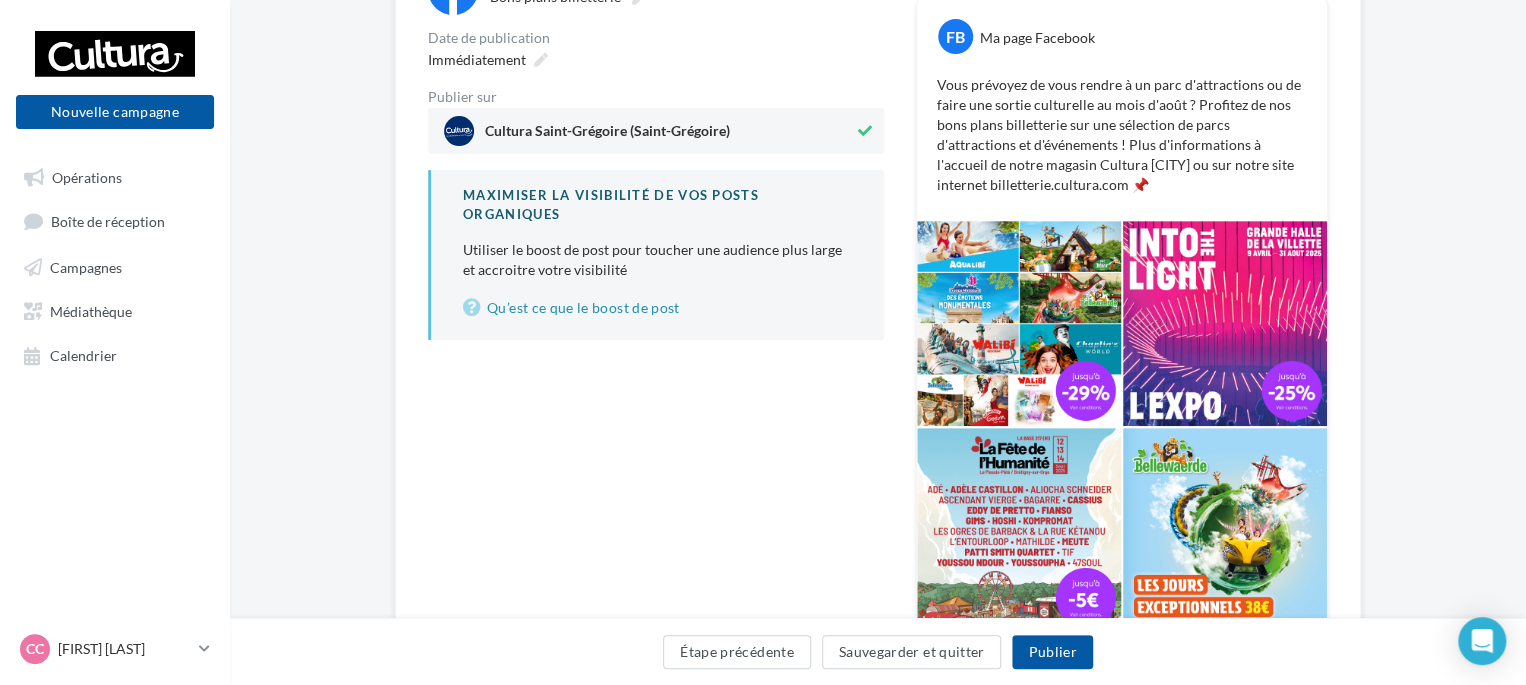 scroll, scrollTop: 300, scrollLeft: 0, axis: vertical 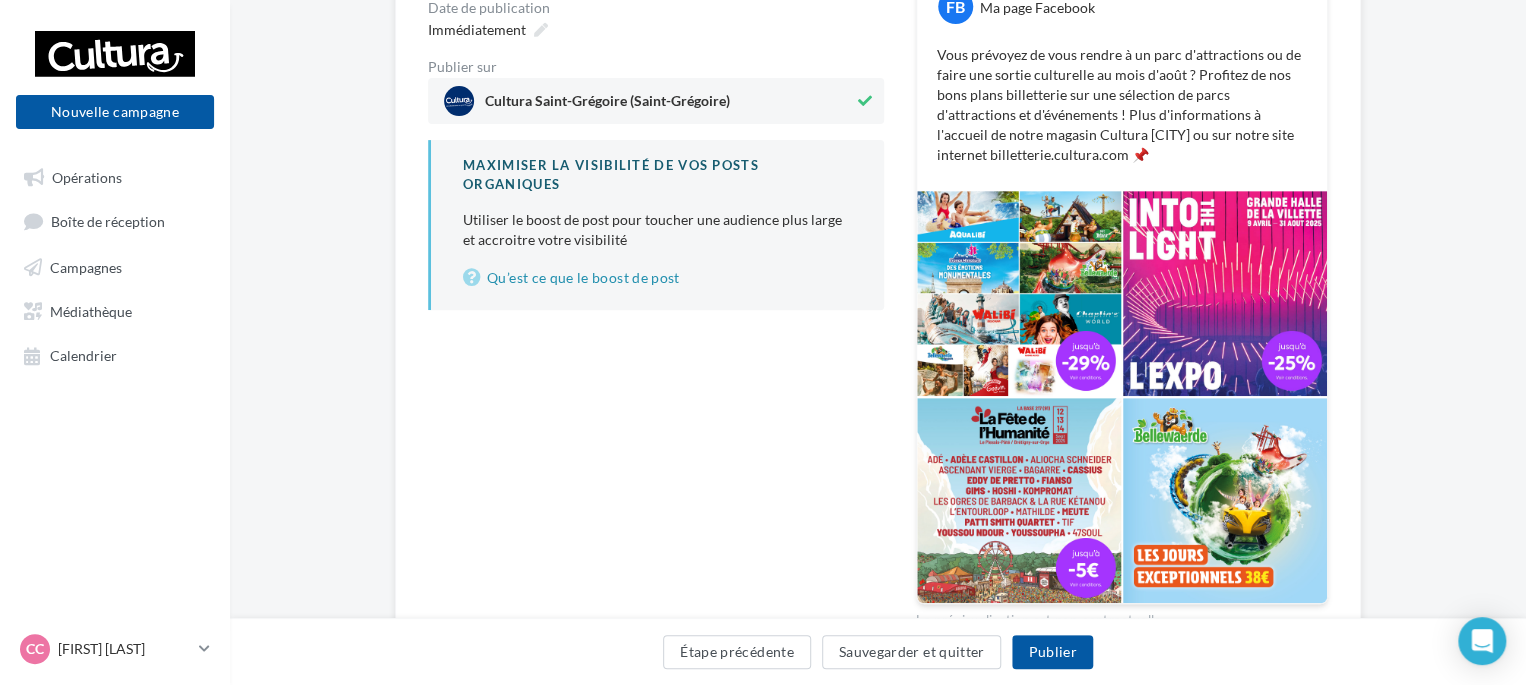 drag, startPoint x: 1121, startPoint y: 155, endPoint x: 934, endPoint y: 59, distance: 210.20229 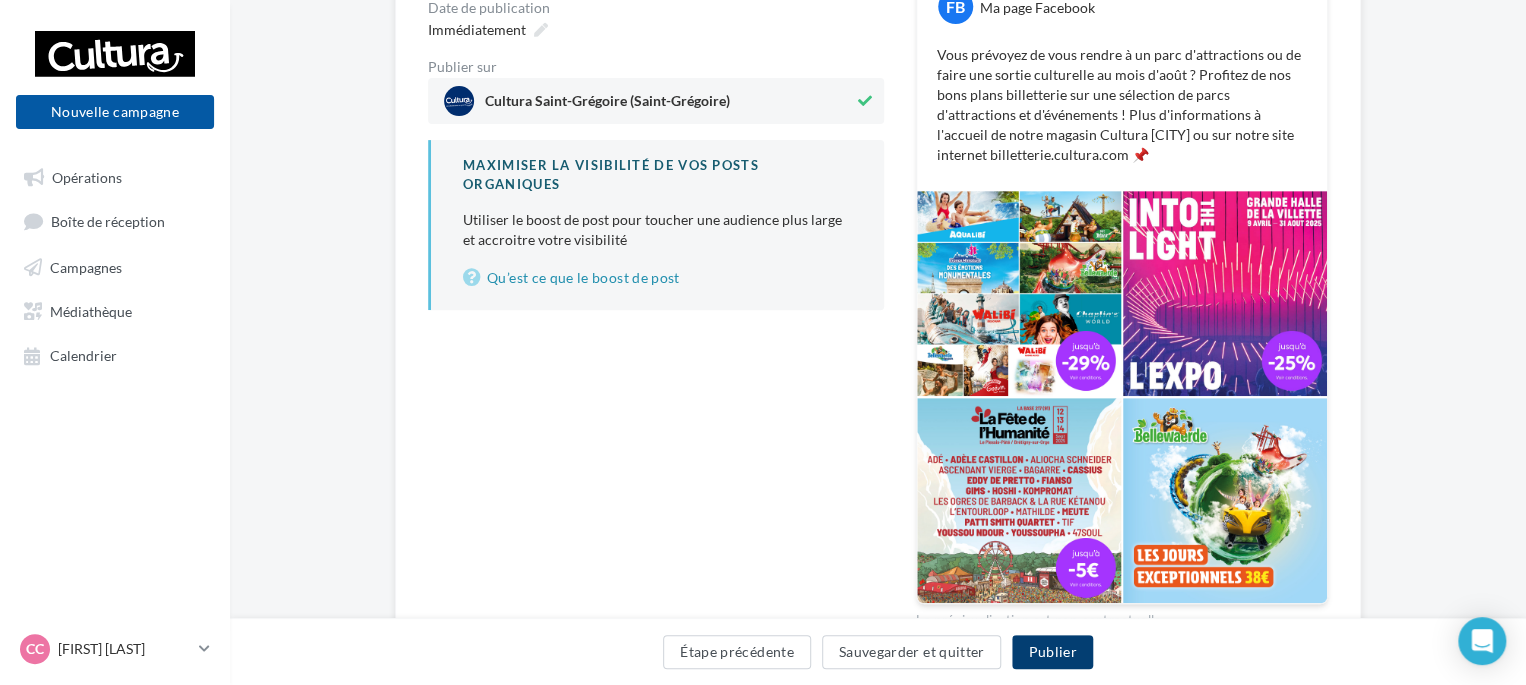 click on "Publier" at bounding box center [1052, 652] 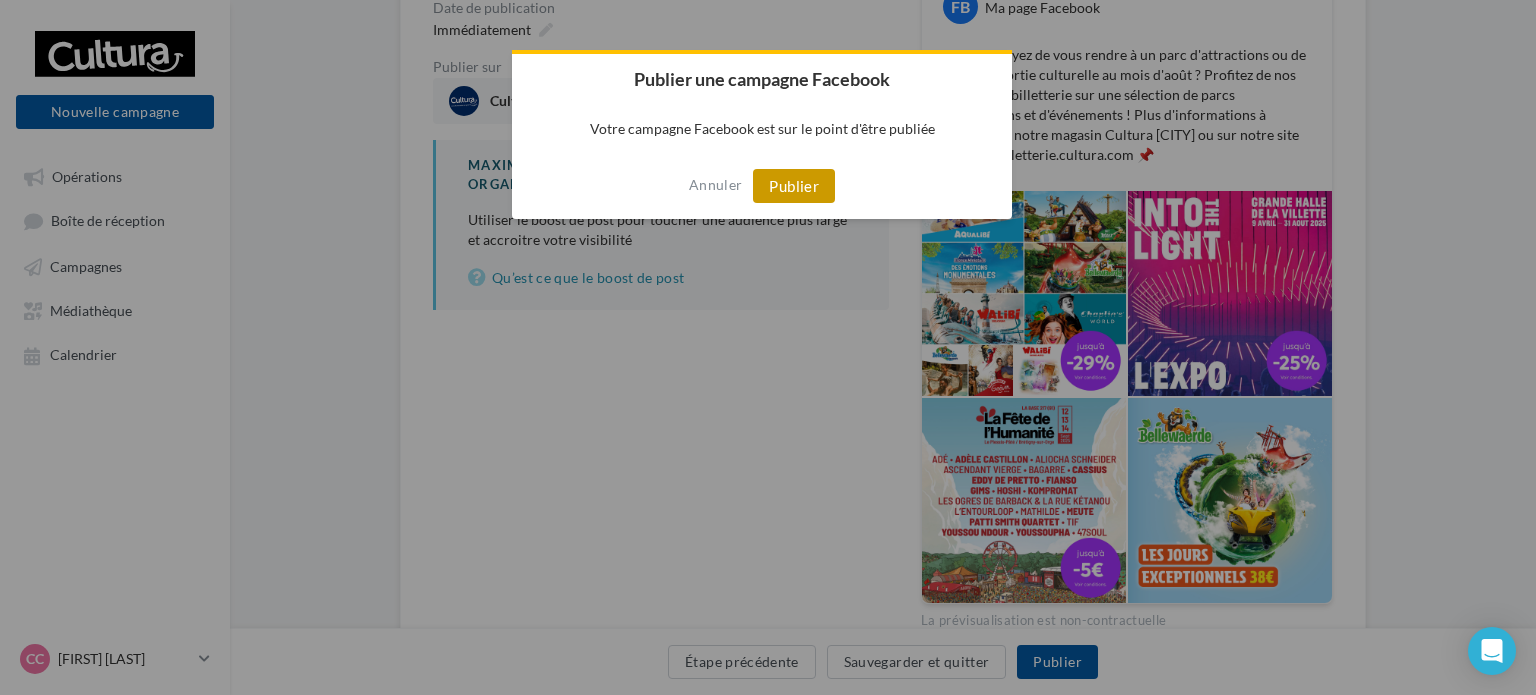click on "Publier" at bounding box center [794, 186] 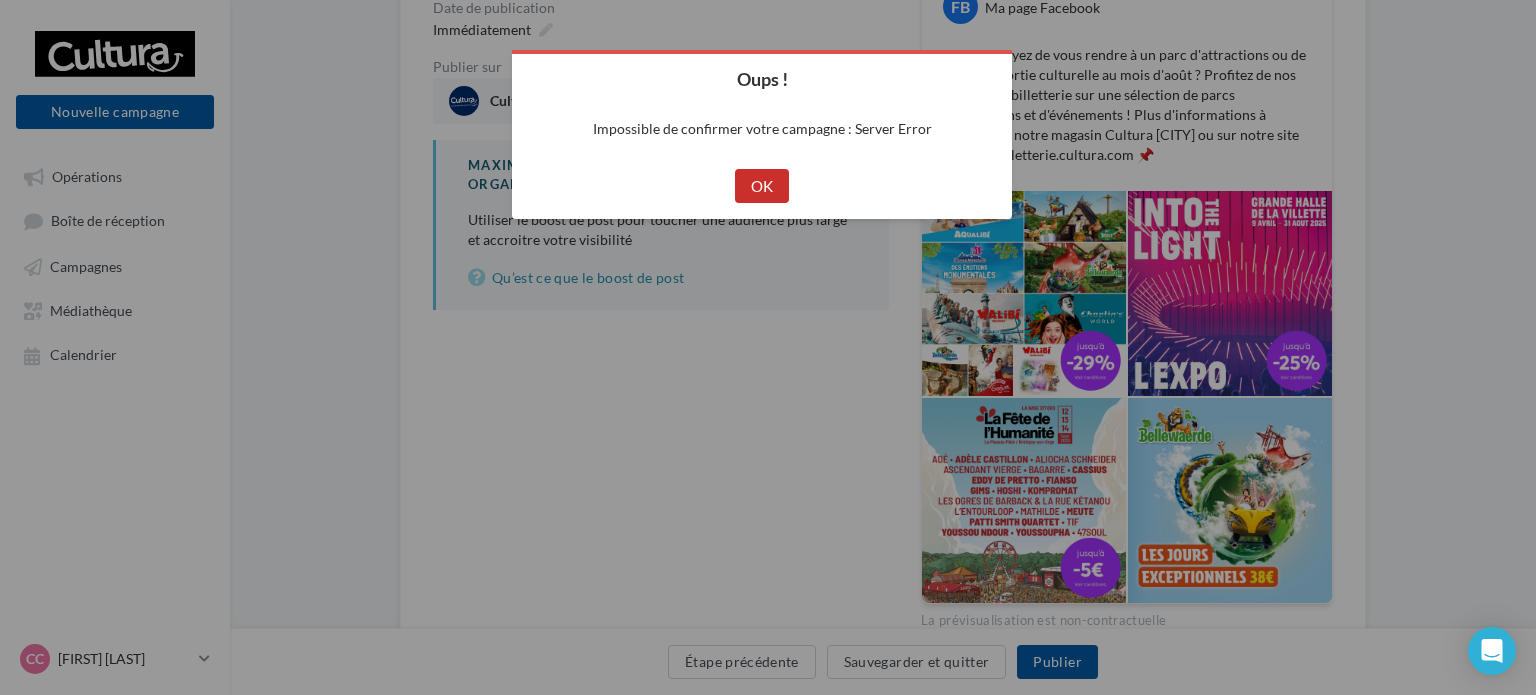 click on "OK" at bounding box center [762, 186] 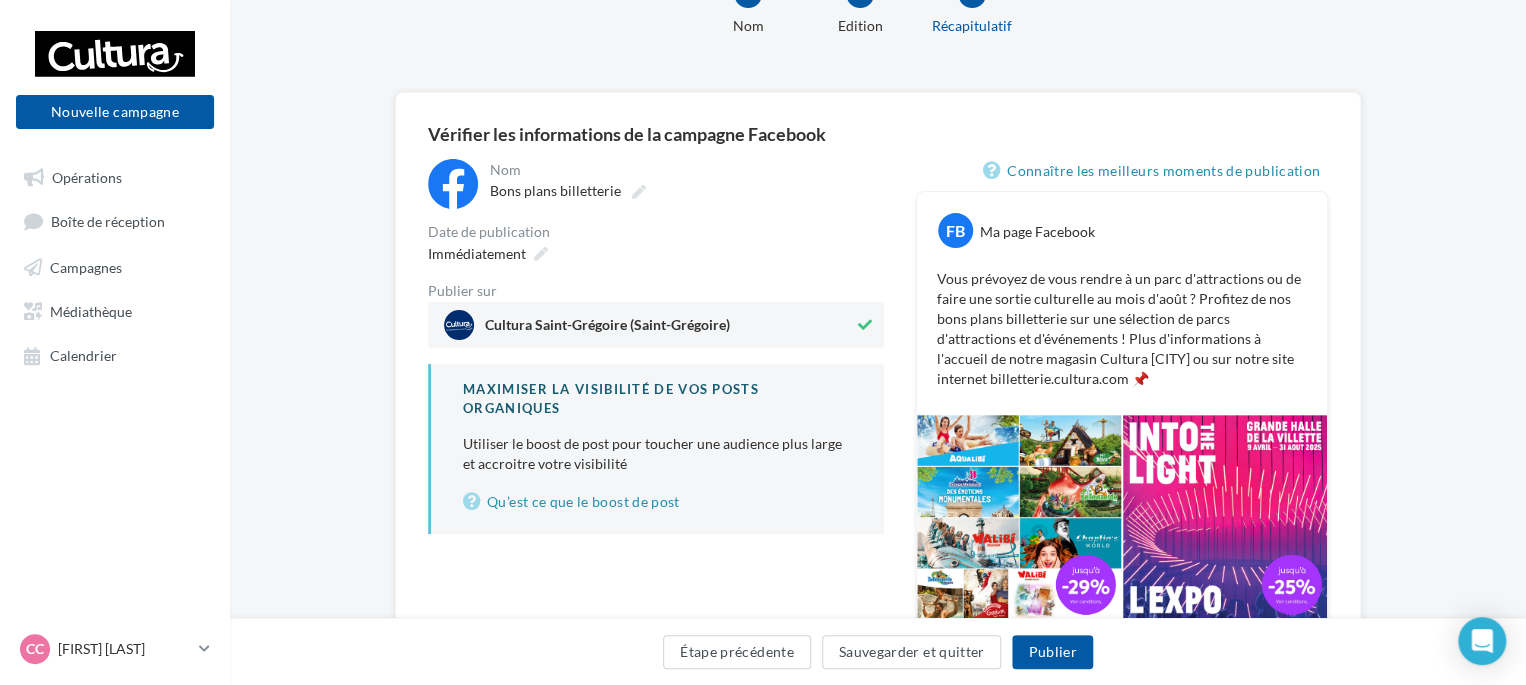 scroll, scrollTop: 0, scrollLeft: 0, axis: both 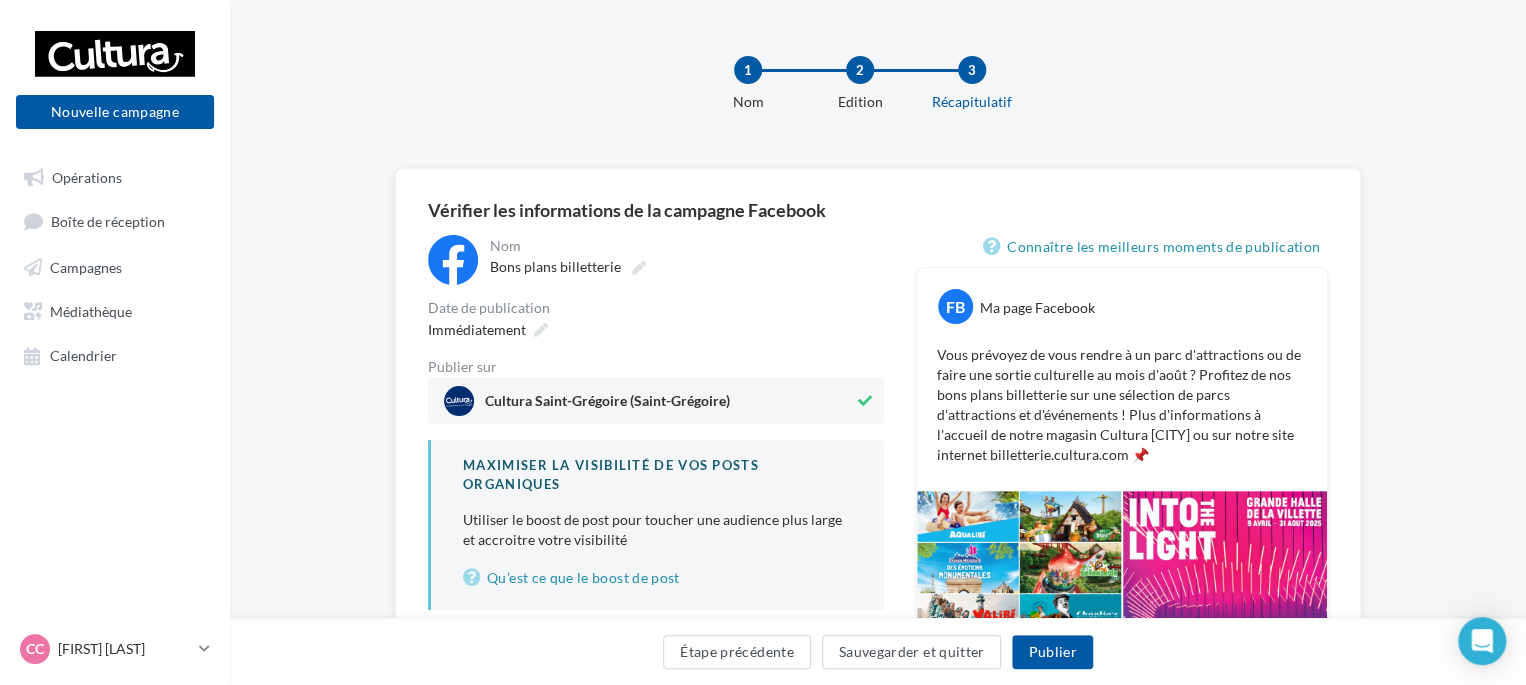 copy on "Vous prévoyez de vous rendre à un parc d'attractions ou de faire une sortie culturelle au mois d'août ? Profitez de nos bons plans billetterie sur une sélection de parcs d'attractions et d'événements ! Plus d'informations à l'accueil de notre magasin Cultura Saint-Grégoire ou sur notre site internet billetterie.cultura.com  📌" 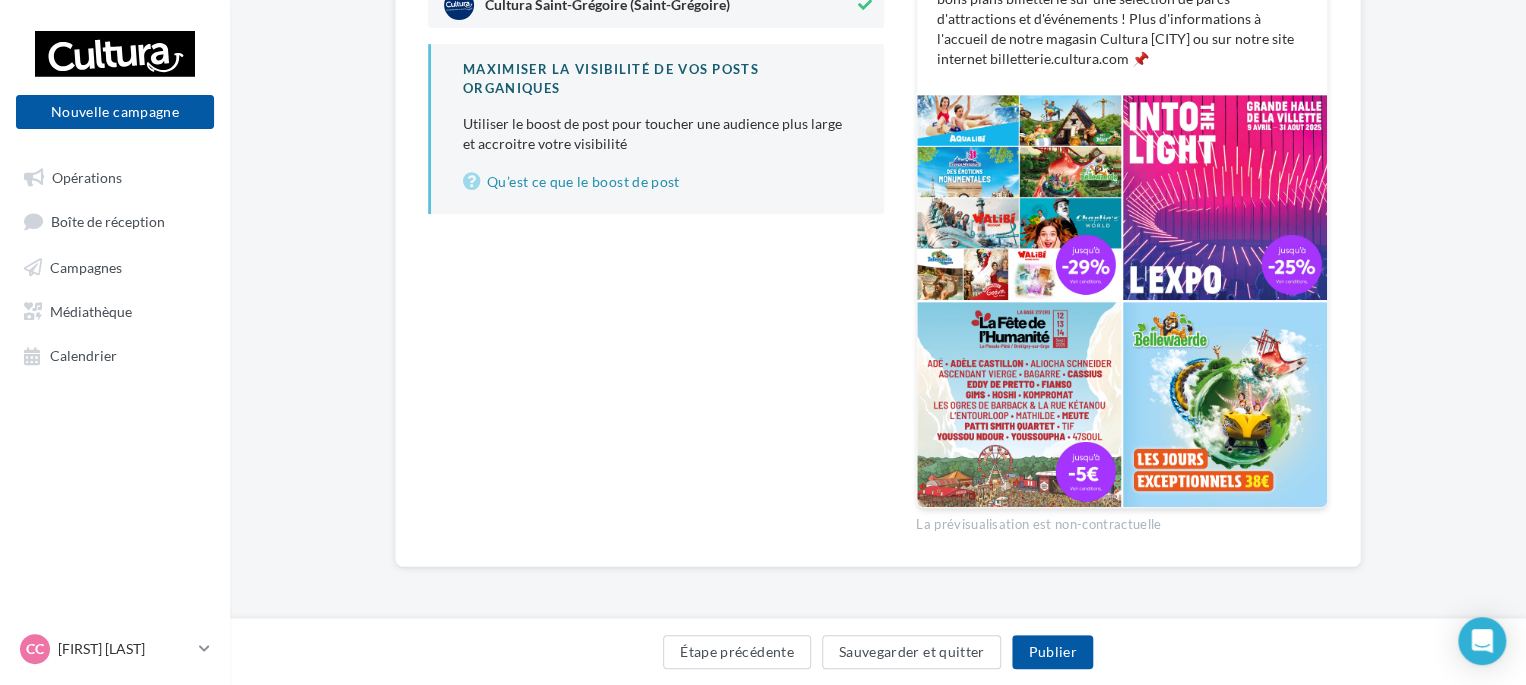 scroll, scrollTop: 0, scrollLeft: 0, axis: both 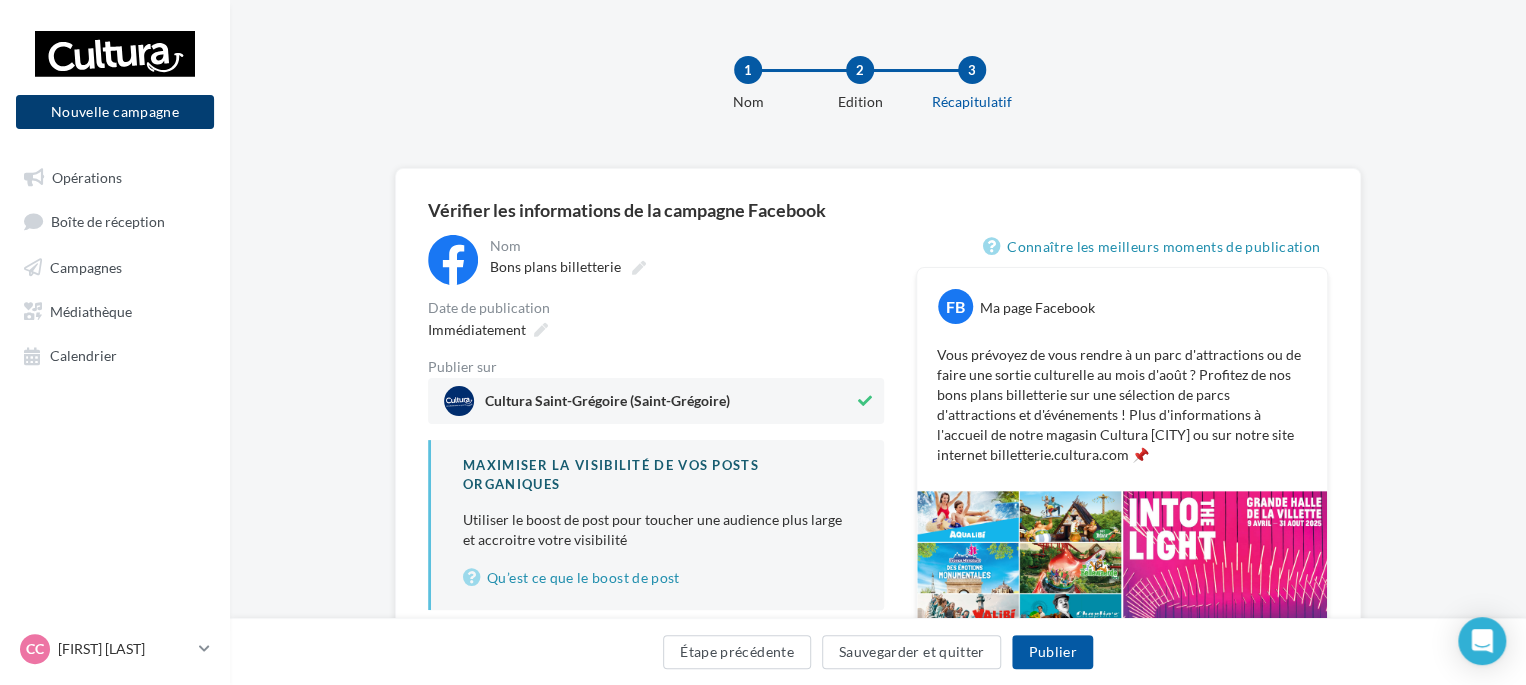 click on "Nouvelle campagne" at bounding box center (115, 112) 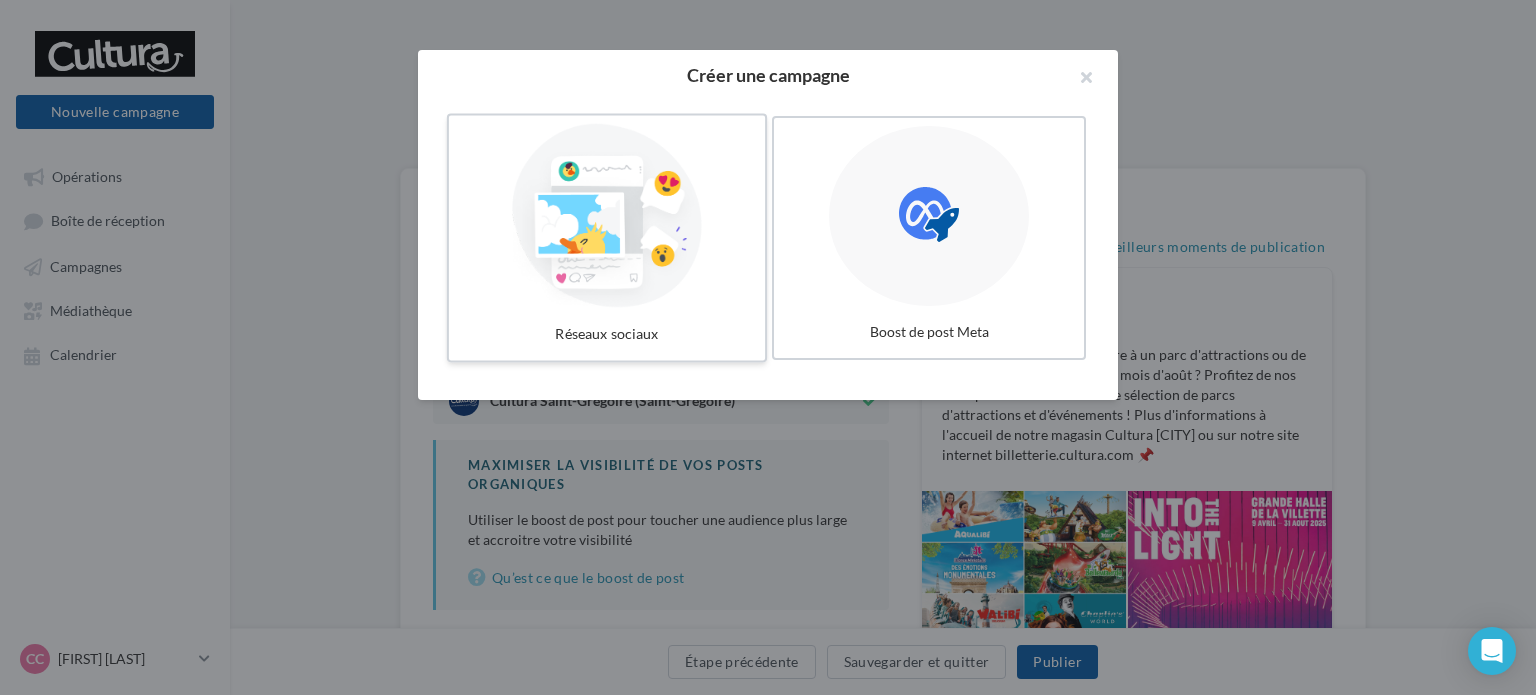 click at bounding box center (607, 216) 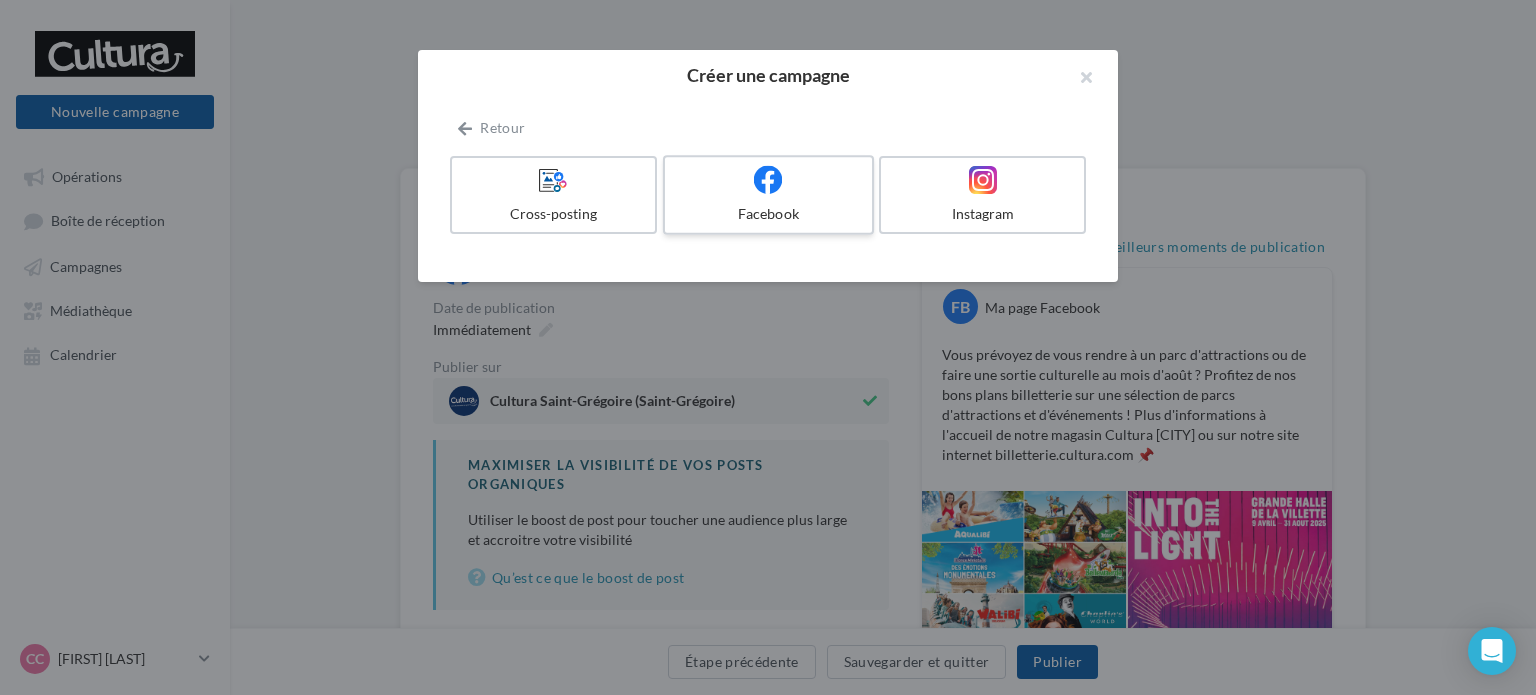 click on "Facebook" at bounding box center [768, 195] 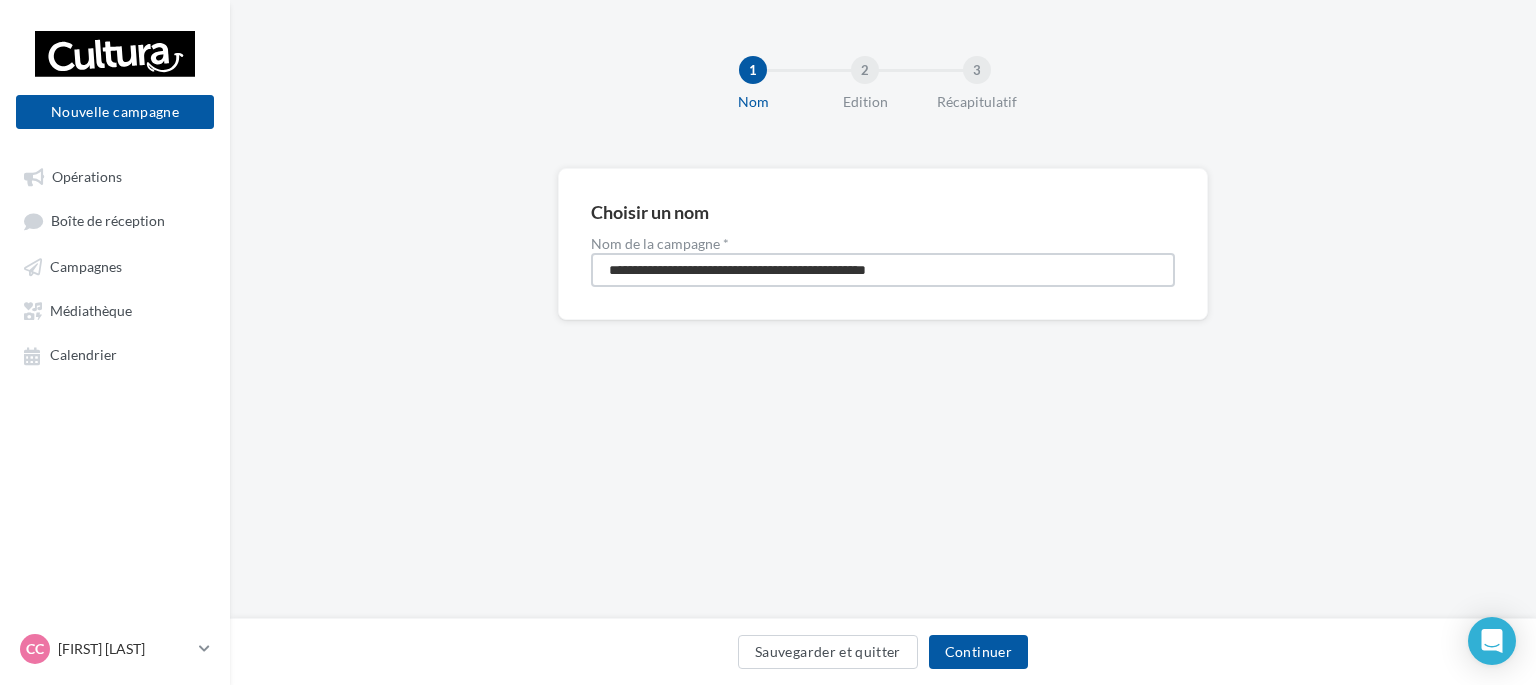 drag, startPoint x: 944, startPoint y: 259, endPoint x: 385, endPoint y: 251, distance: 559.05725 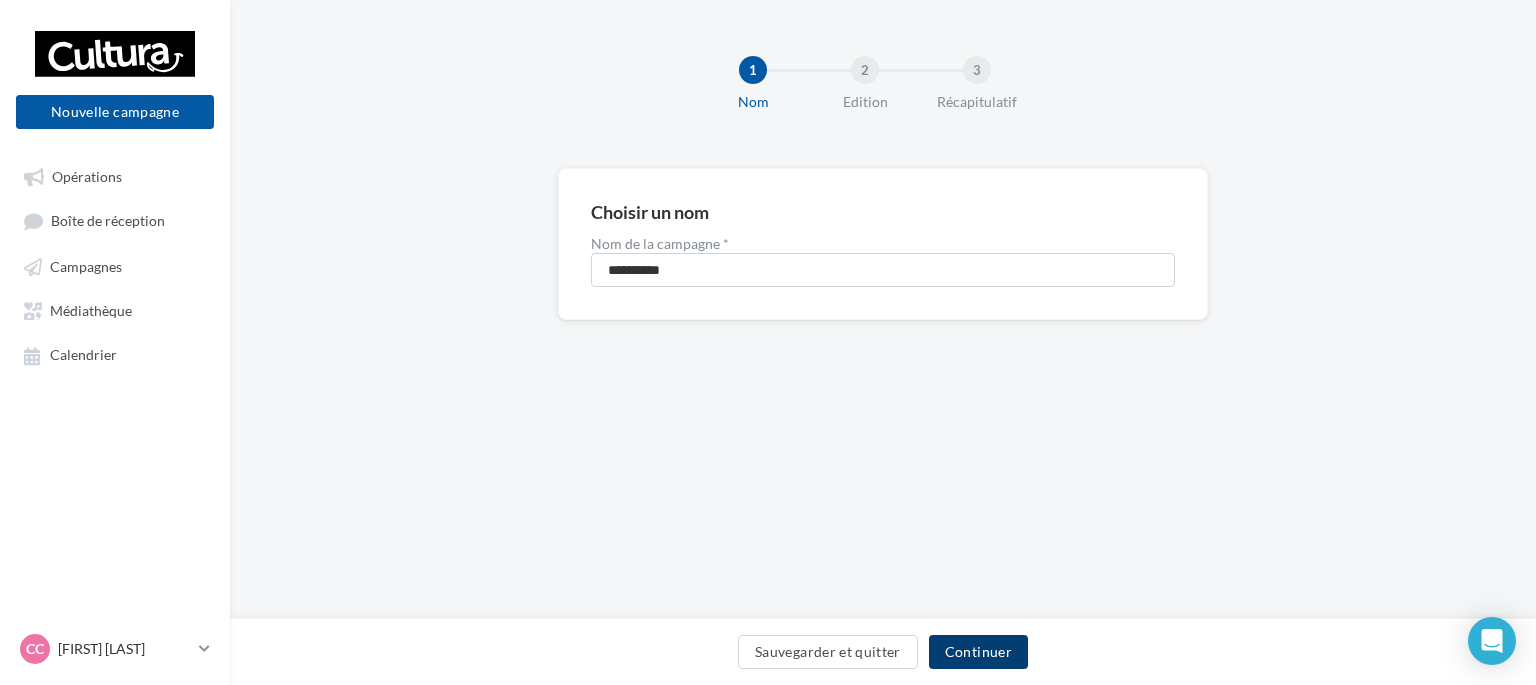 click on "Continuer" at bounding box center (978, 652) 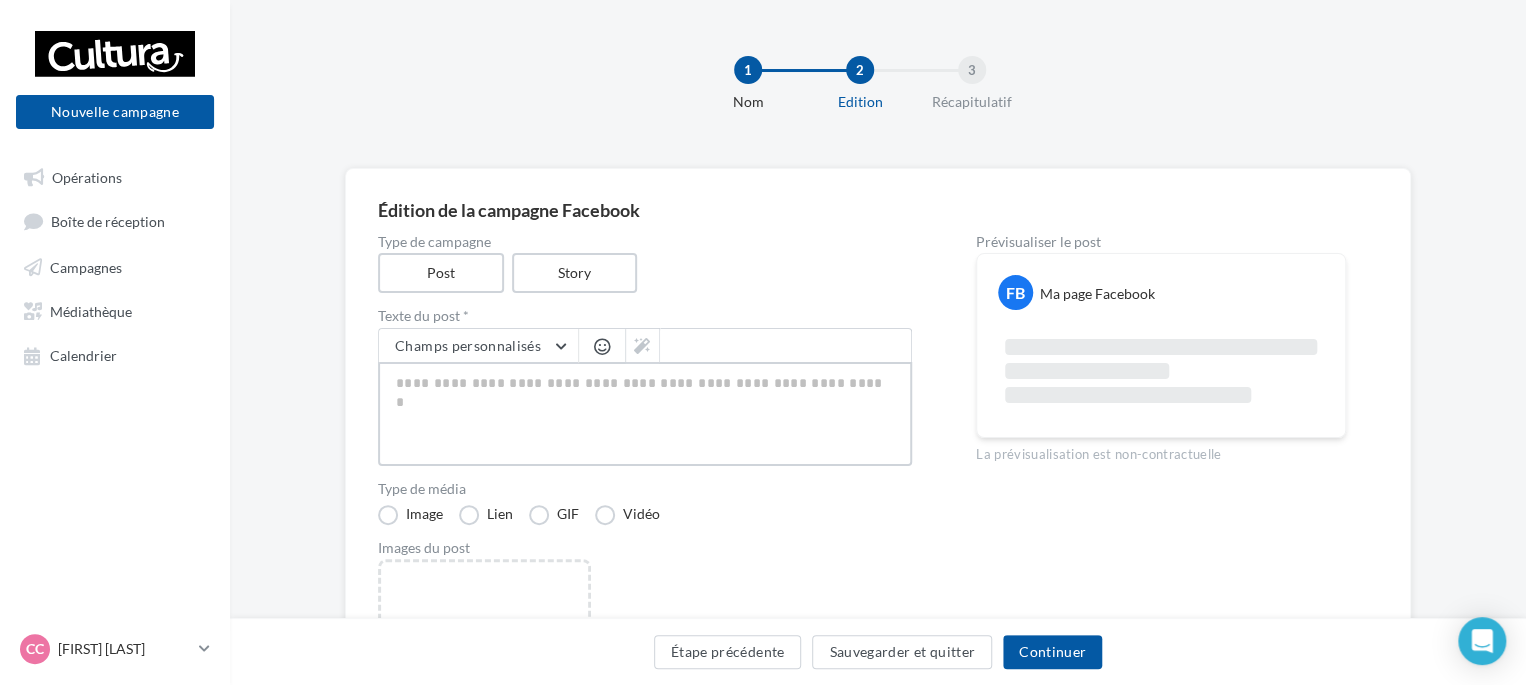 click at bounding box center [645, 414] 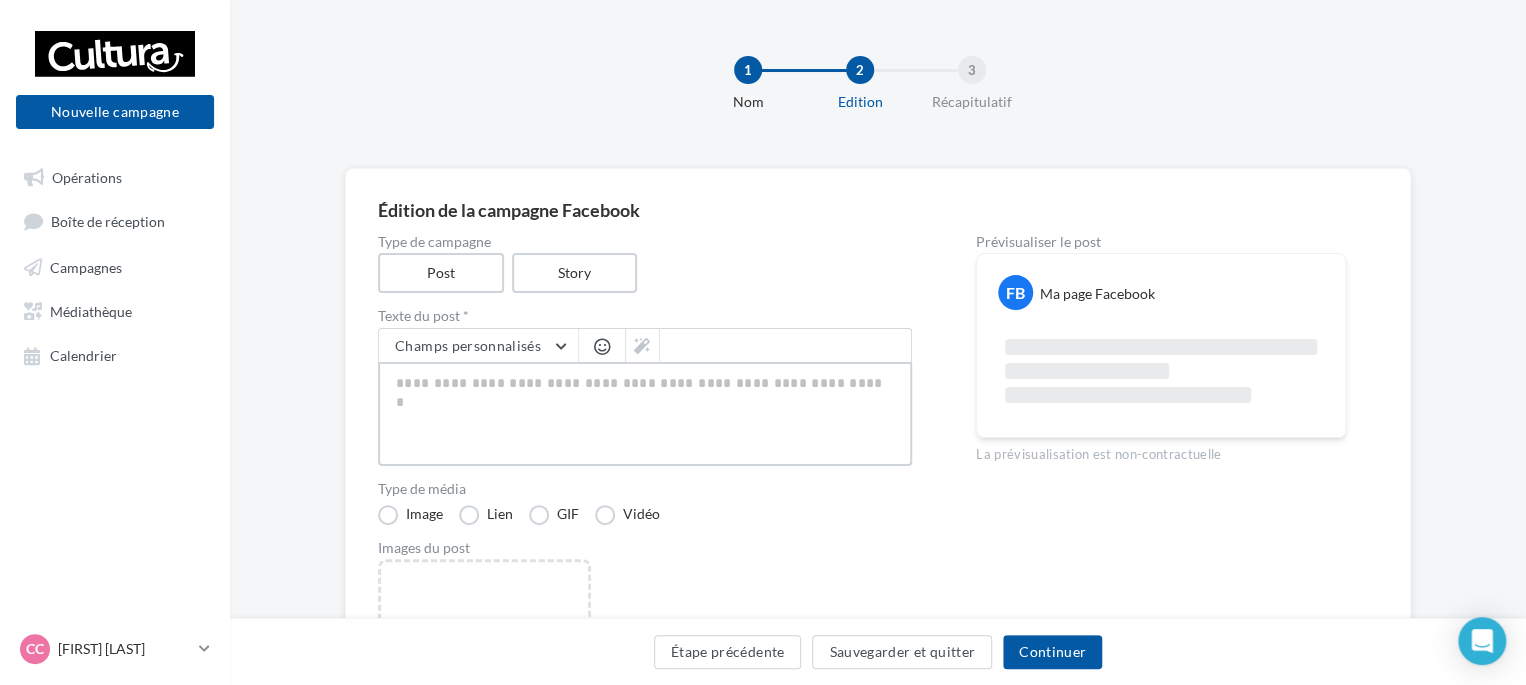 paste on "**********" 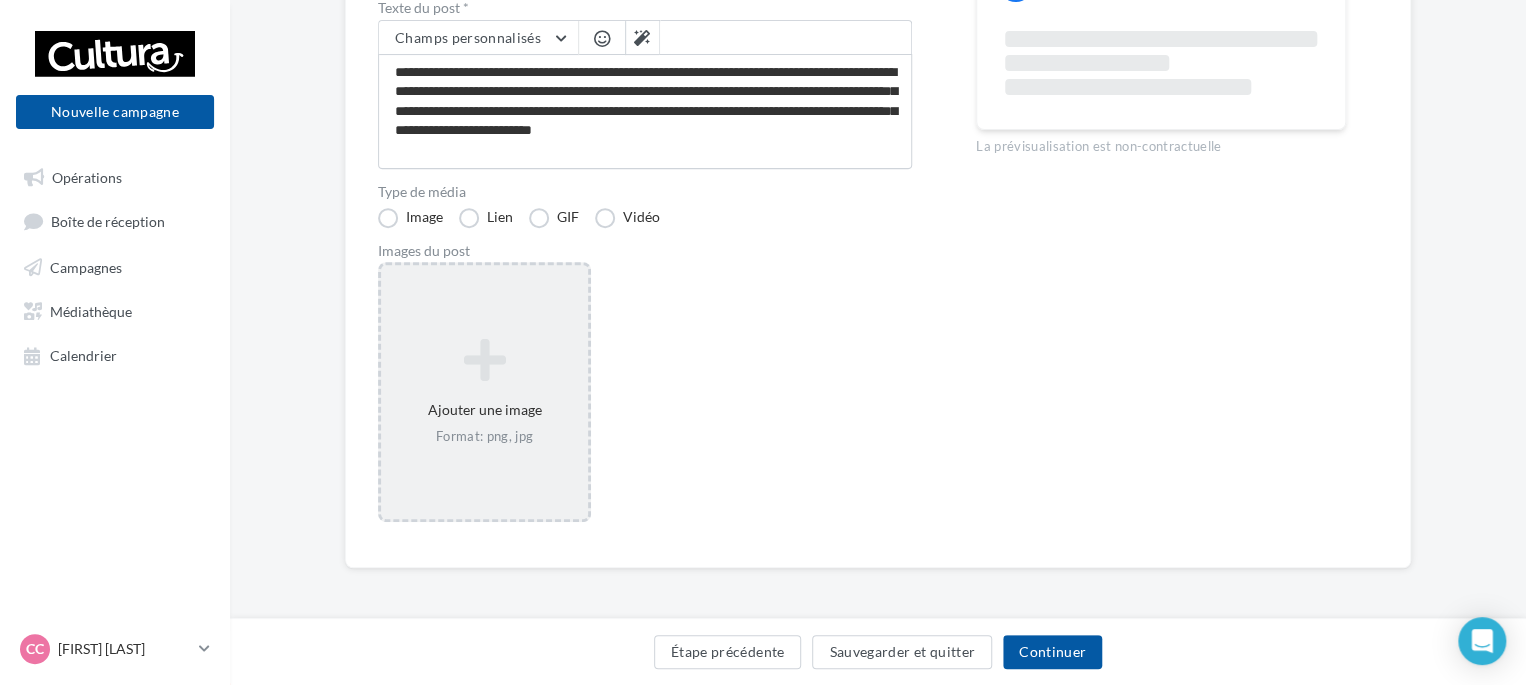 click on "Ajouter une image     Format: png, jpg" at bounding box center [484, 392] 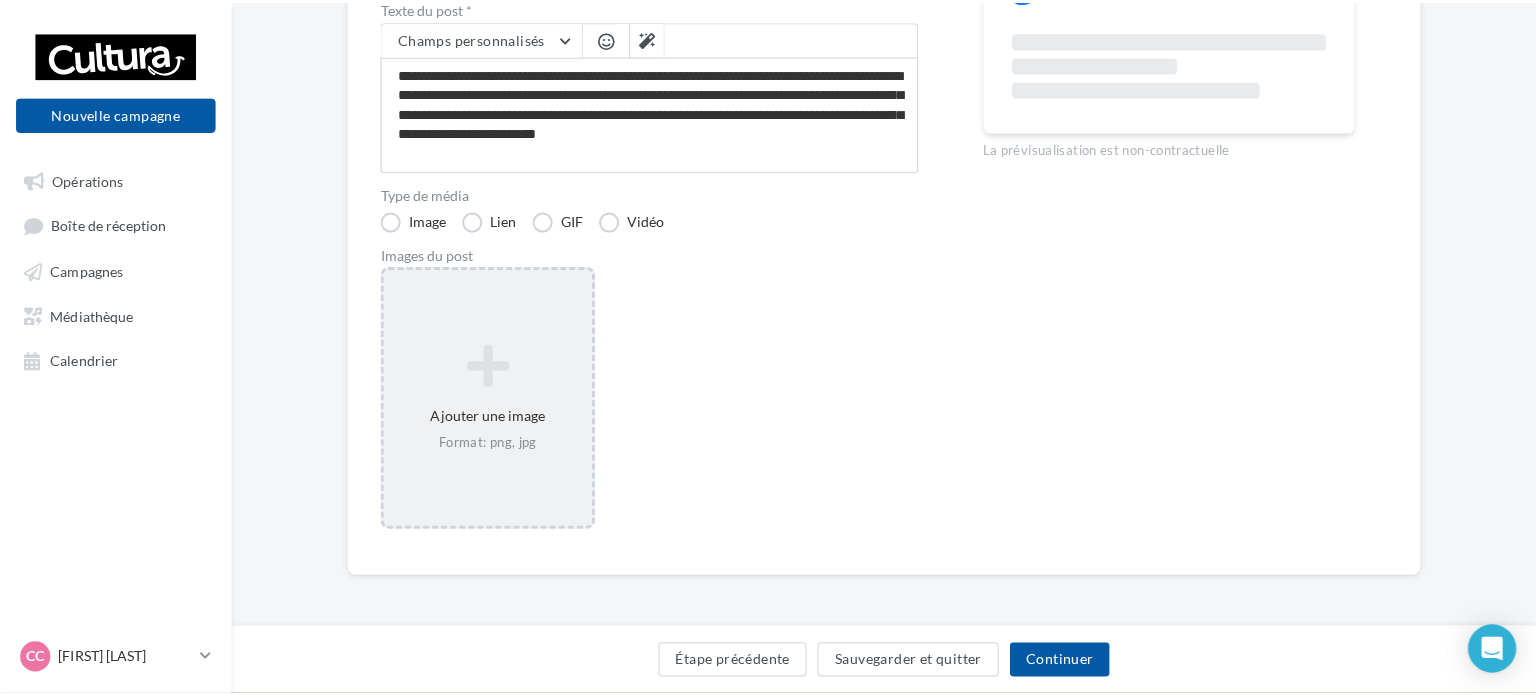 scroll, scrollTop: 298, scrollLeft: 0, axis: vertical 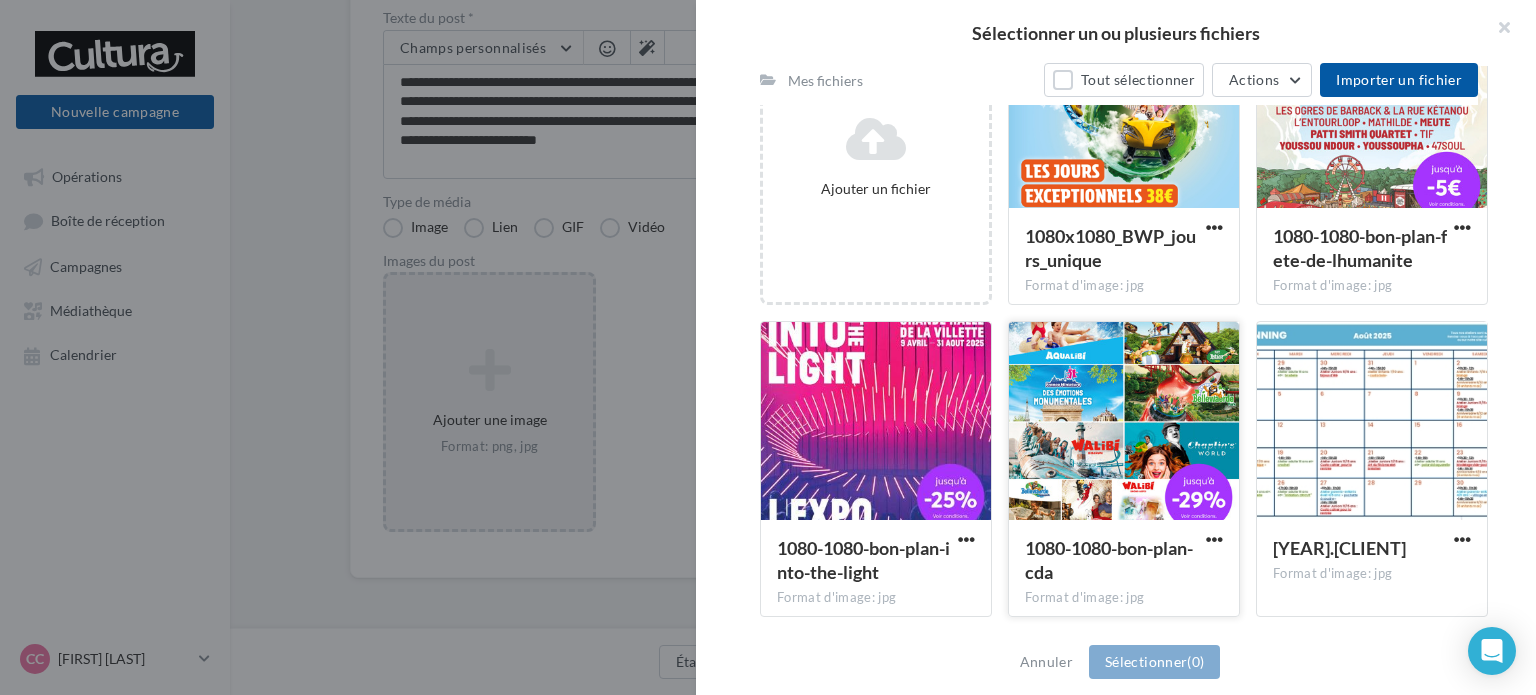click at bounding box center (1124, 422) 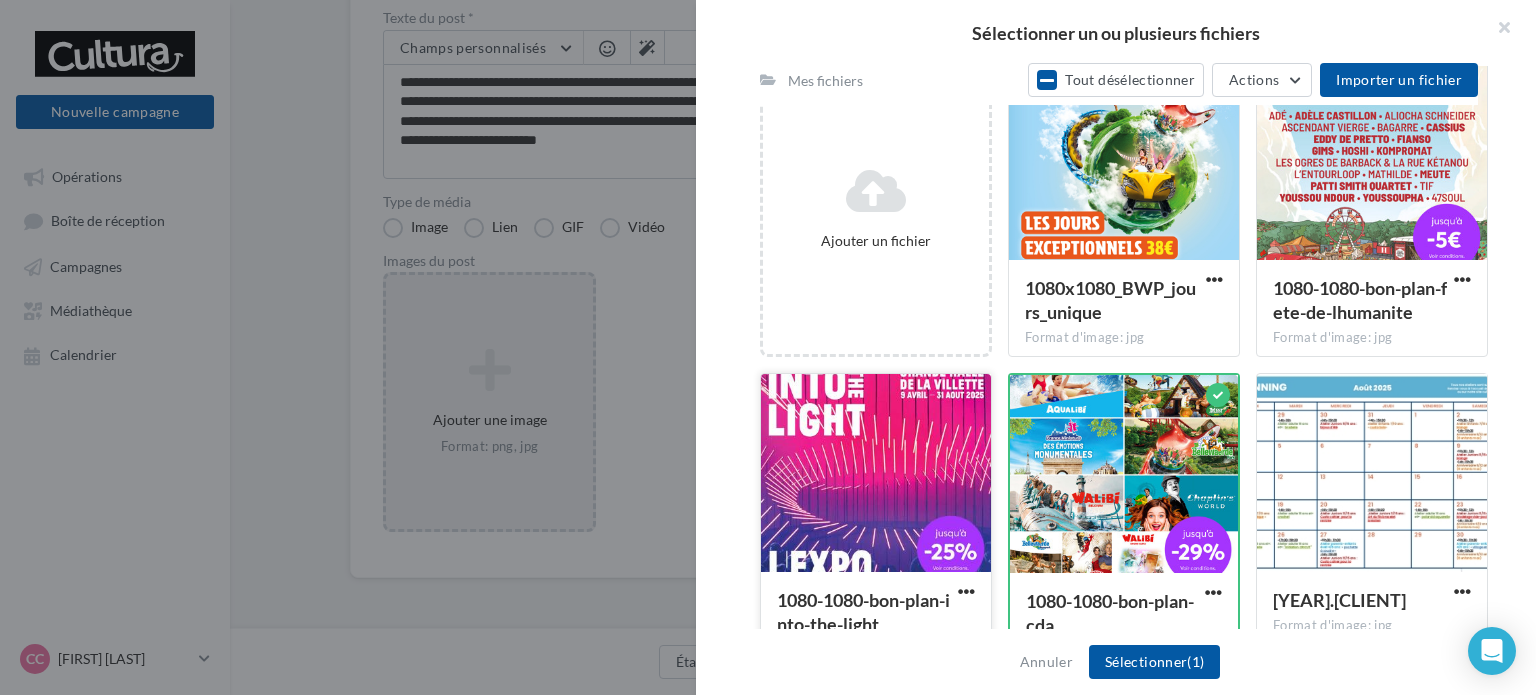 scroll, scrollTop: 250, scrollLeft: 0, axis: vertical 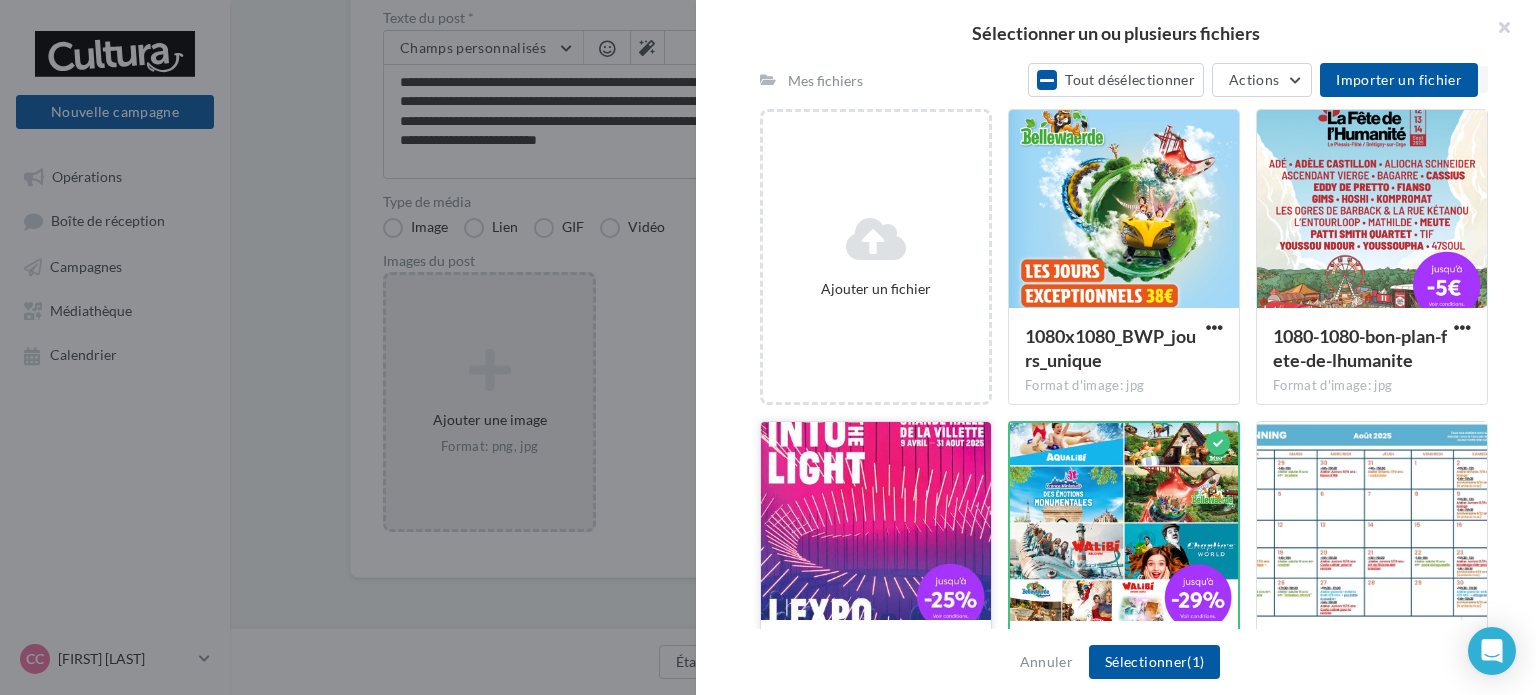 click at bounding box center (876, 522) 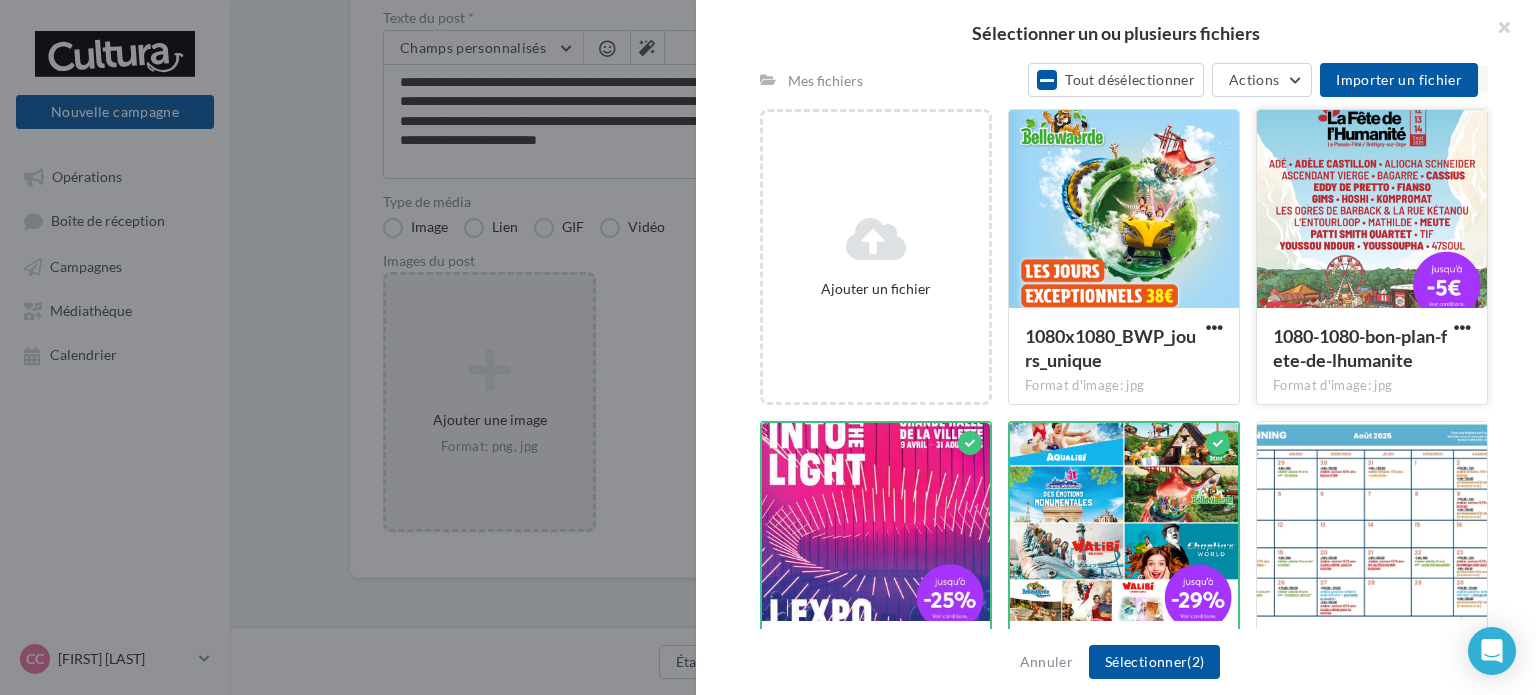 click at bounding box center [1372, 210] 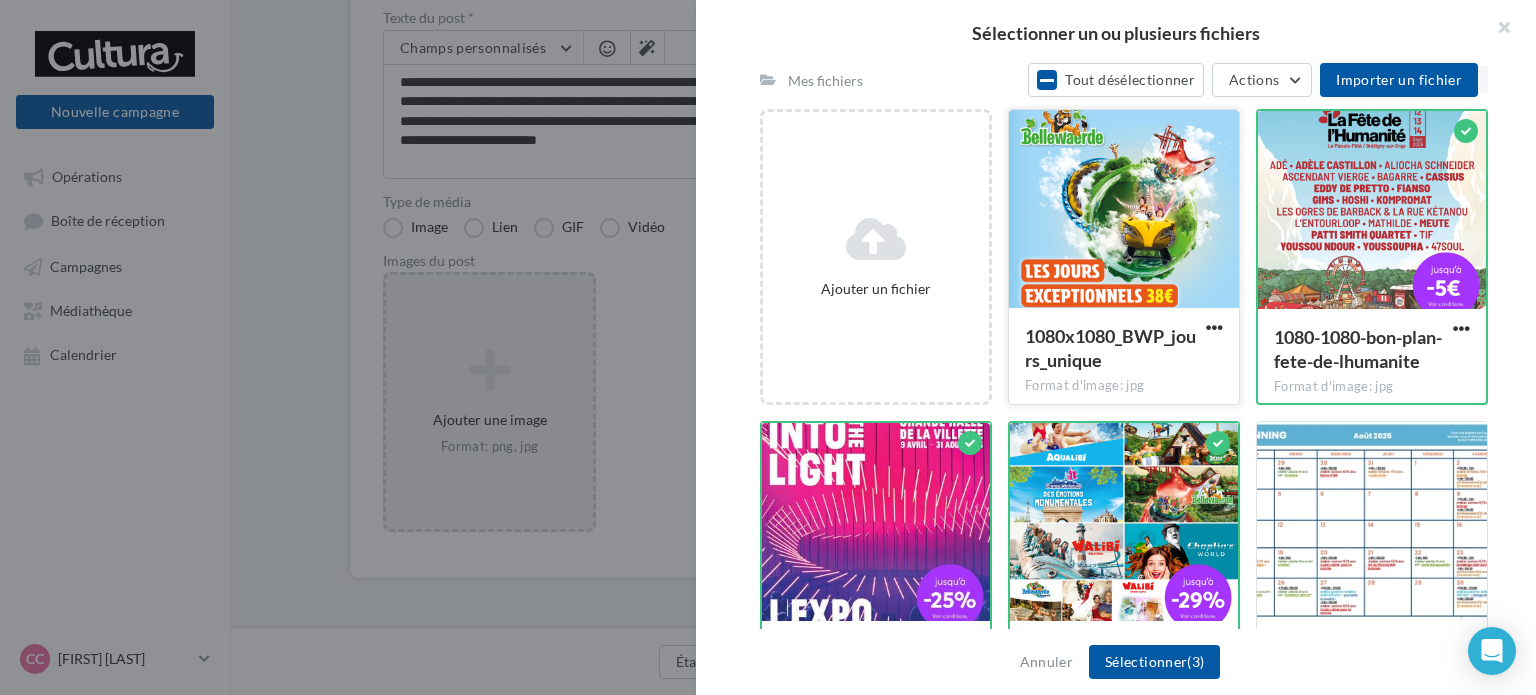 click at bounding box center (1124, 210) 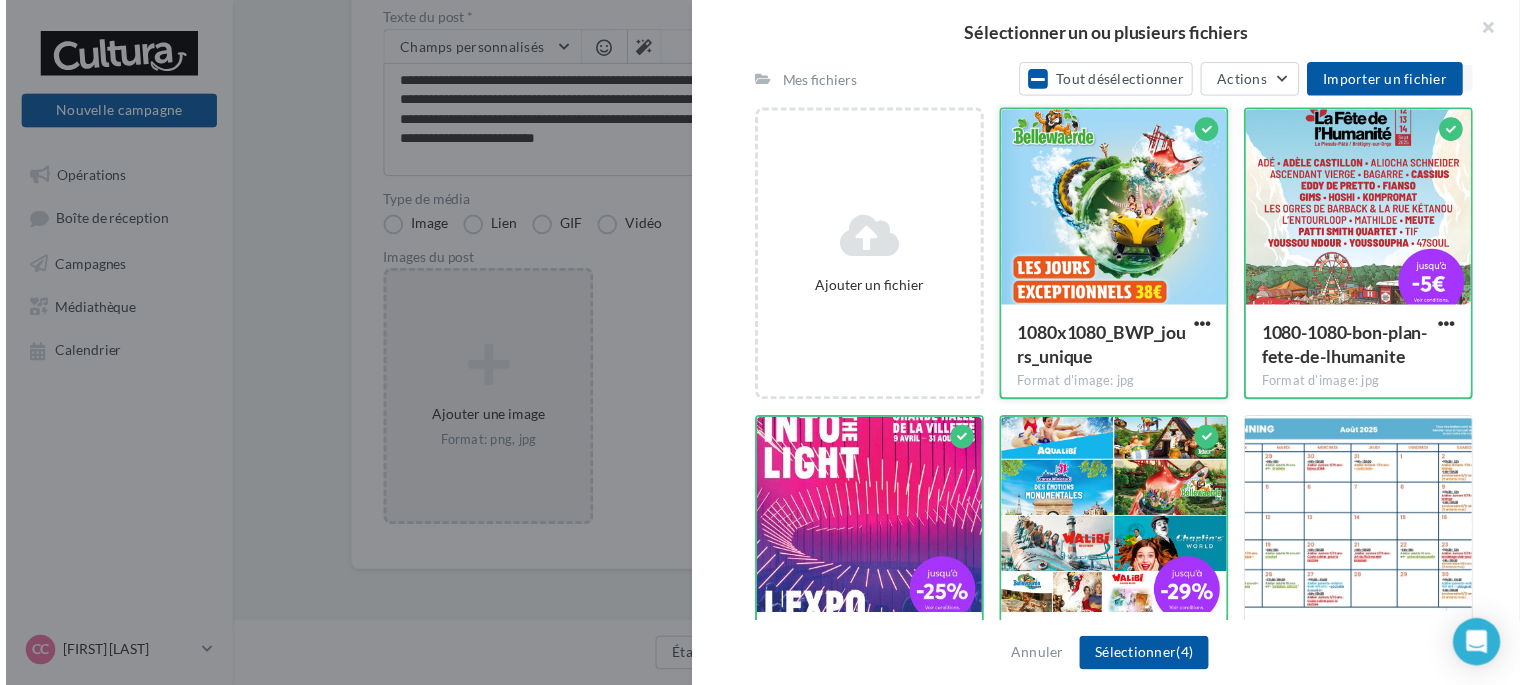 scroll, scrollTop: 350, scrollLeft: 0, axis: vertical 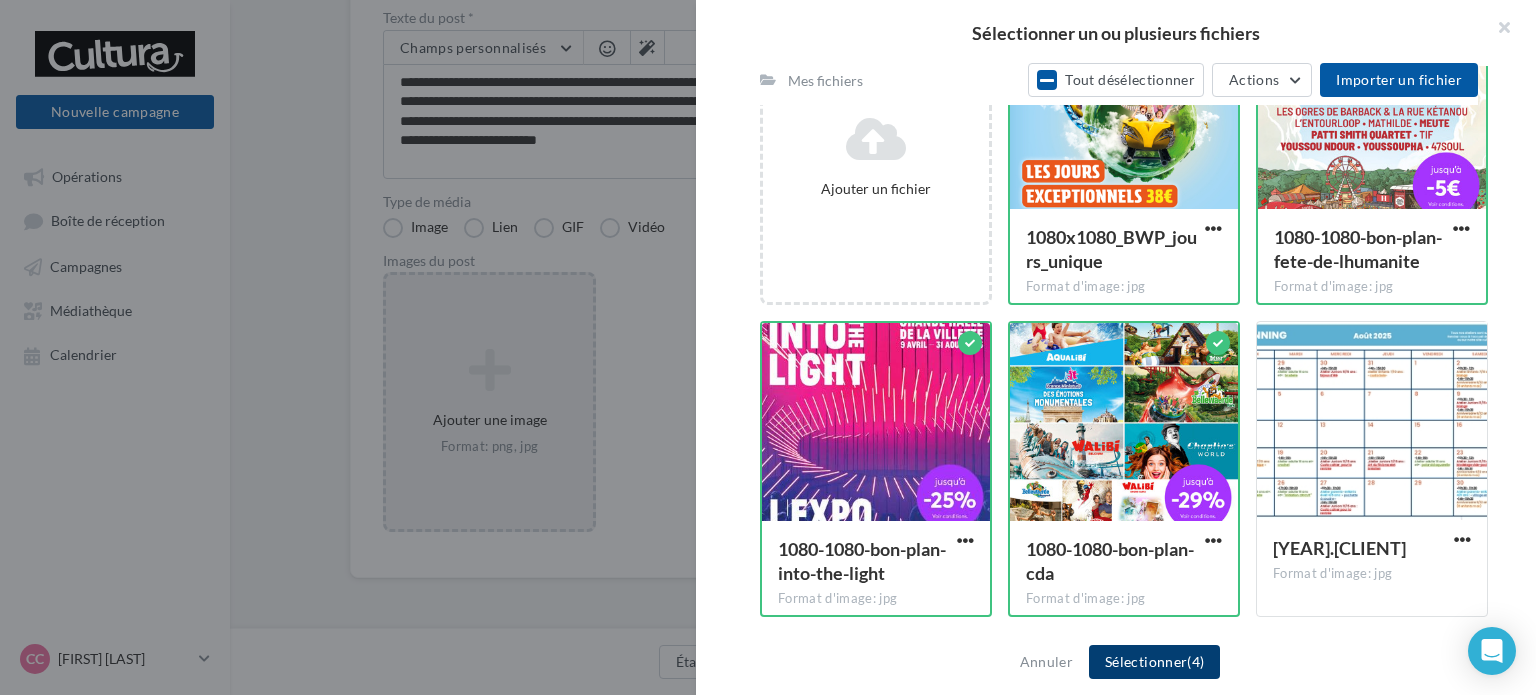 click on "Sélectionner   (4)" at bounding box center [1154, 662] 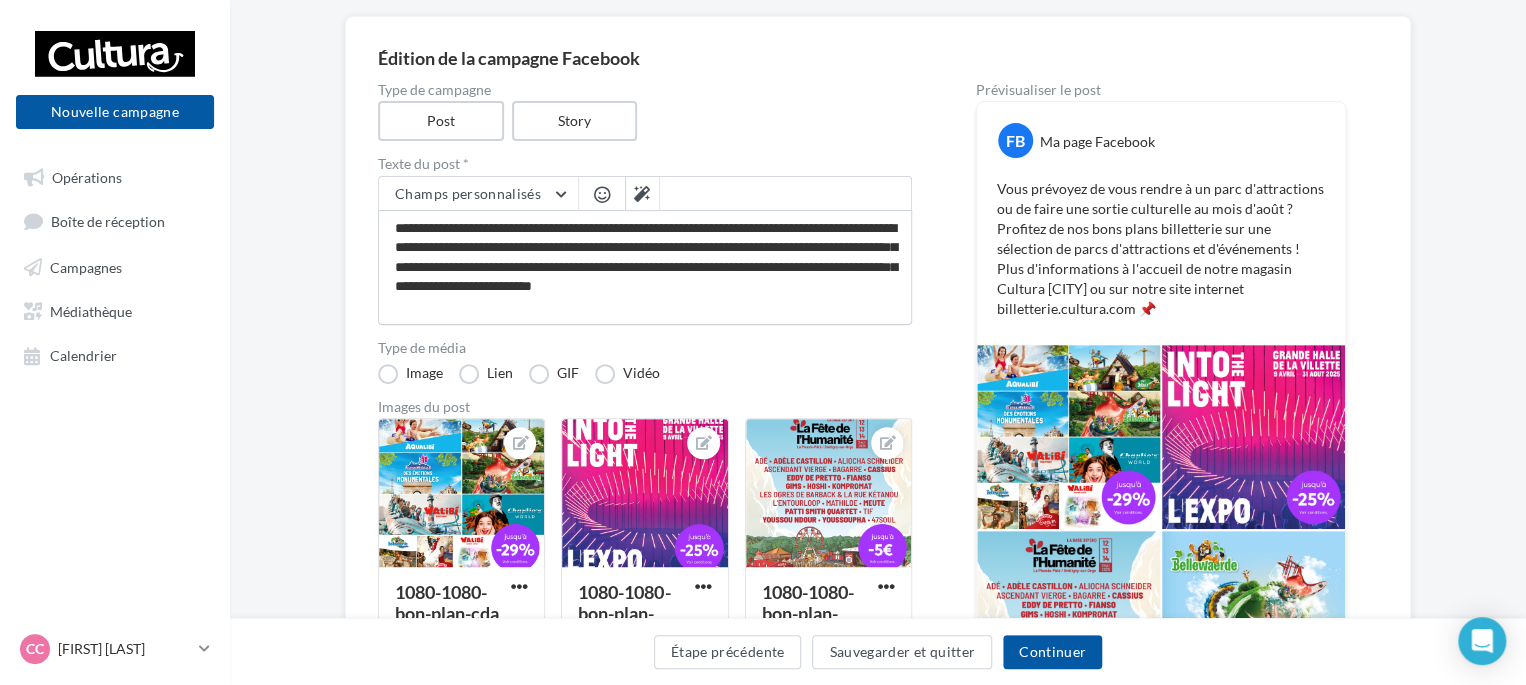scroll, scrollTop: 198, scrollLeft: 0, axis: vertical 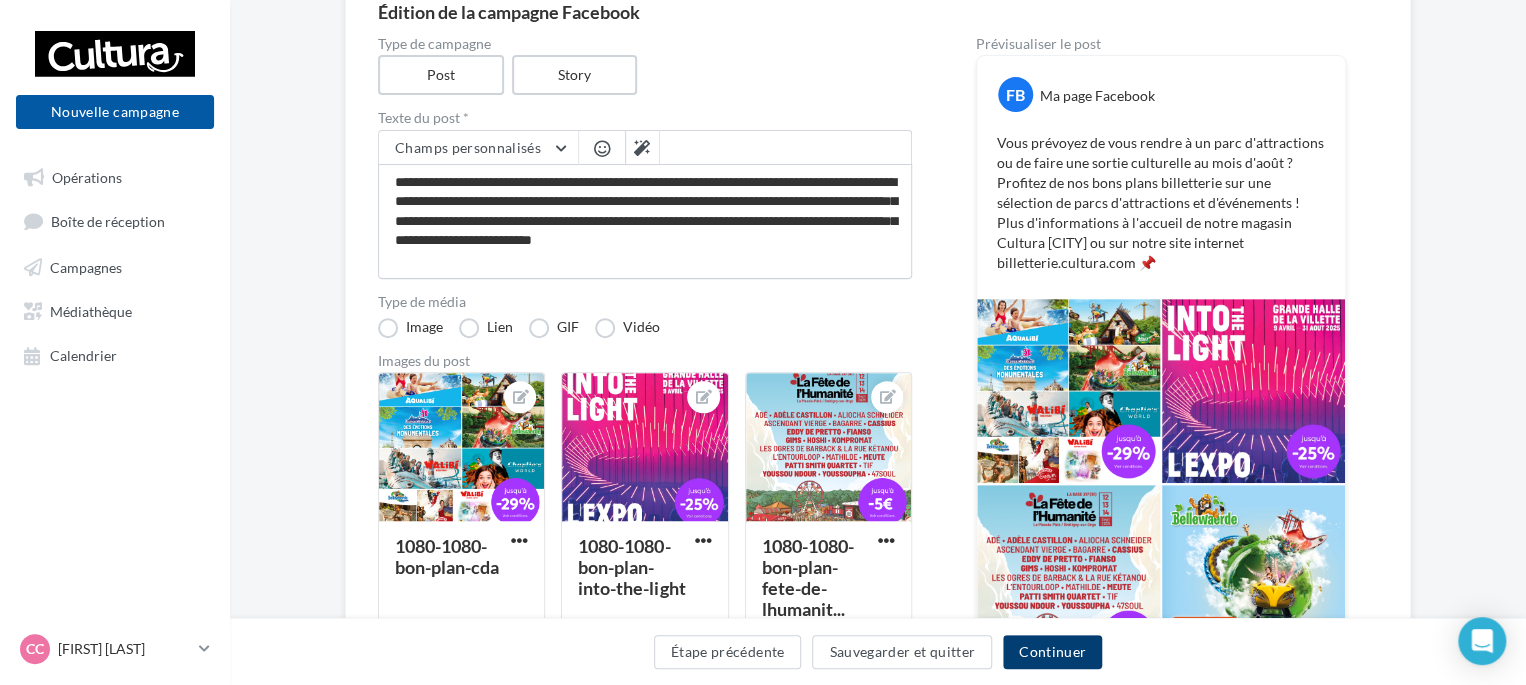 click on "Continuer" at bounding box center (1052, 652) 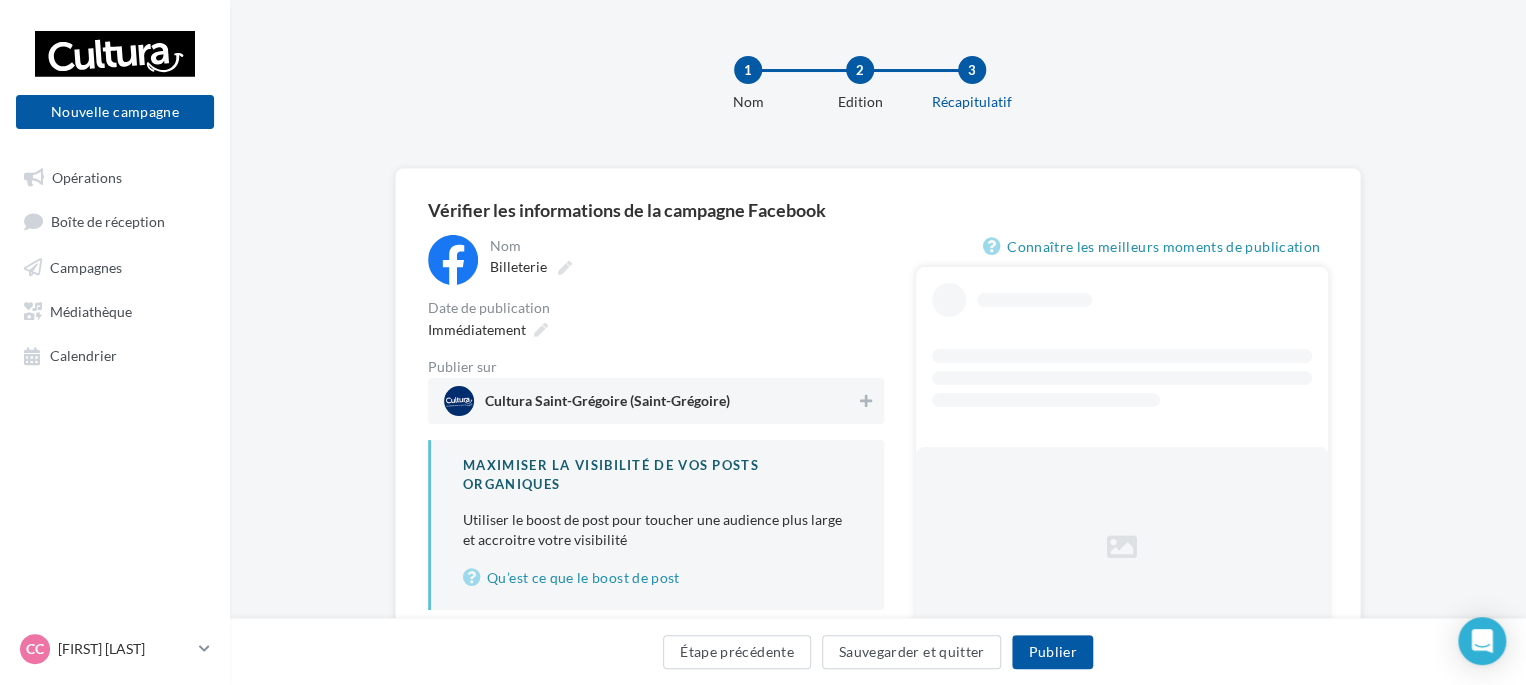 click on "Cultura Saint-Grégoire (Saint-Grégoire)" at bounding box center [650, 401] 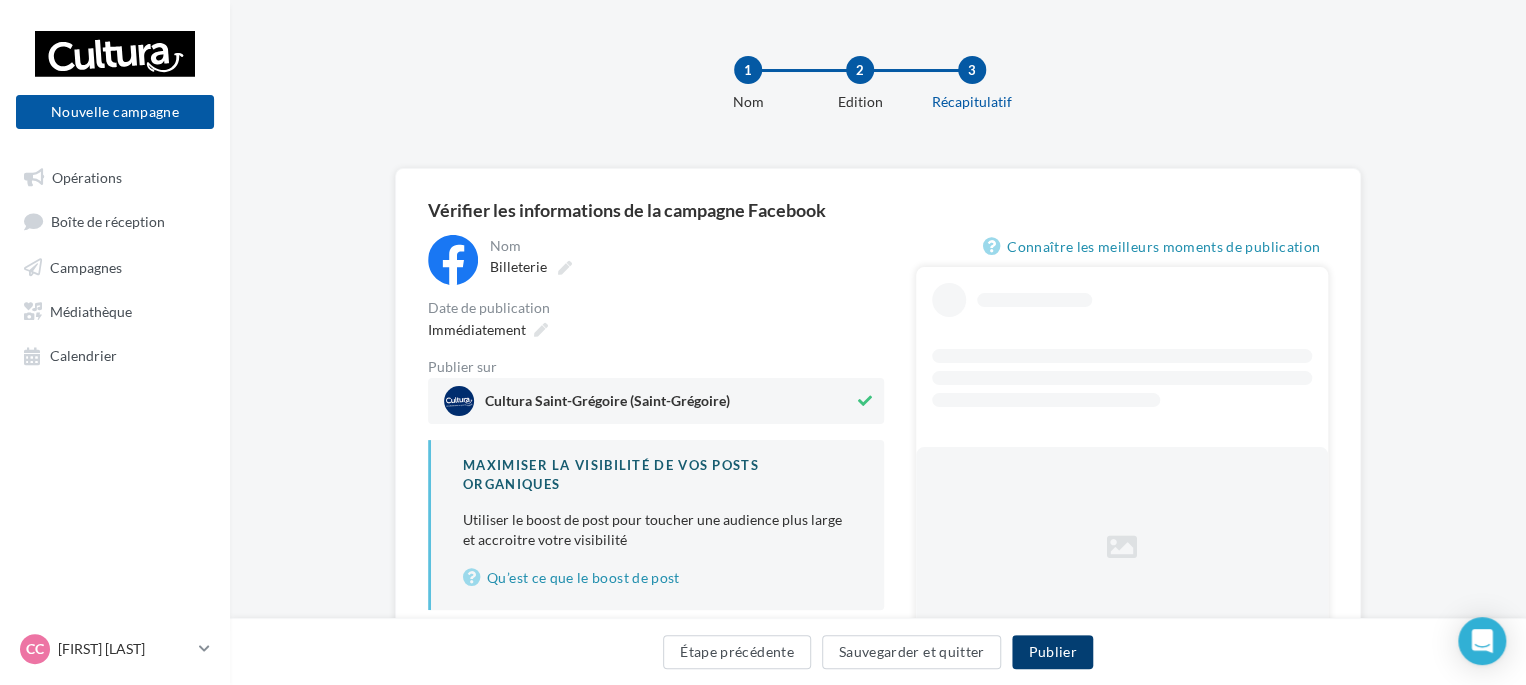 click on "Publier" at bounding box center [1052, 652] 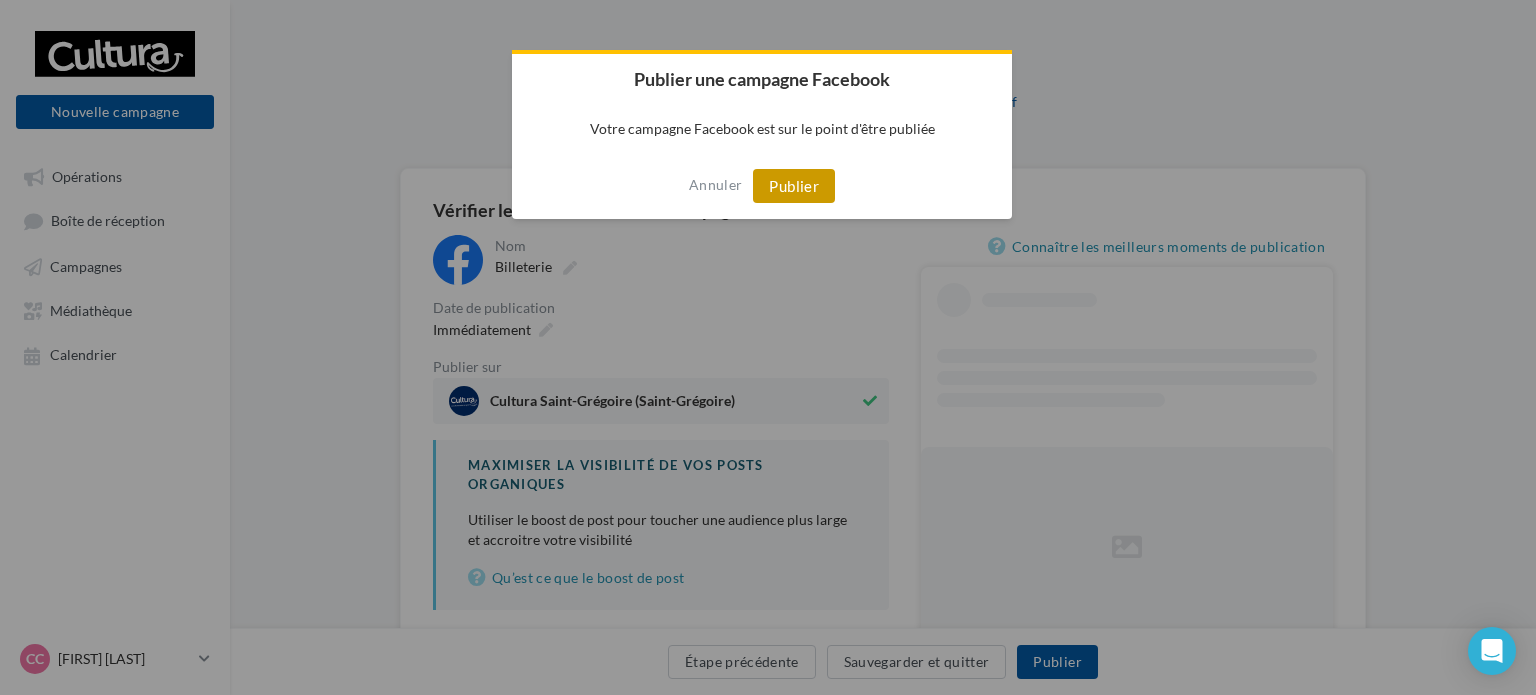 click on "Publier" at bounding box center (794, 186) 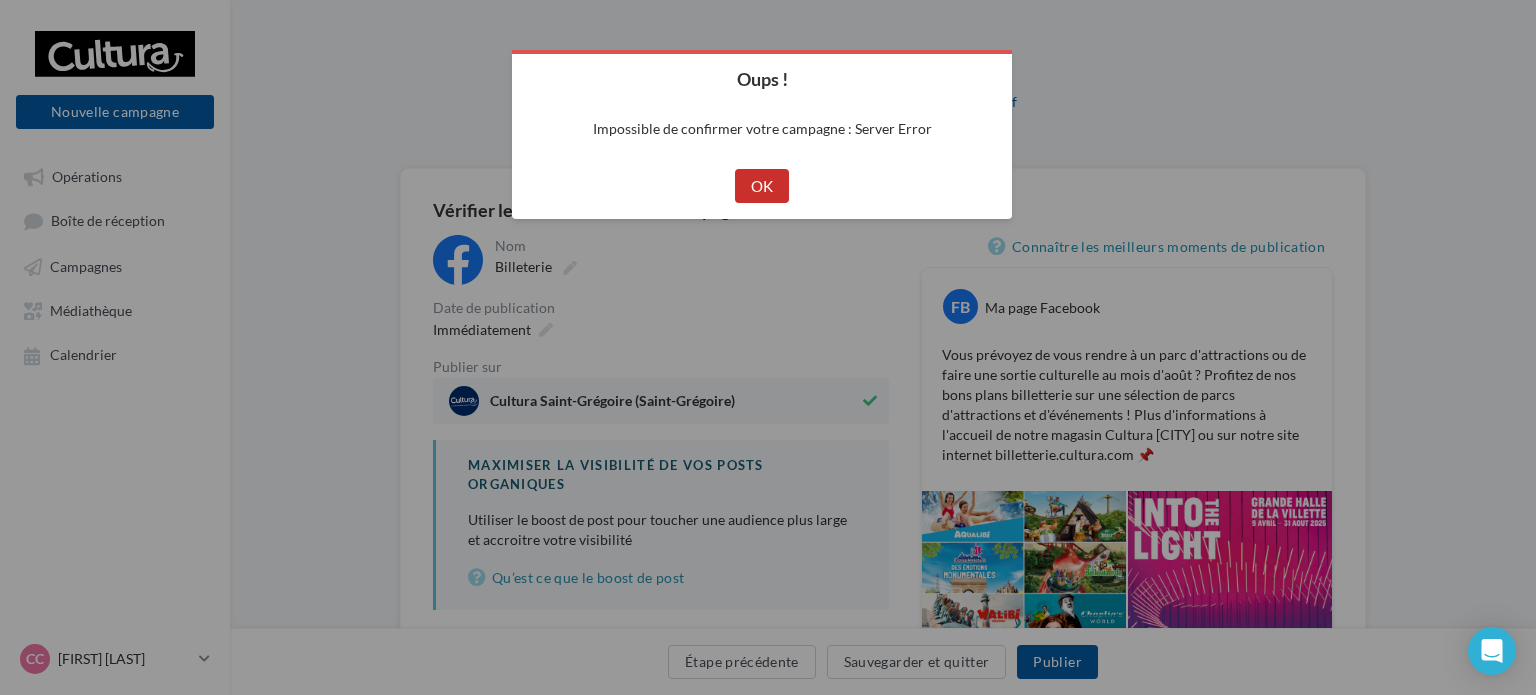 click on "OK" at bounding box center [762, 186] 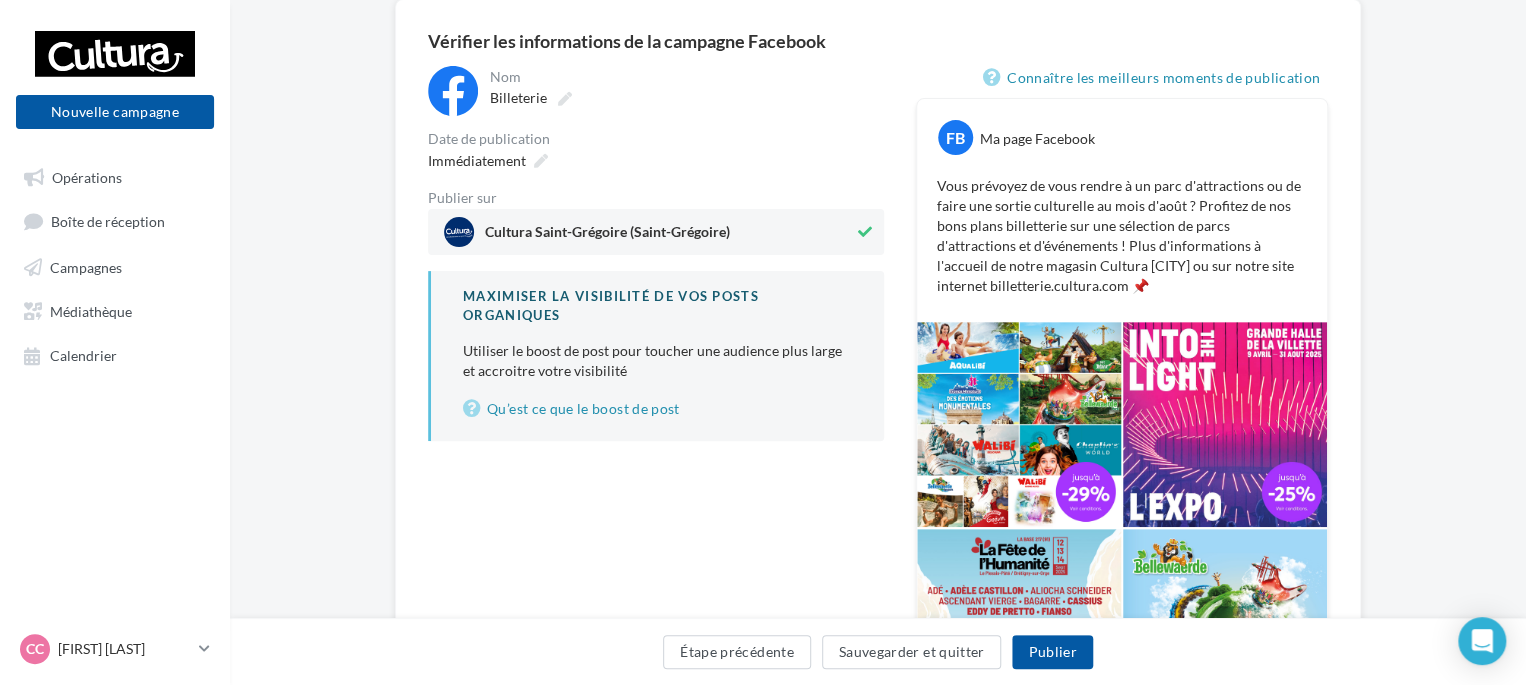 scroll, scrollTop: 96, scrollLeft: 0, axis: vertical 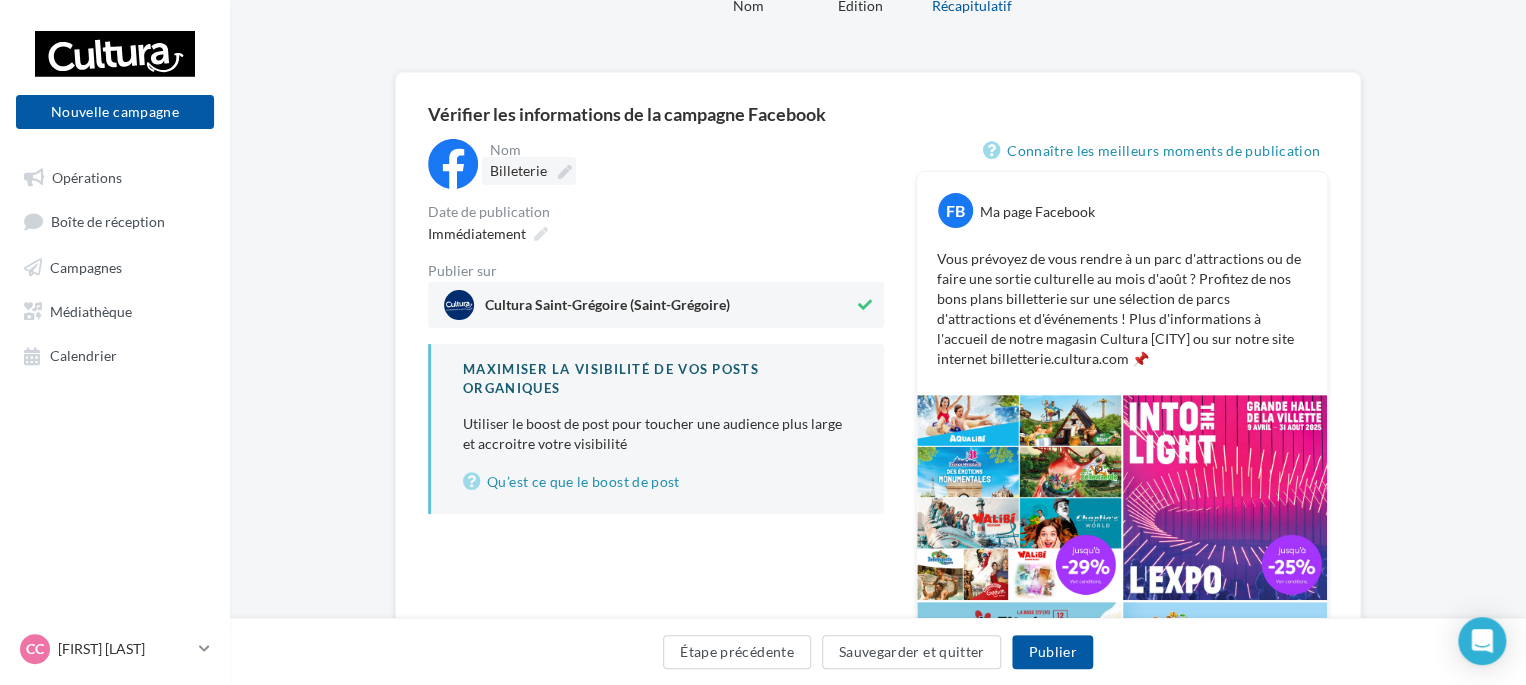 click on "Billeterie" at bounding box center (529, 171) 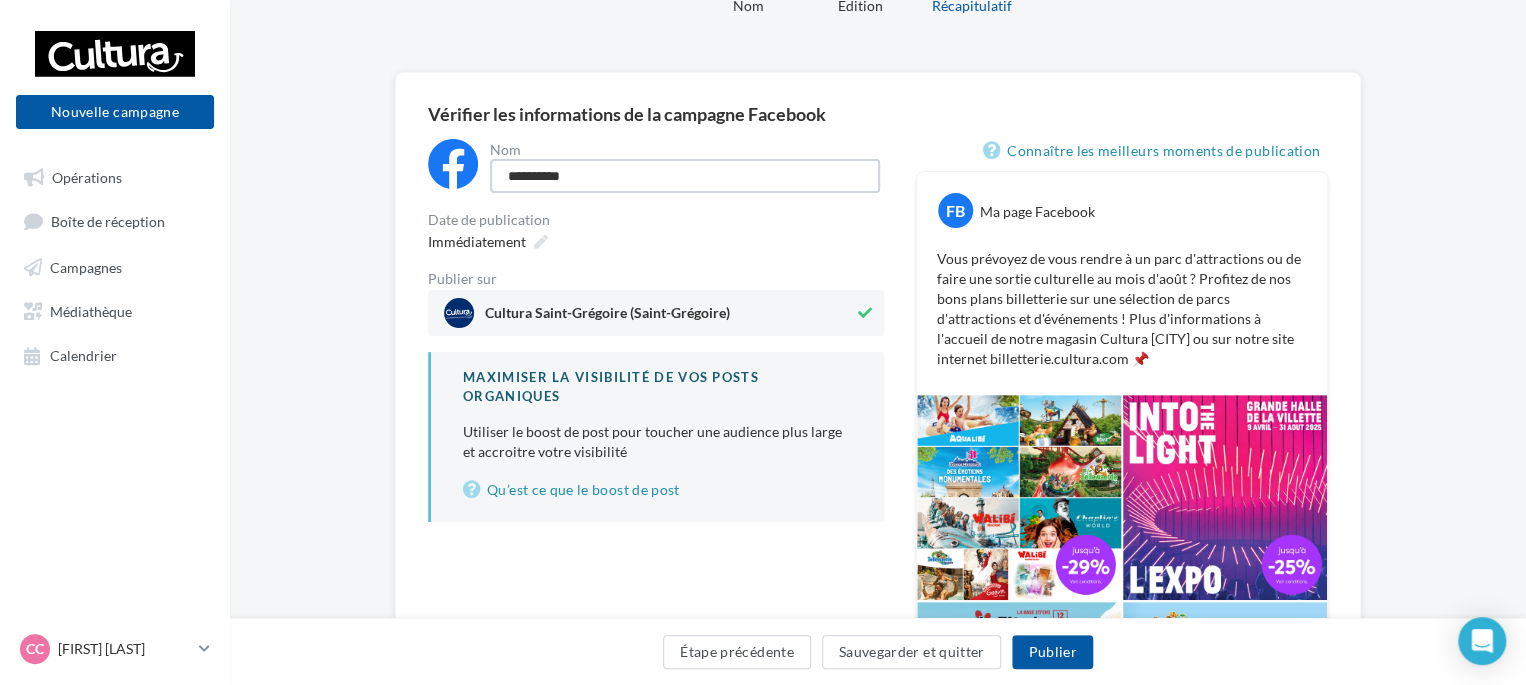 click on "**********" at bounding box center [685, 176] 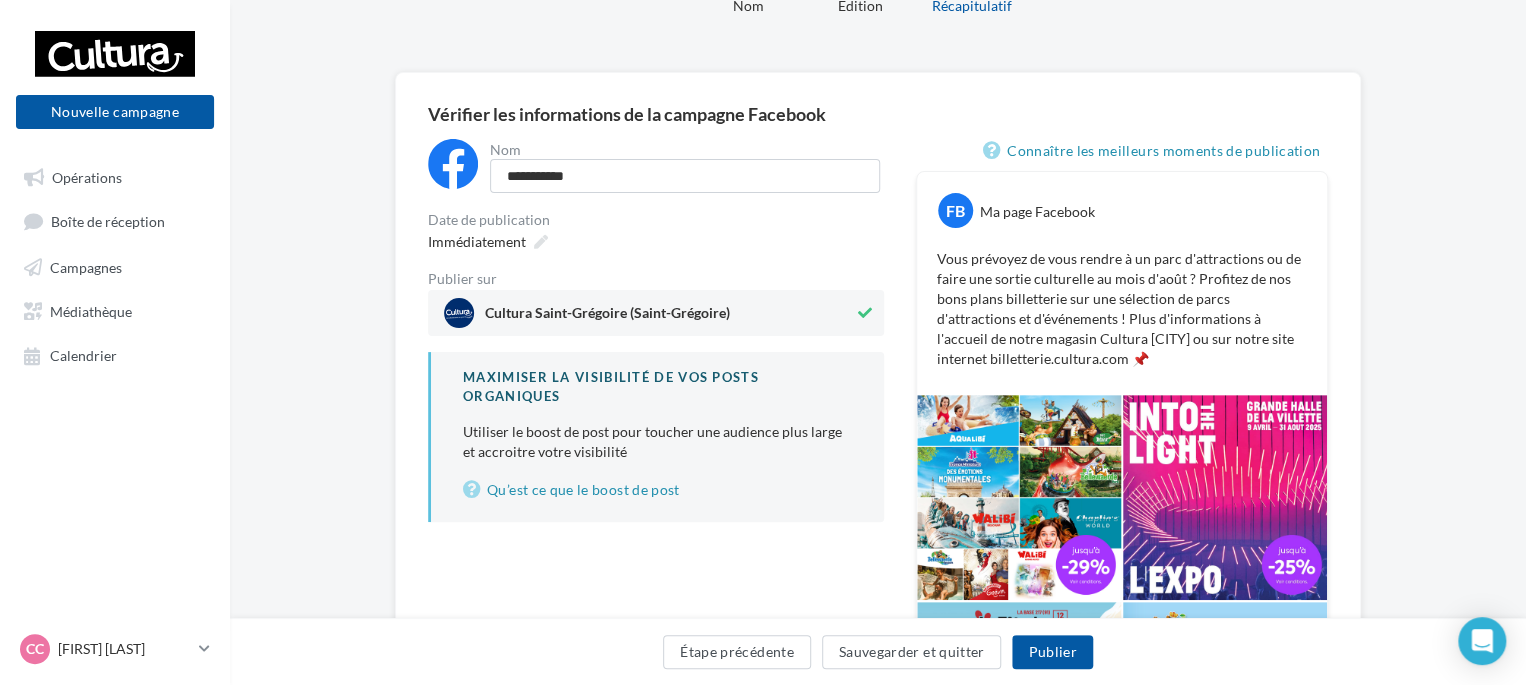 click on "Date de publication Immédiatement" at bounding box center [656, 234] 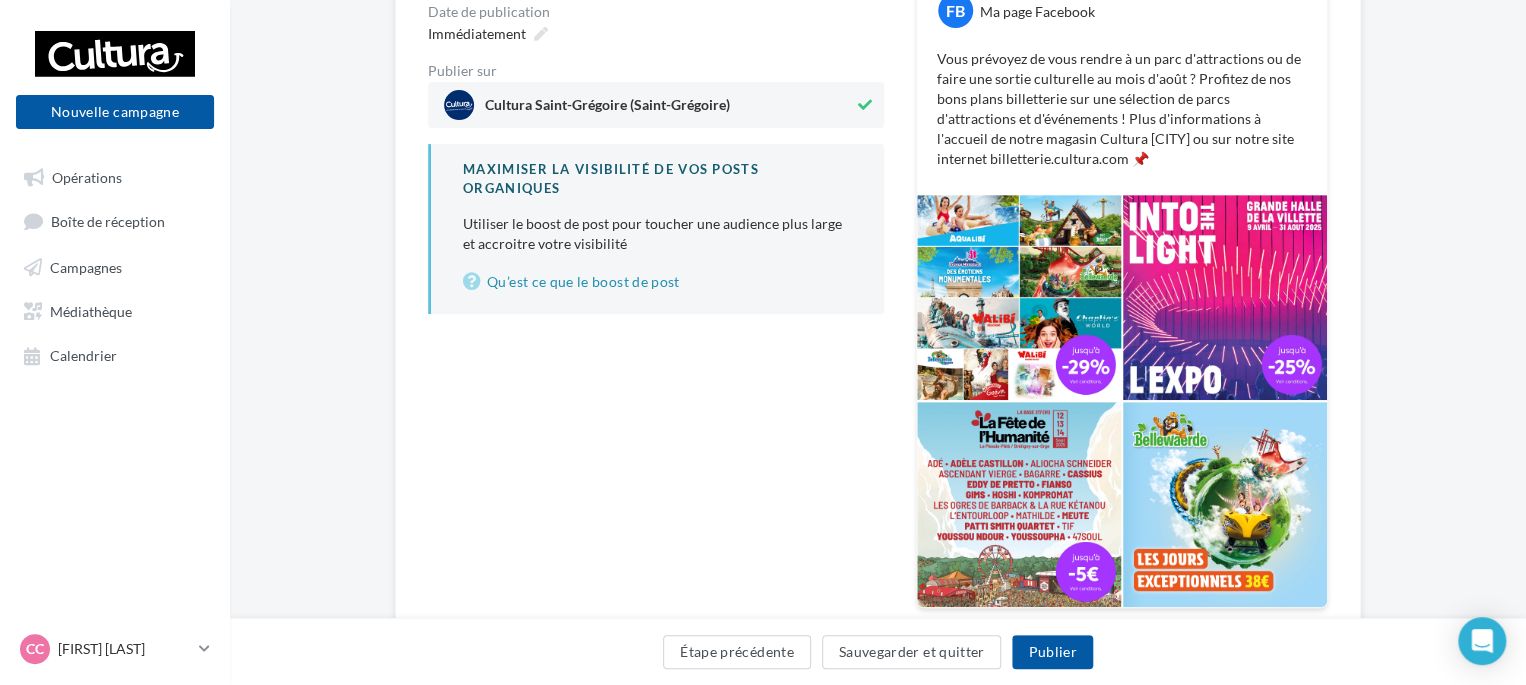 scroll, scrollTop: 396, scrollLeft: 0, axis: vertical 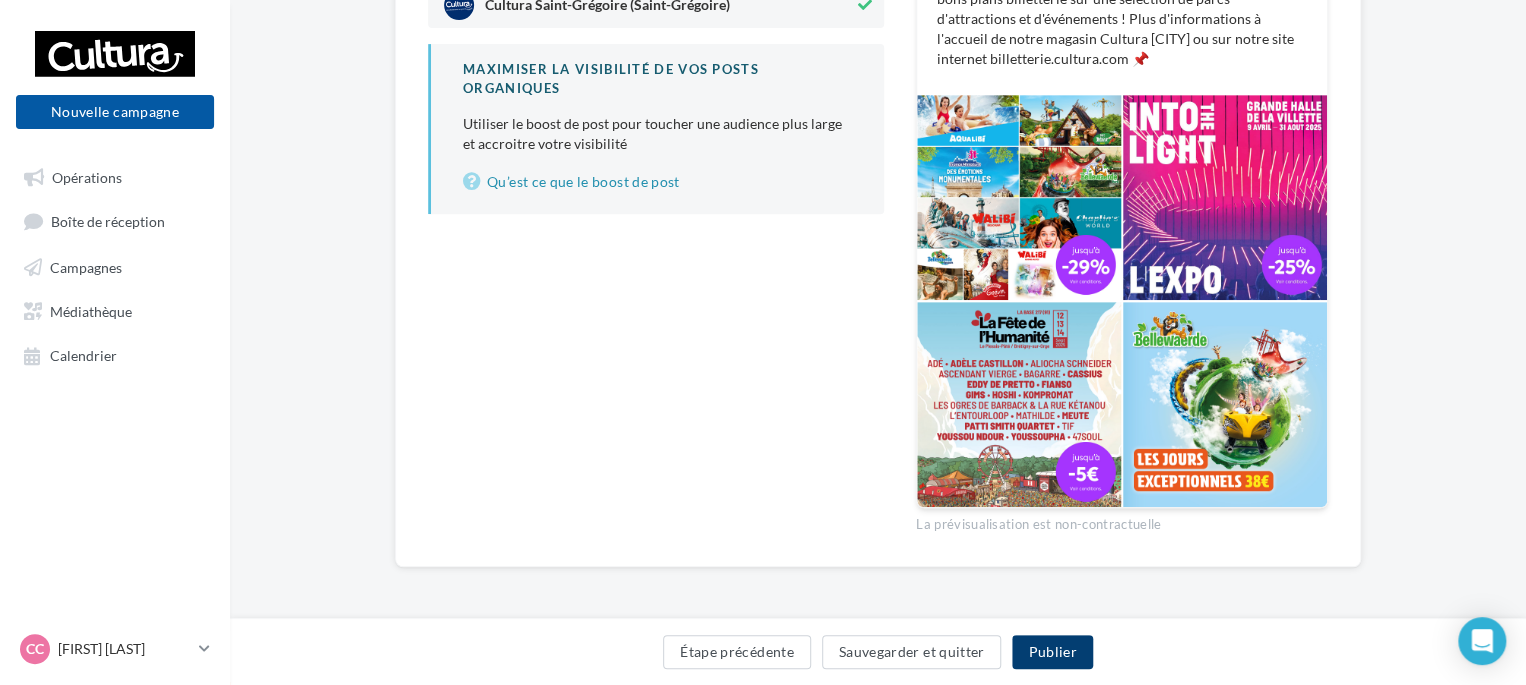 click on "Publier" at bounding box center [1052, 652] 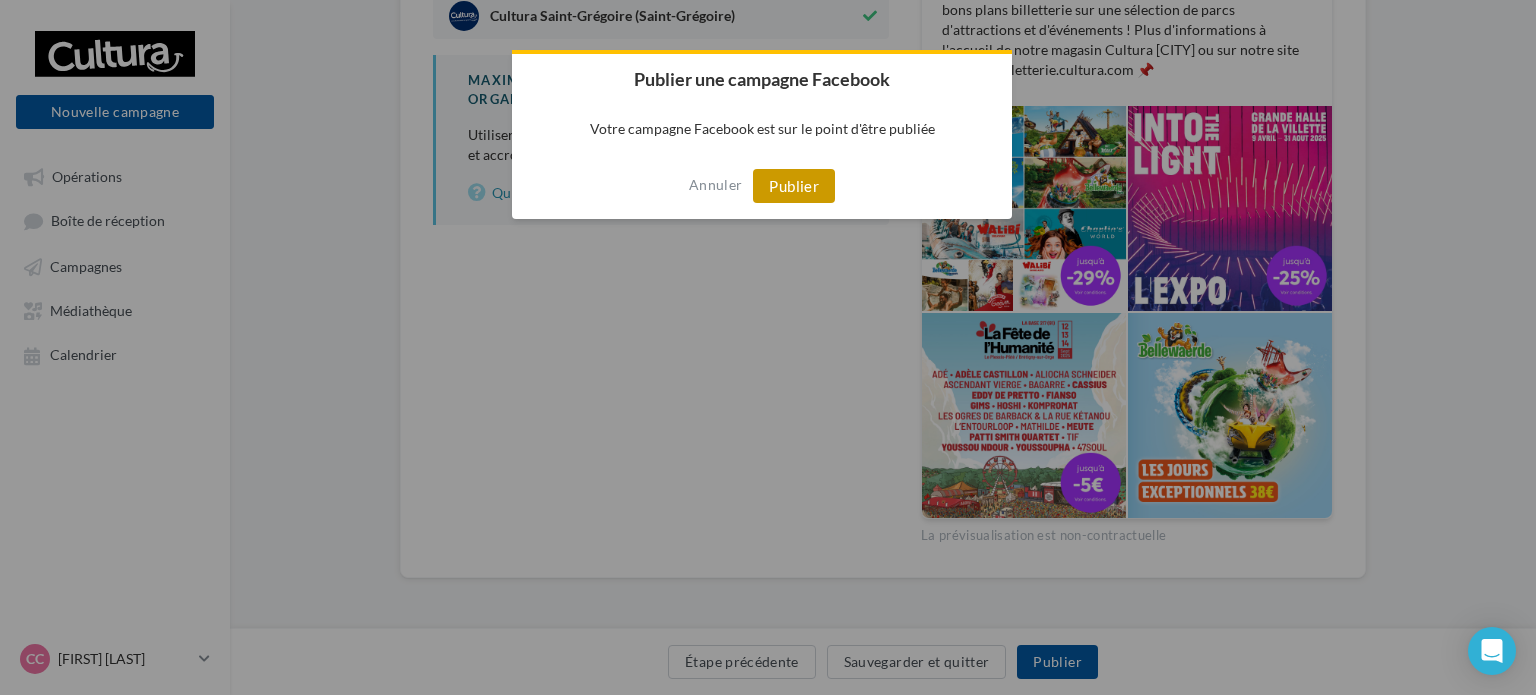 click on "Publier" at bounding box center (794, 186) 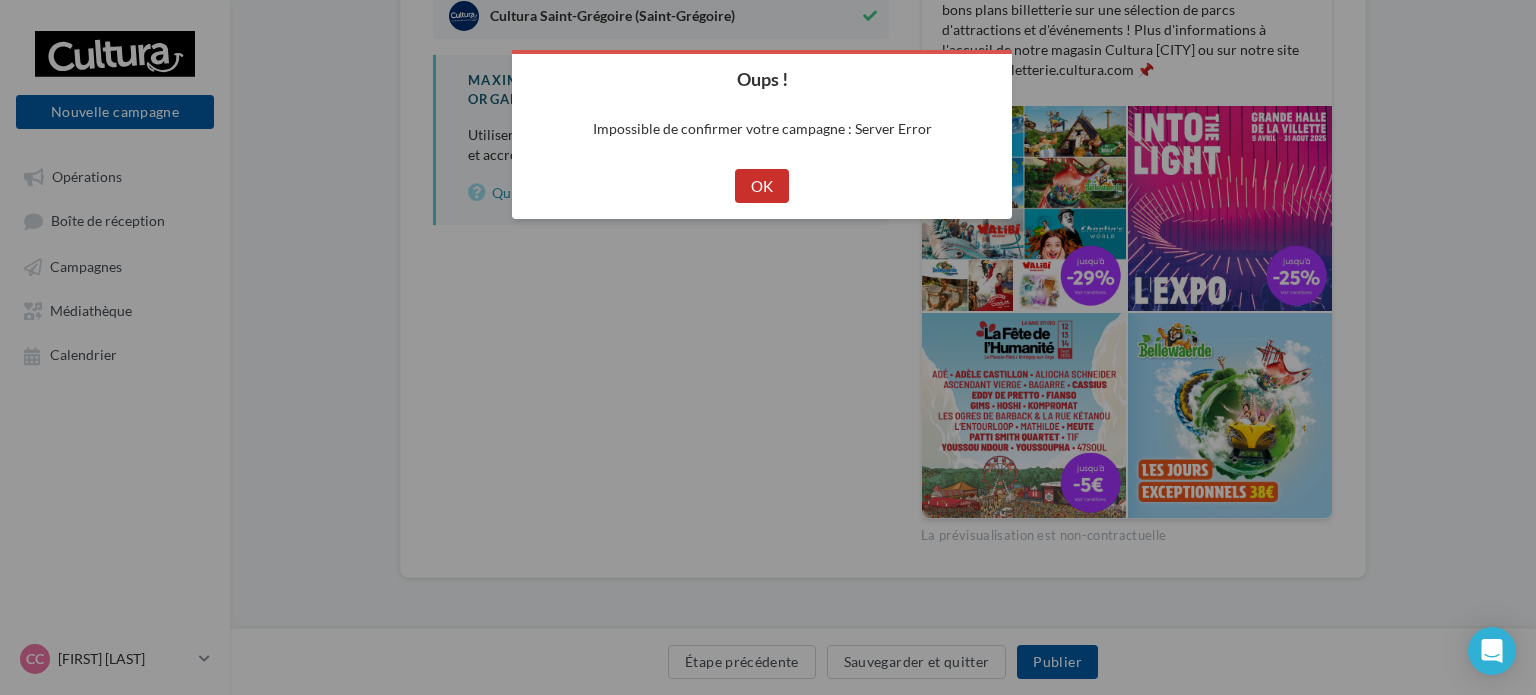 click on "OK" at bounding box center (762, 186) 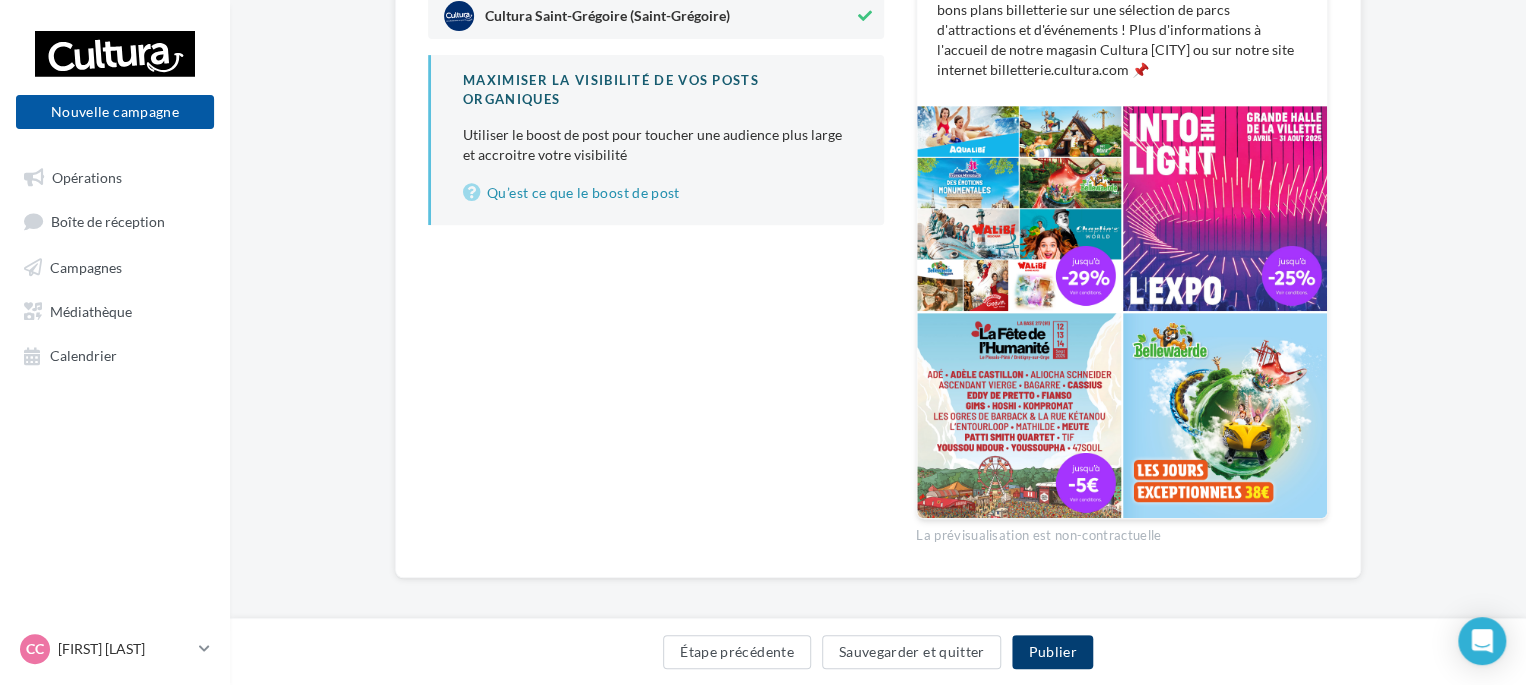 click on "Publier" at bounding box center (1052, 652) 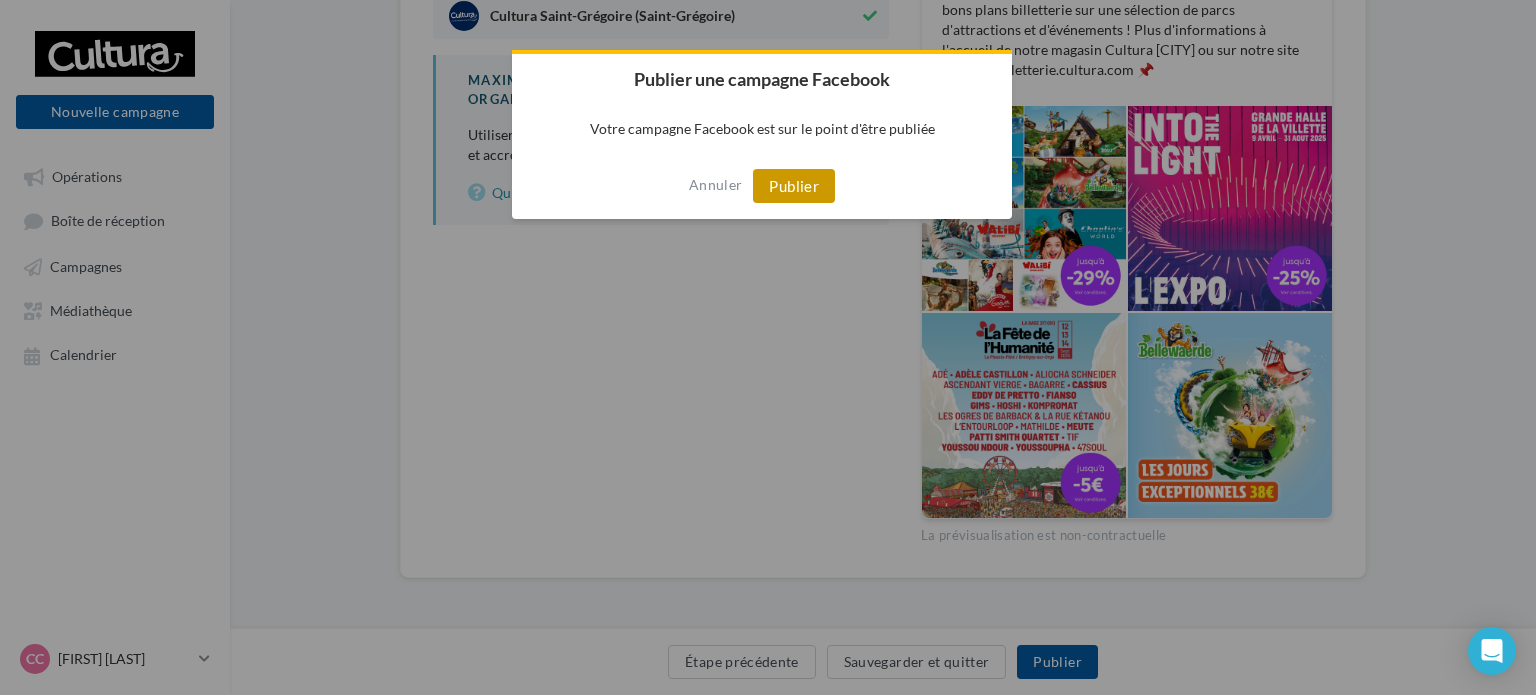 click on "Publier" at bounding box center [794, 186] 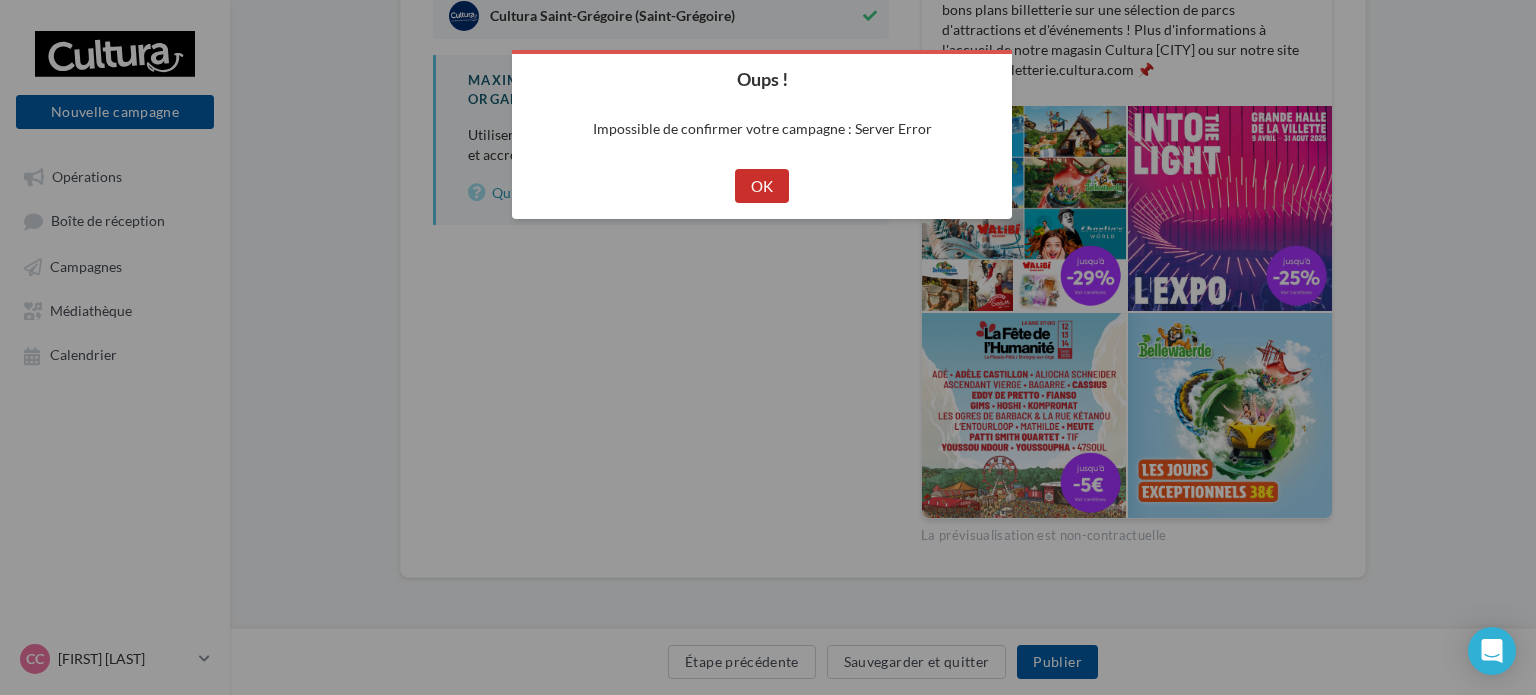 click on "OK" at bounding box center (762, 186) 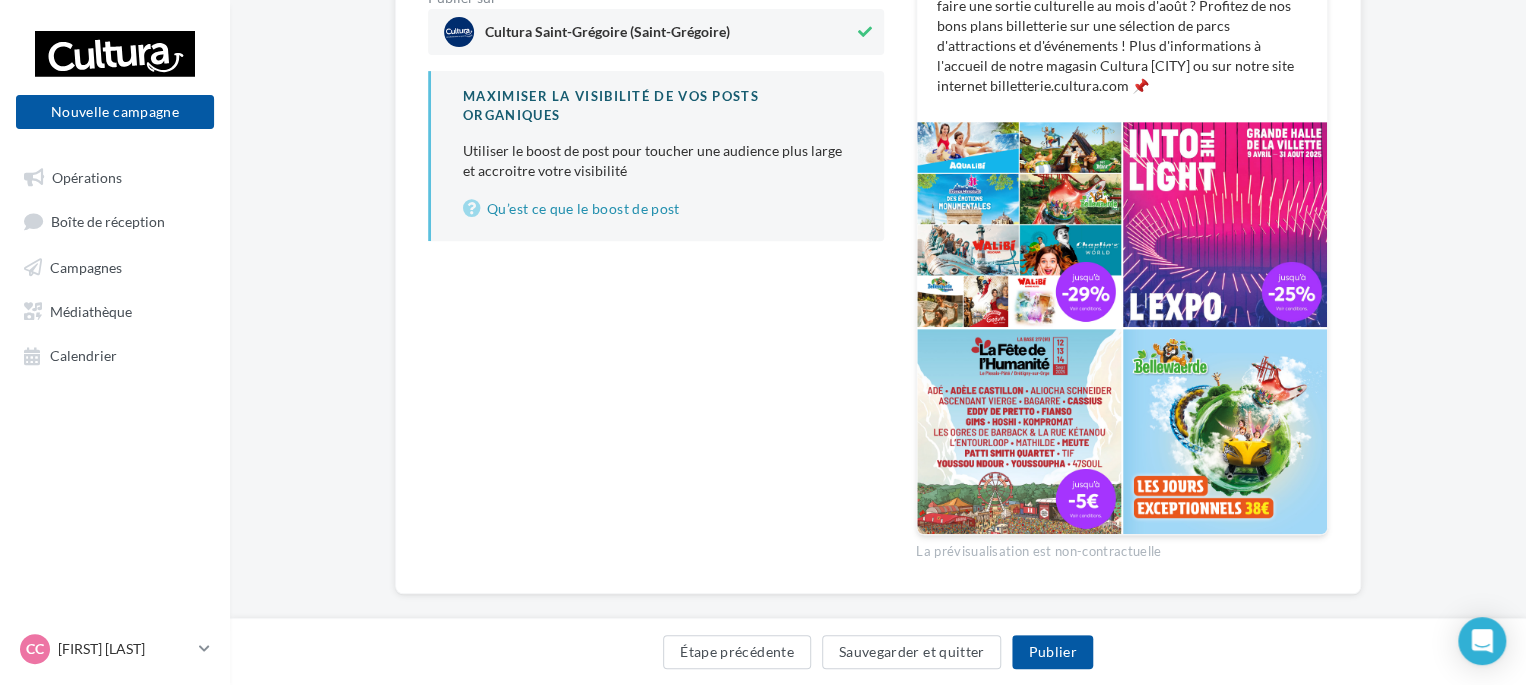 scroll, scrollTop: 385, scrollLeft: 0, axis: vertical 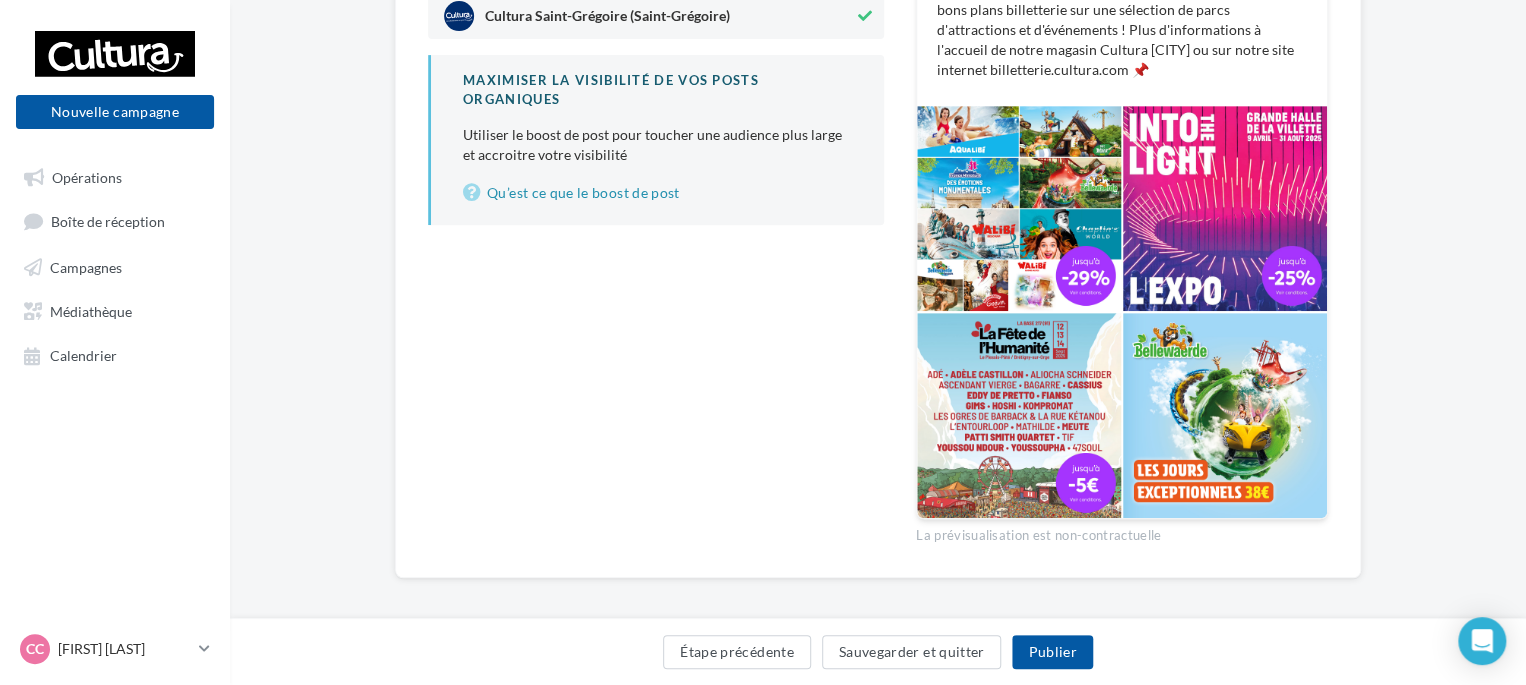 click at bounding box center [1019, 208] 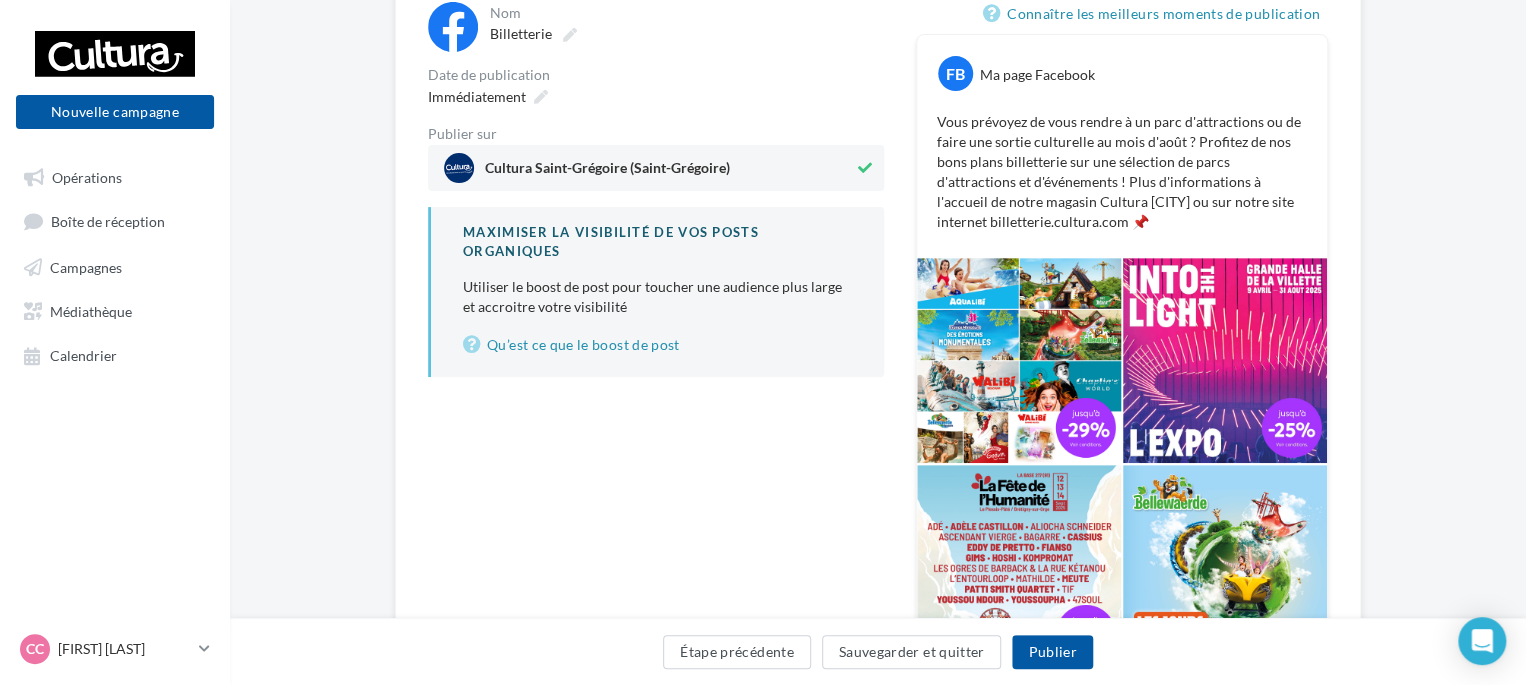 scroll, scrollTop: 185, scrollLeft: 0, axis: vertical 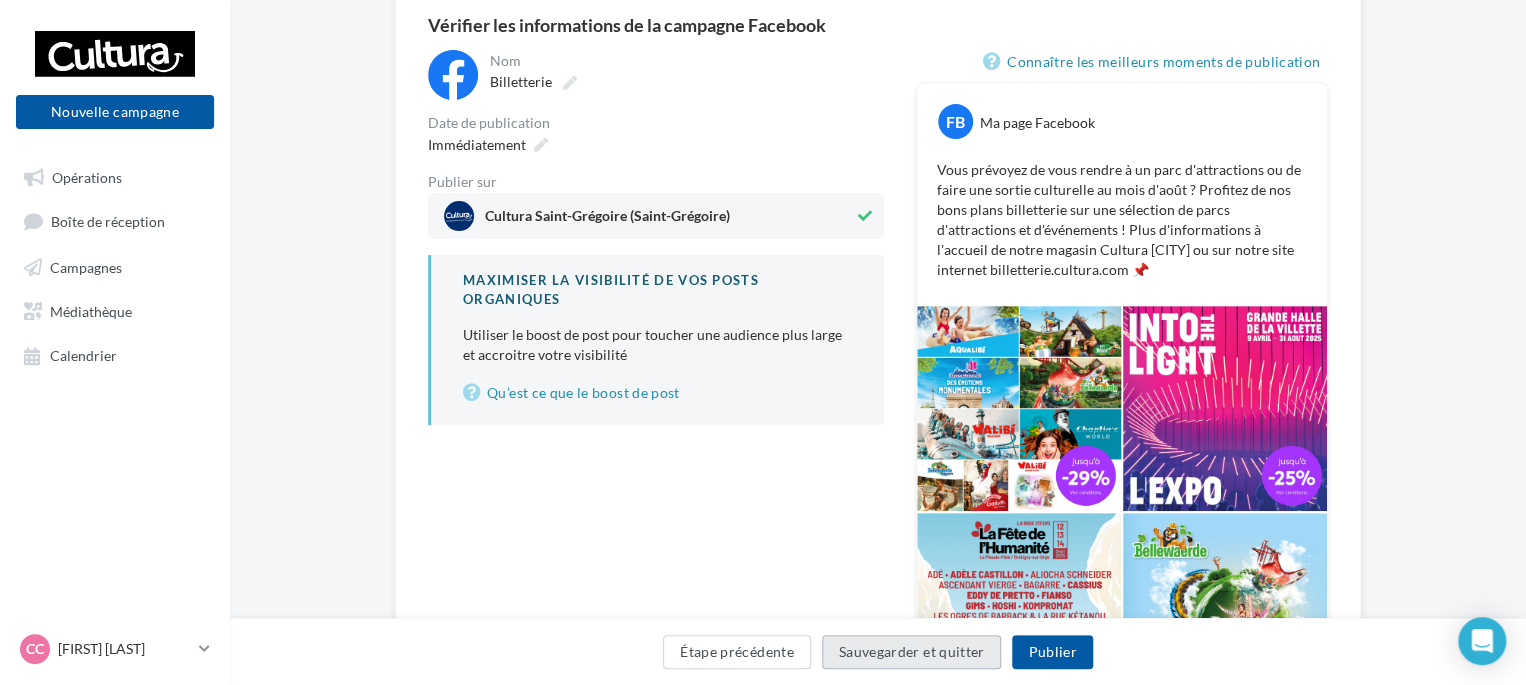click on "Sauvegarder et quitter" at bounding box center (912, 652) 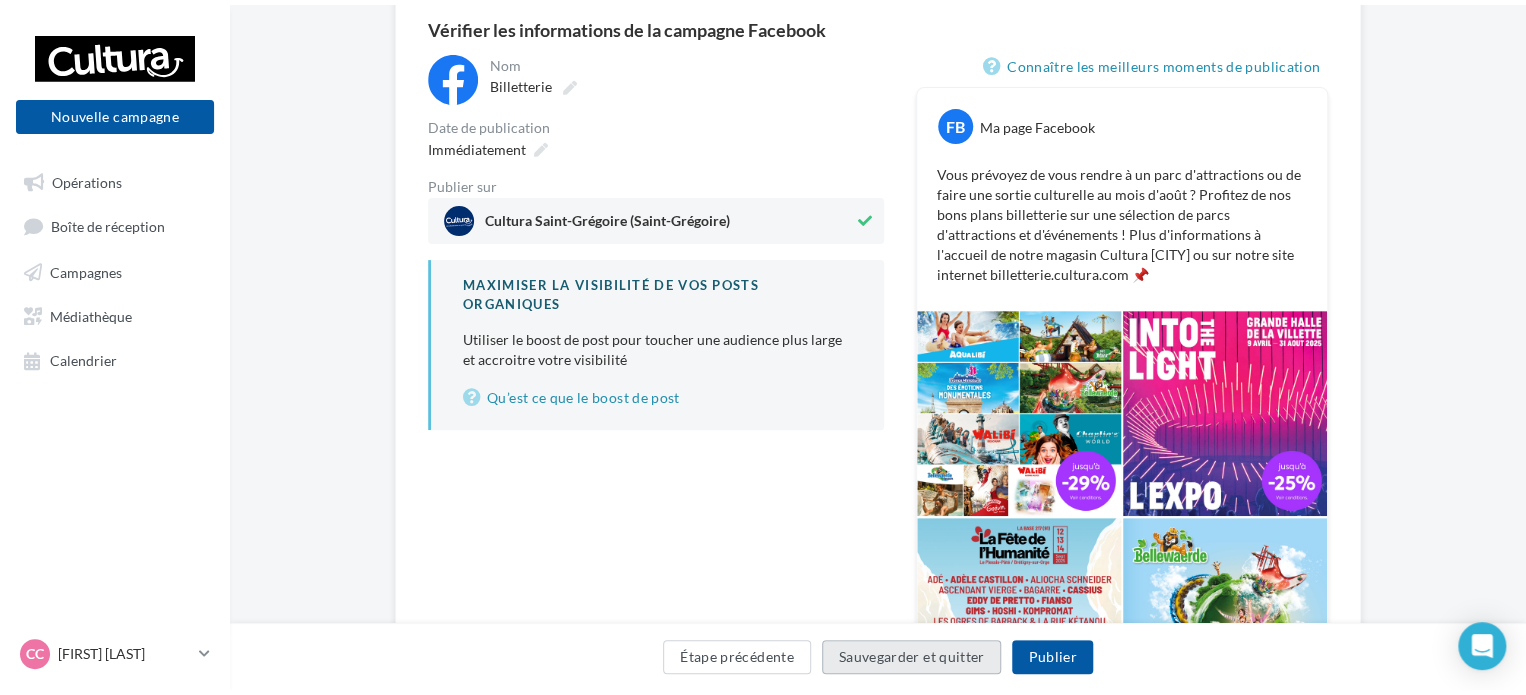 scroll, scrollTop: 32, scrollLeft: 0, axis: vertical 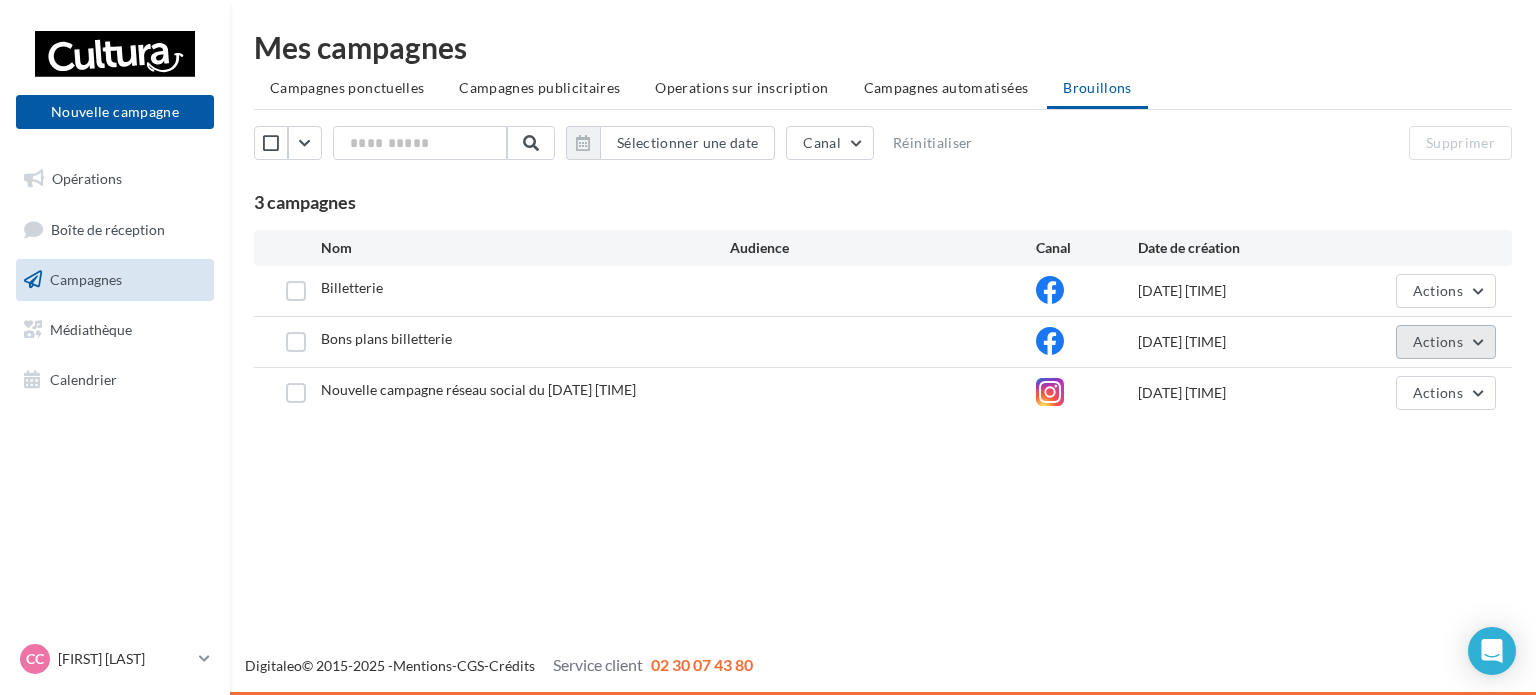 click on "Actions" at bounding box center [1438, 341] 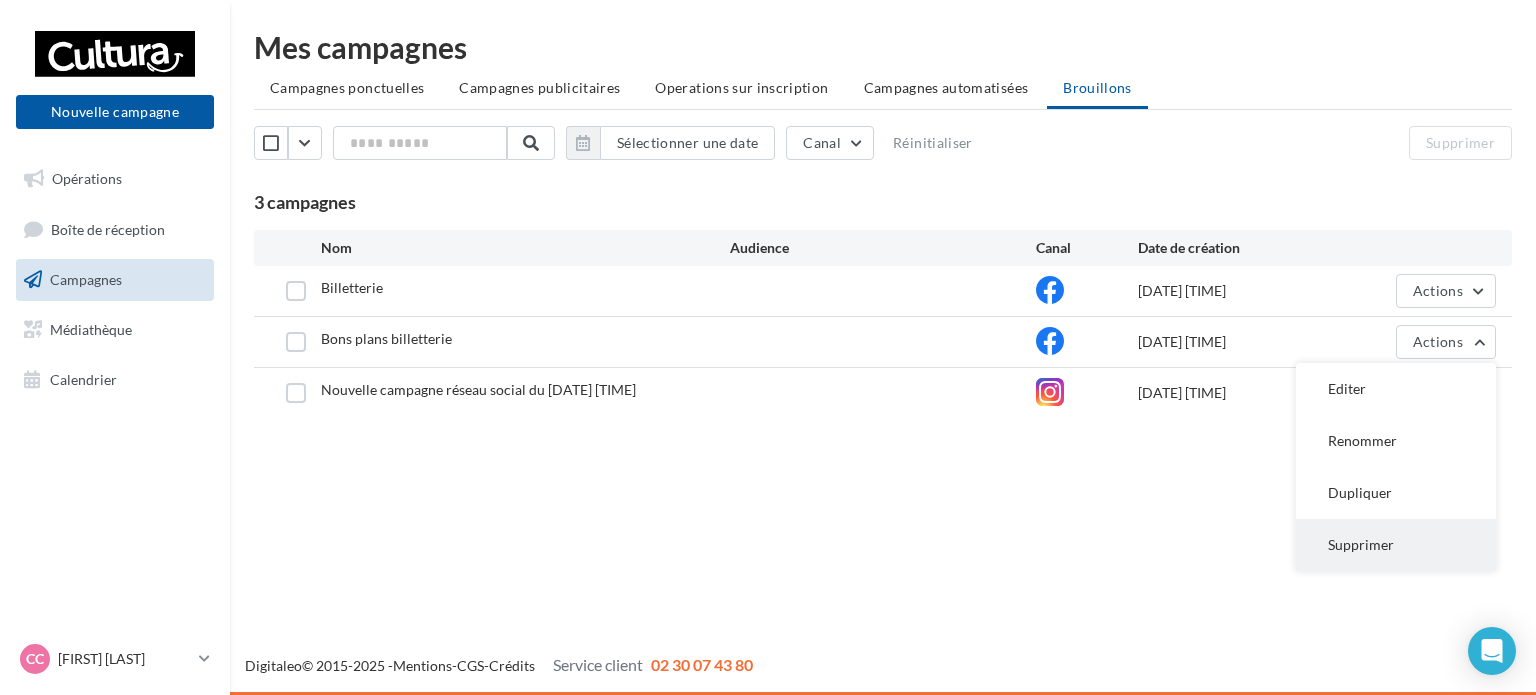 click on "Supprimer" at bounding box center [1396, 545] 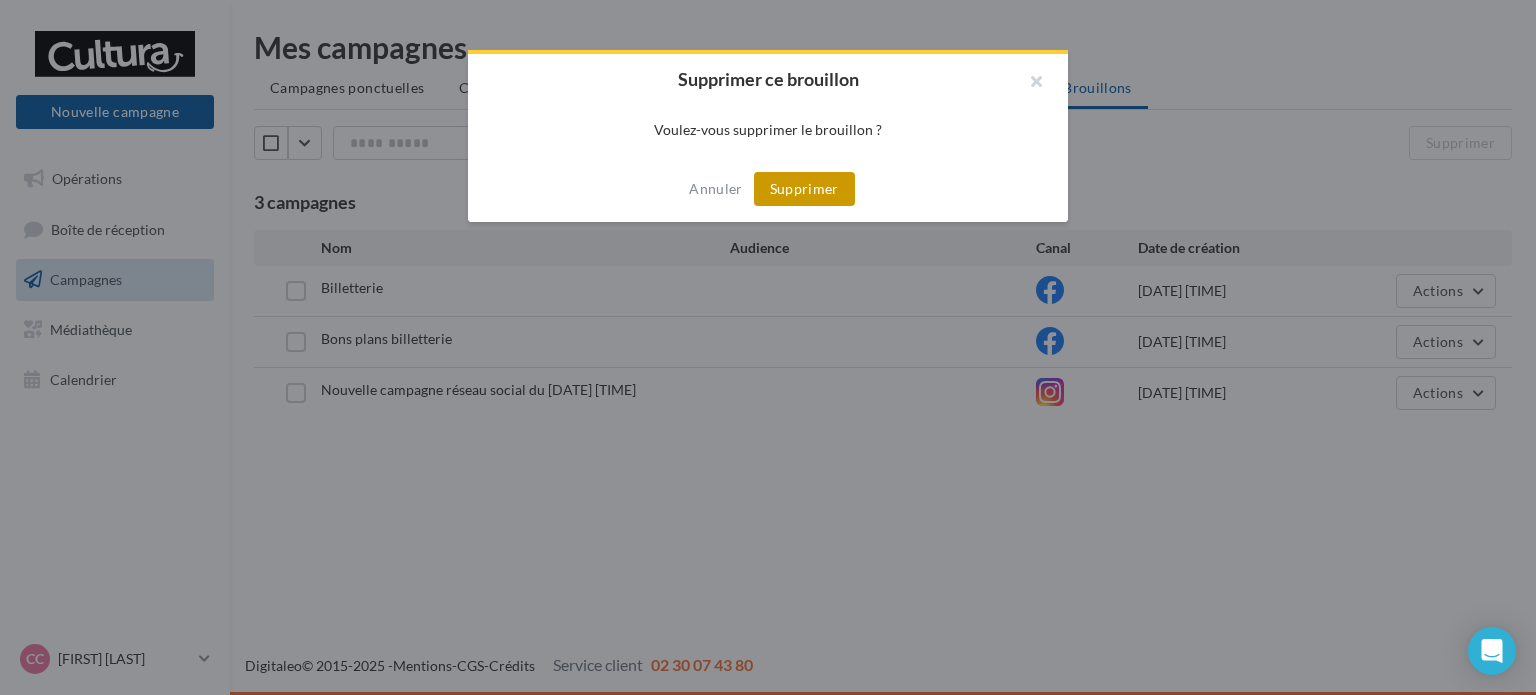 click on "Supprimer" at bounding box center [804, 189] 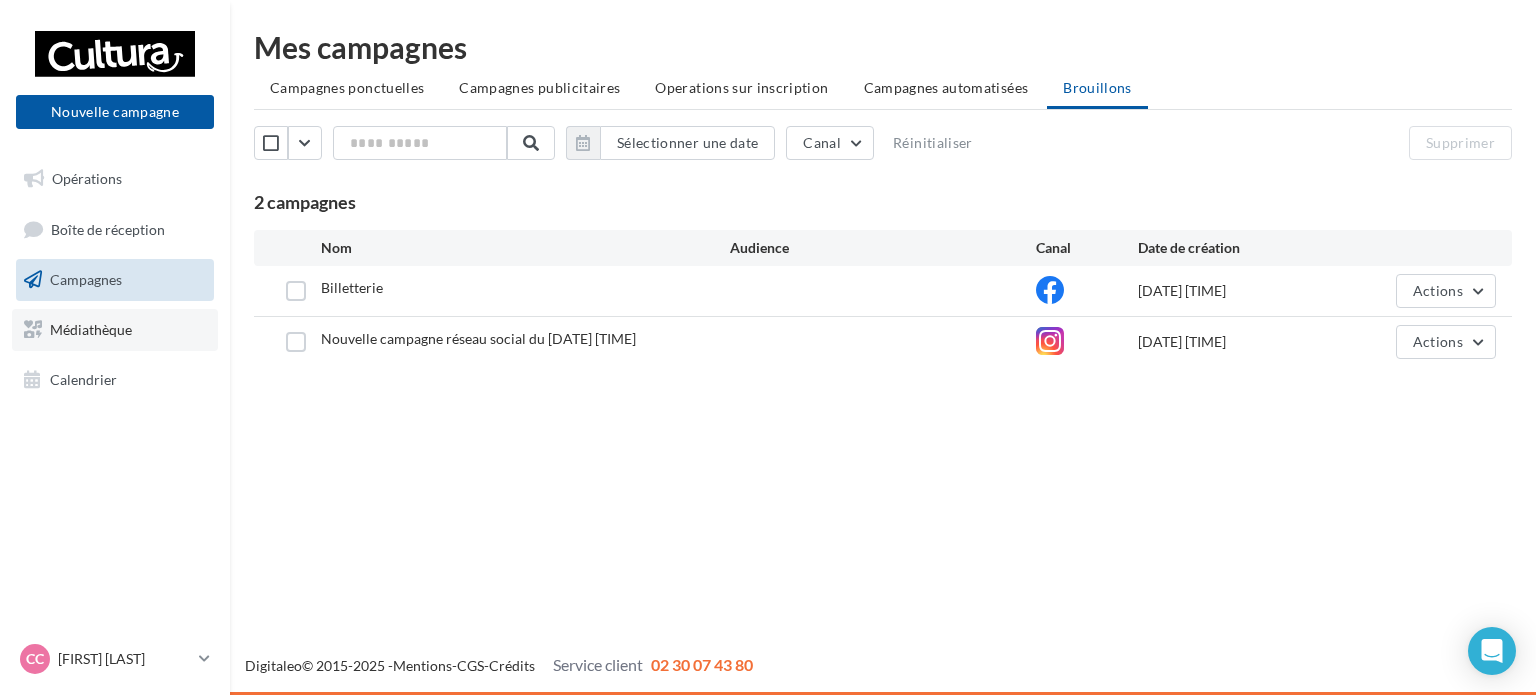 click on "Médiathèque" at bounding box center [91, 329] 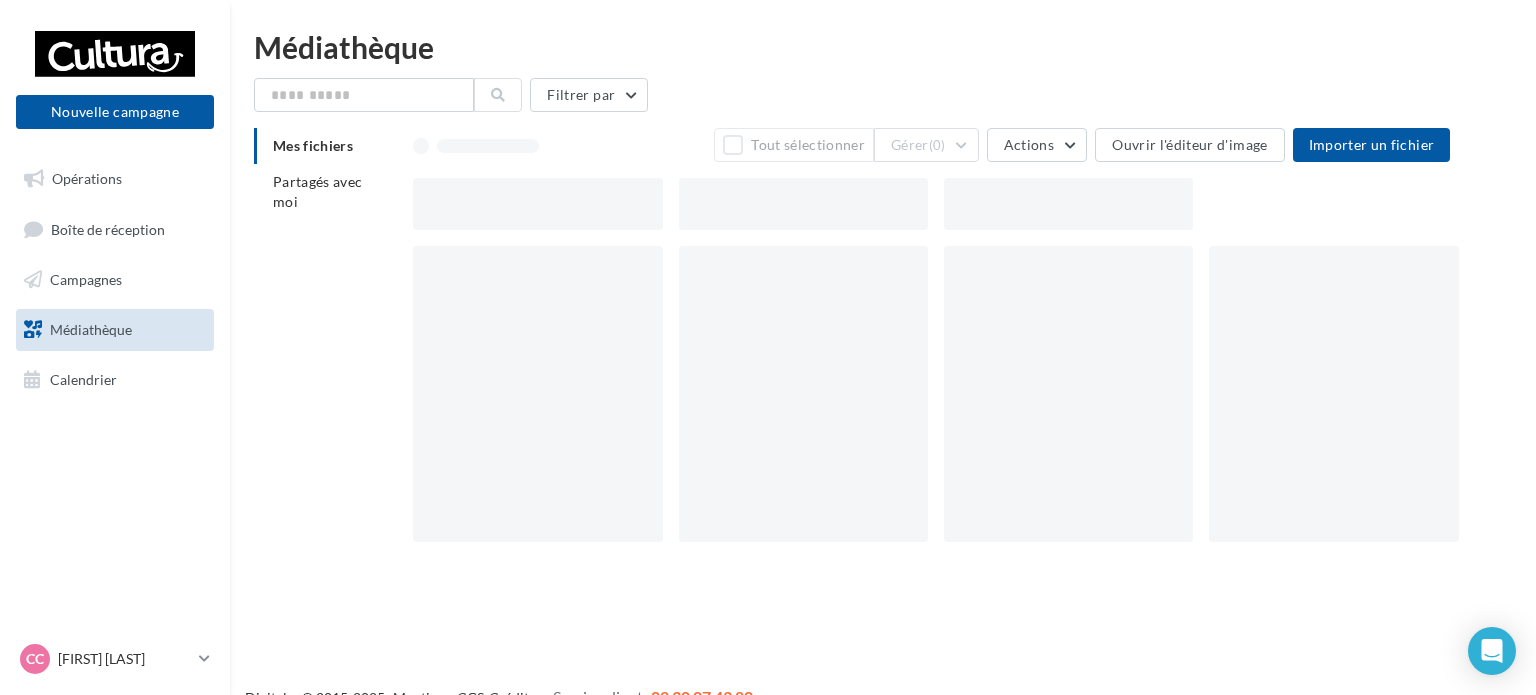 scroll, scrollTop: 0, scrollLeft: 0, axis: both 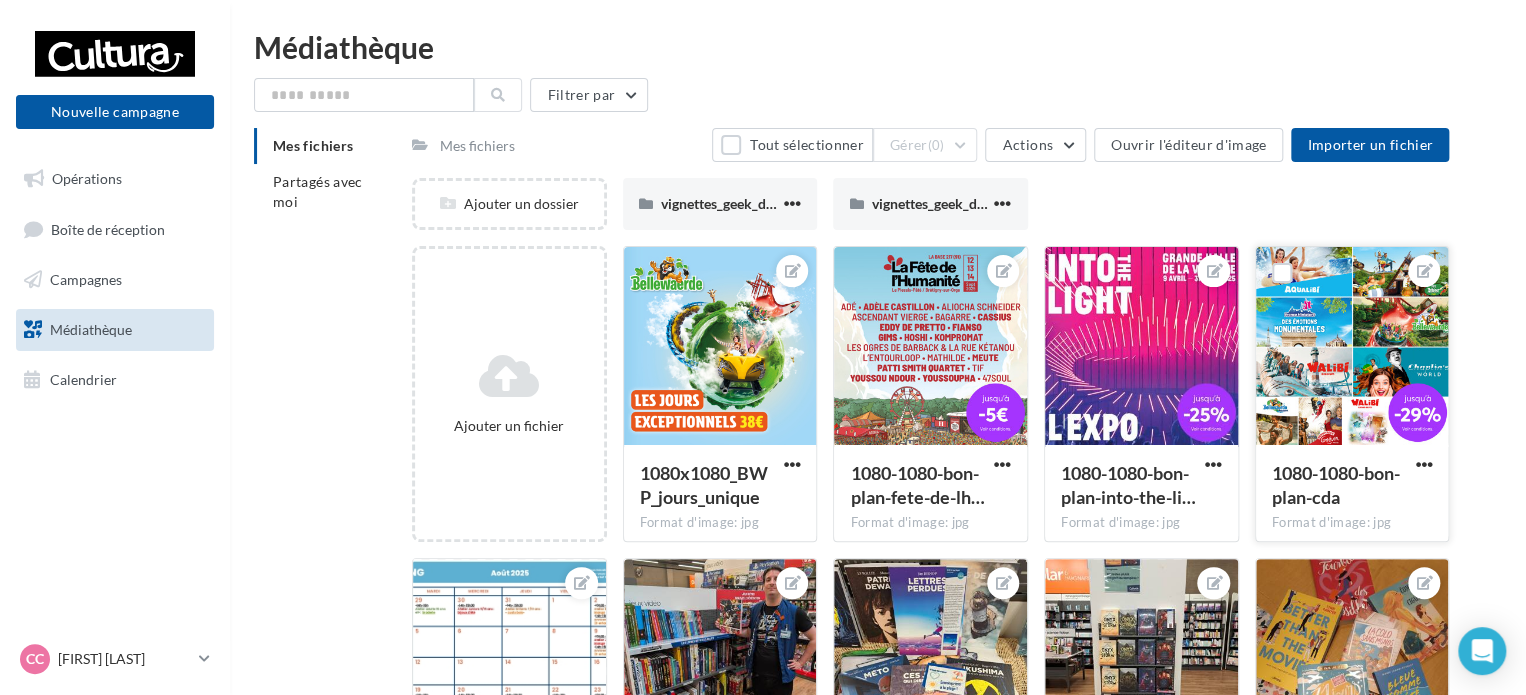 click at bounding box center (1352, 347) 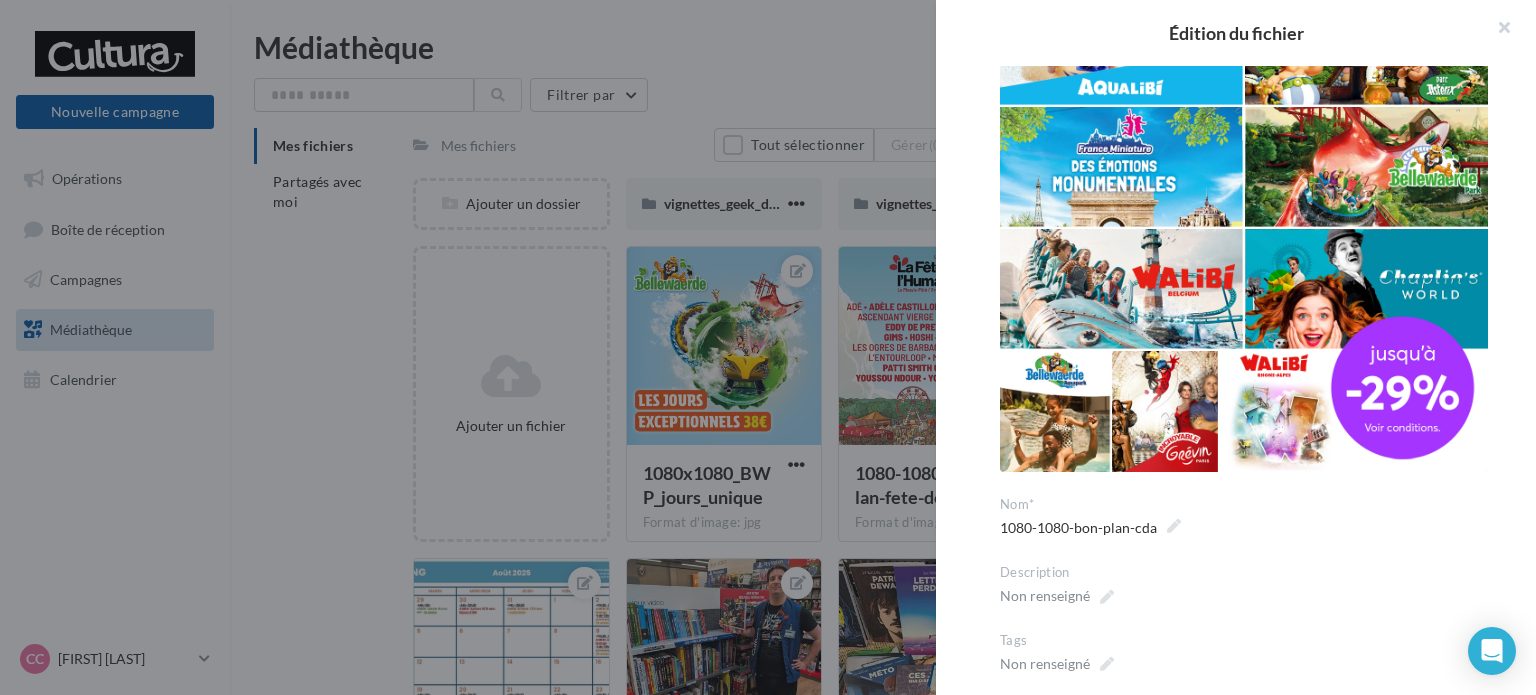 scroll, scrollTop: 0, scrollLeft: 0, axis: both 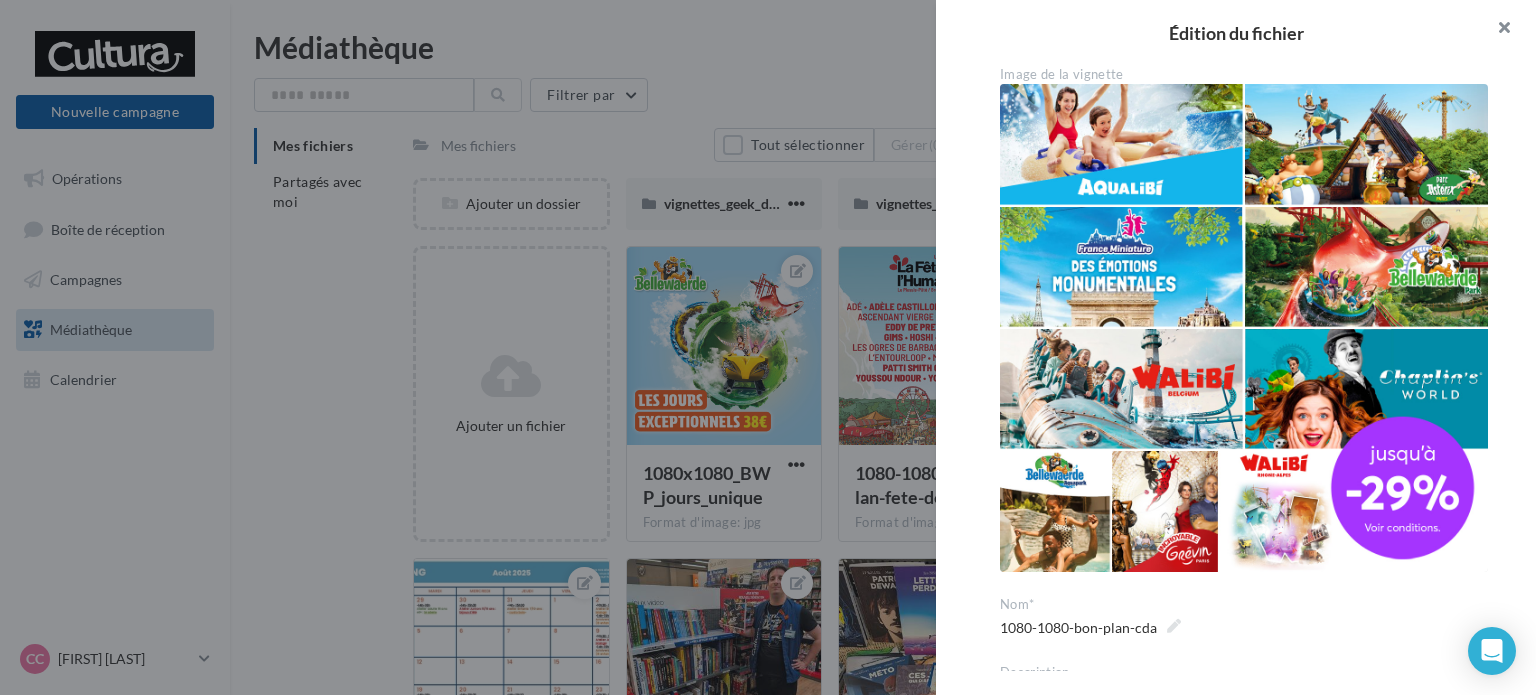 click at bounding box center (1496, 30) 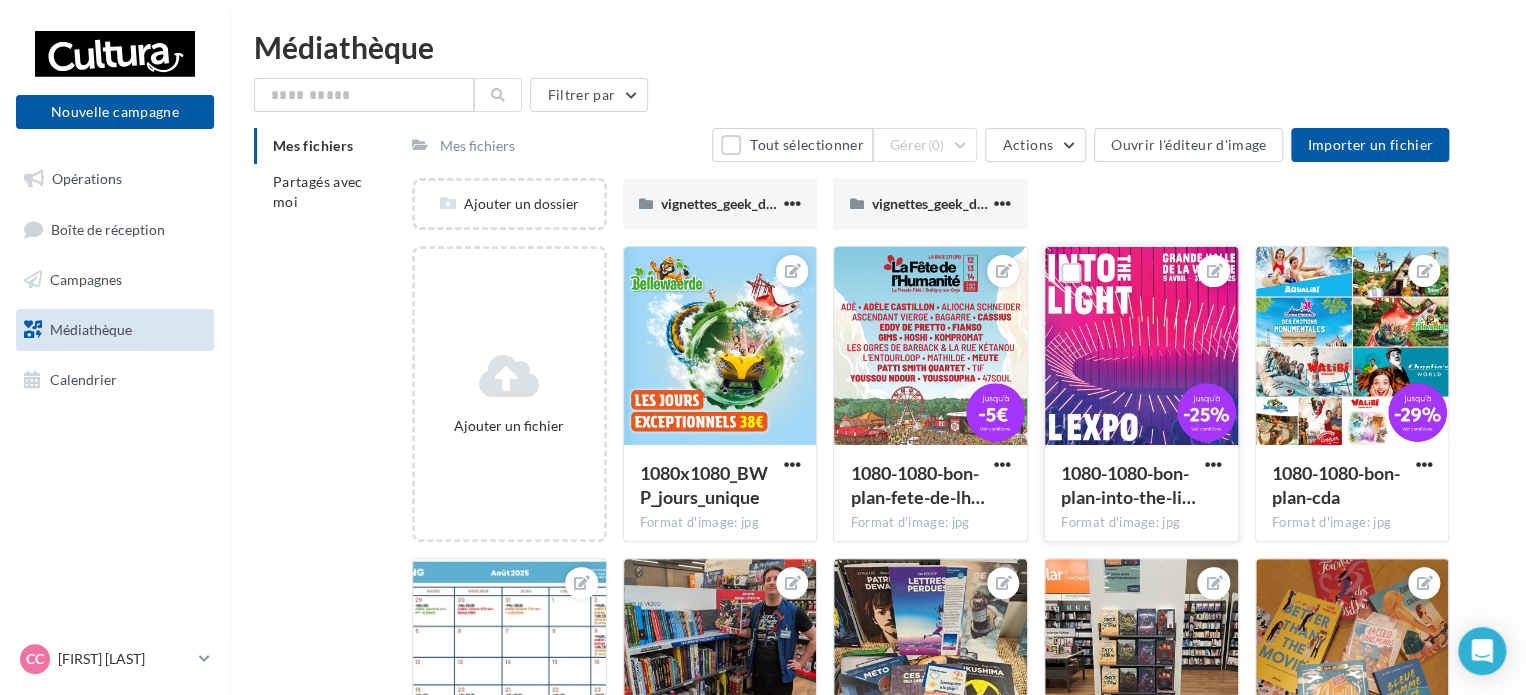 click at bounding box center [1141, 347] 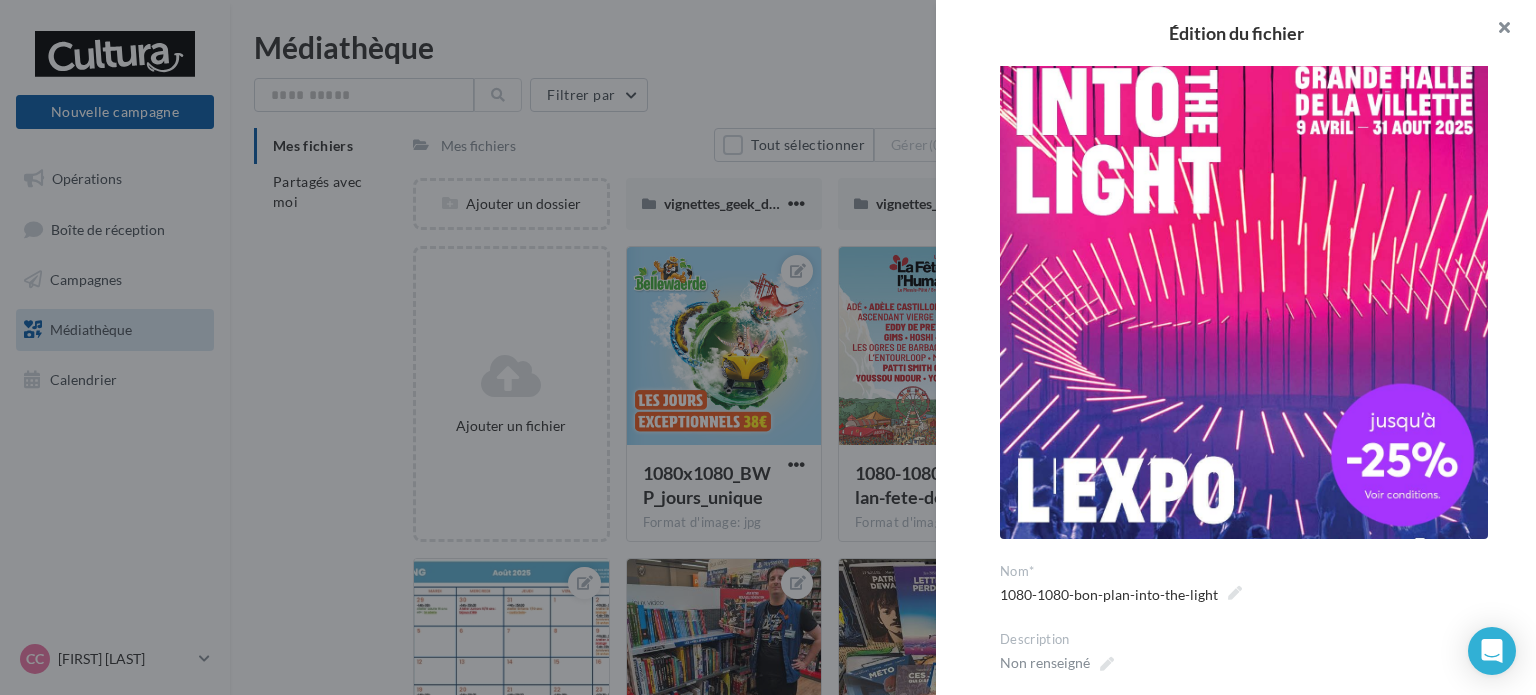 scroll, scrollTop: 0, scrollLeft: 0, axis: both 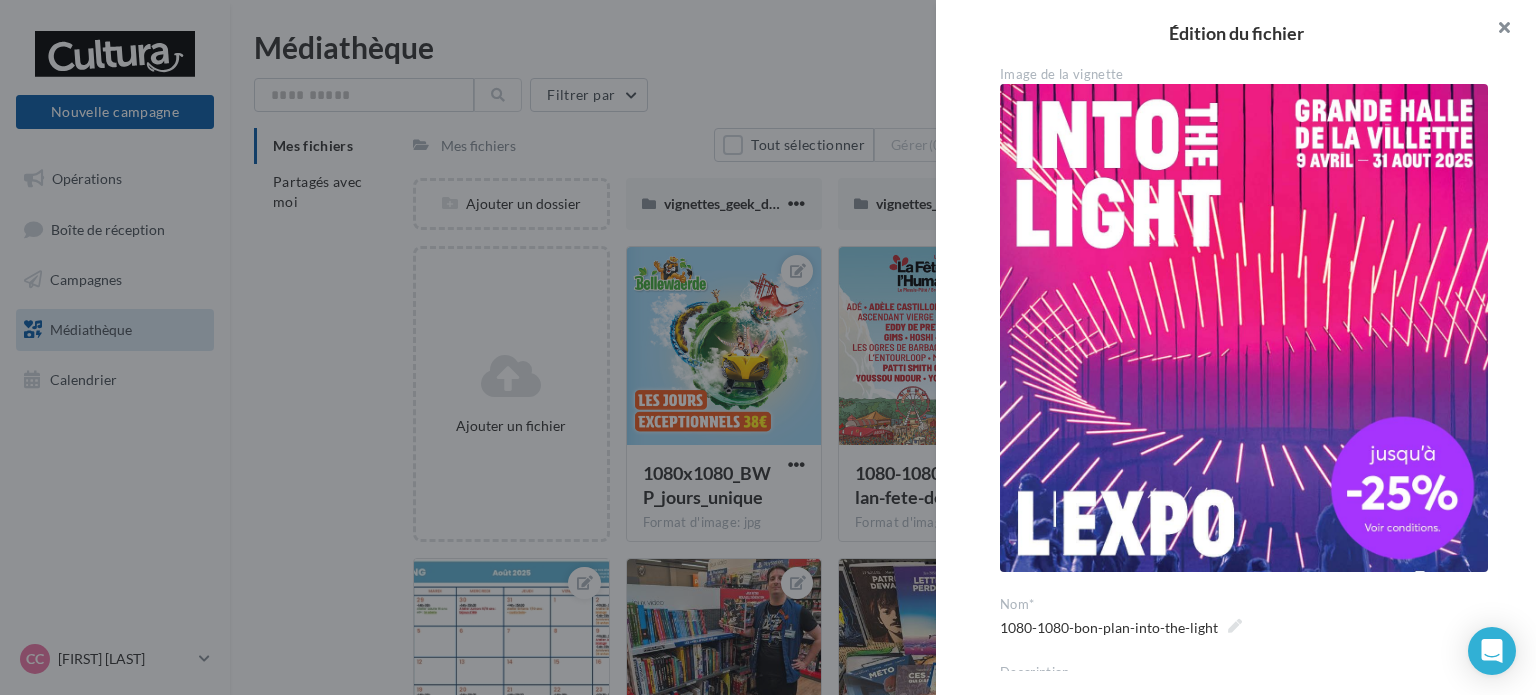 click at bounding box center (1496, 30) 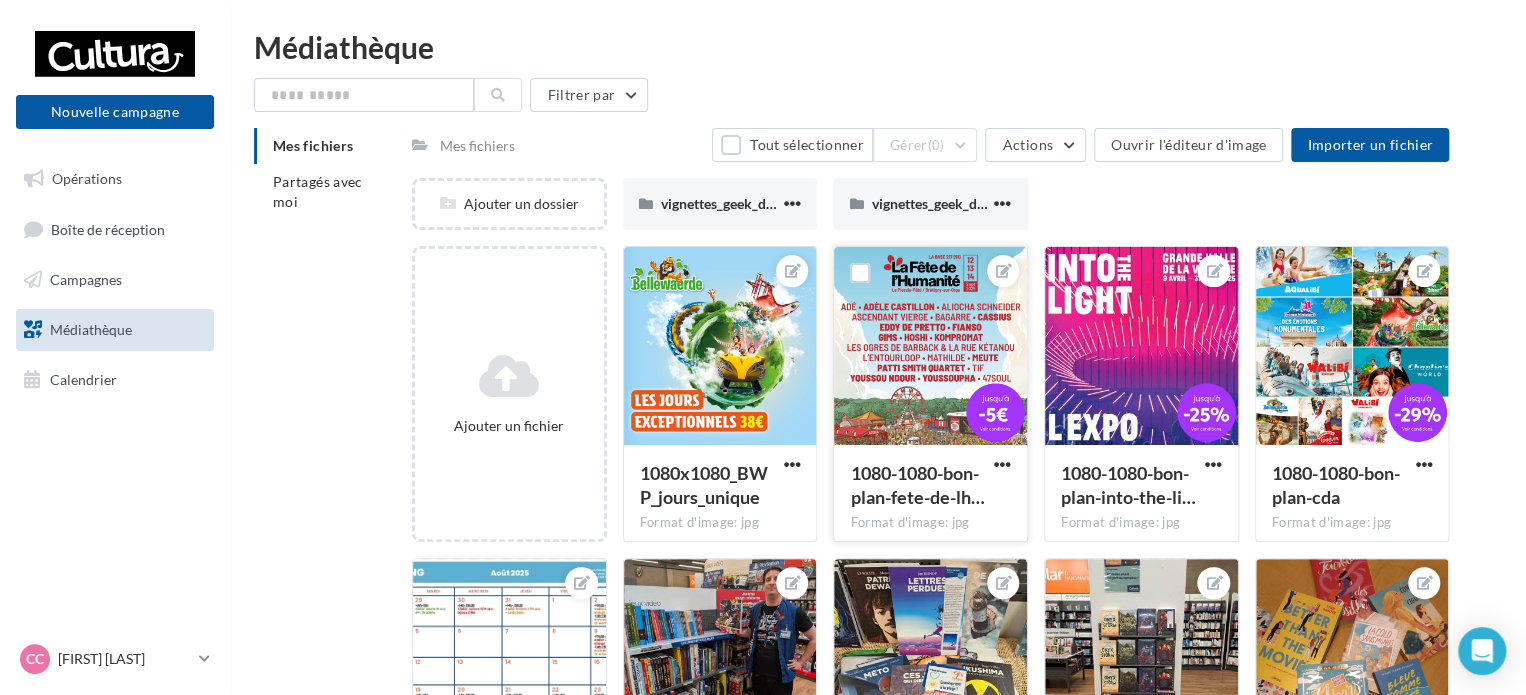 click at bounding box center (930, 347) 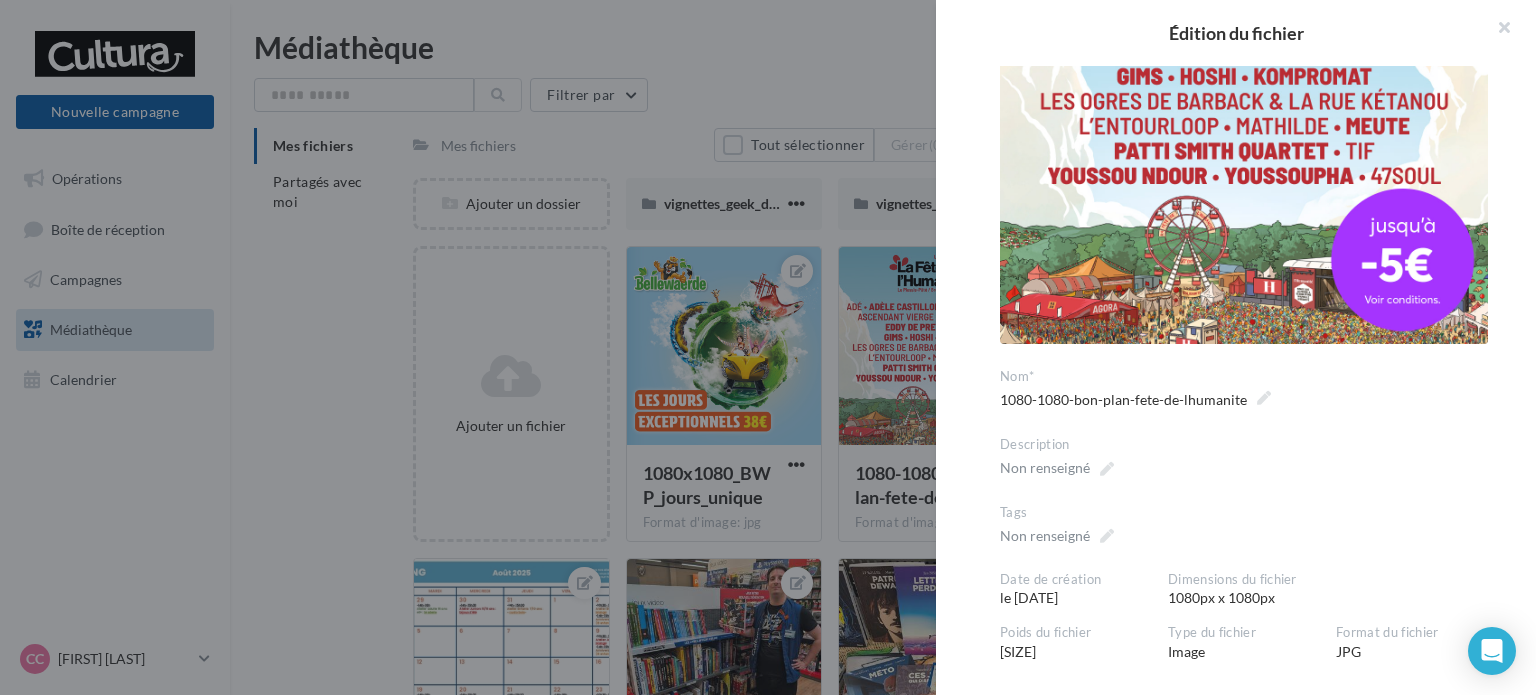 scroll, scrollTop: 0, scrollLeft: 0, axis: both 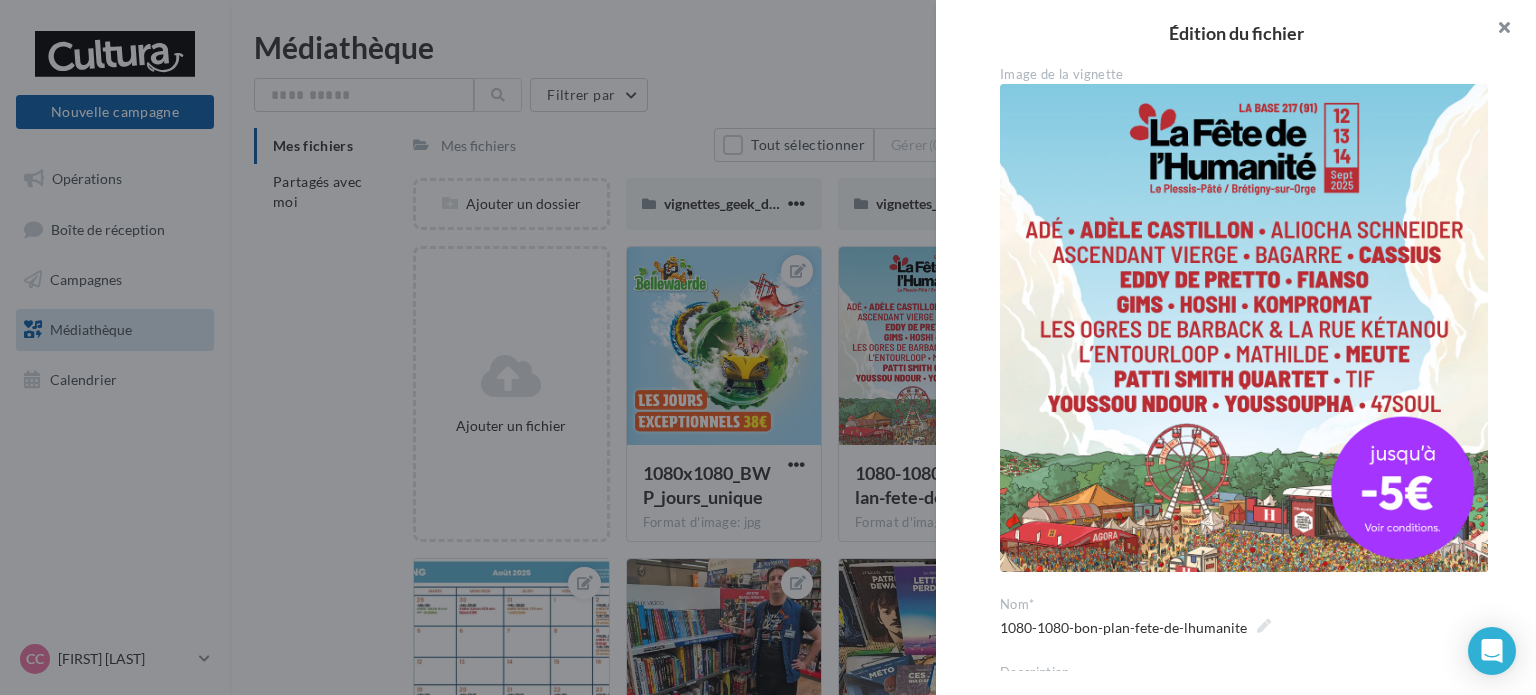 click at bounding box center [1496, 30] 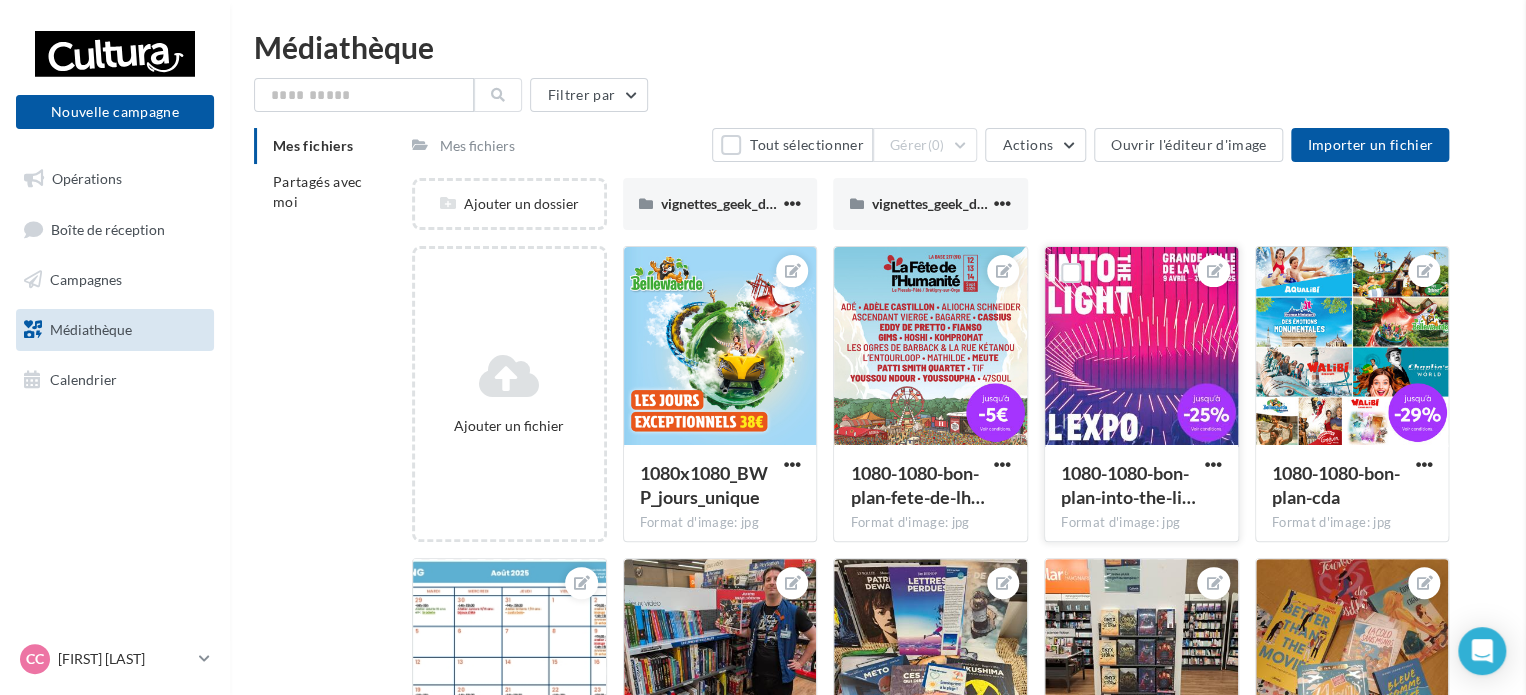 click at bounding box center [1141, 347] 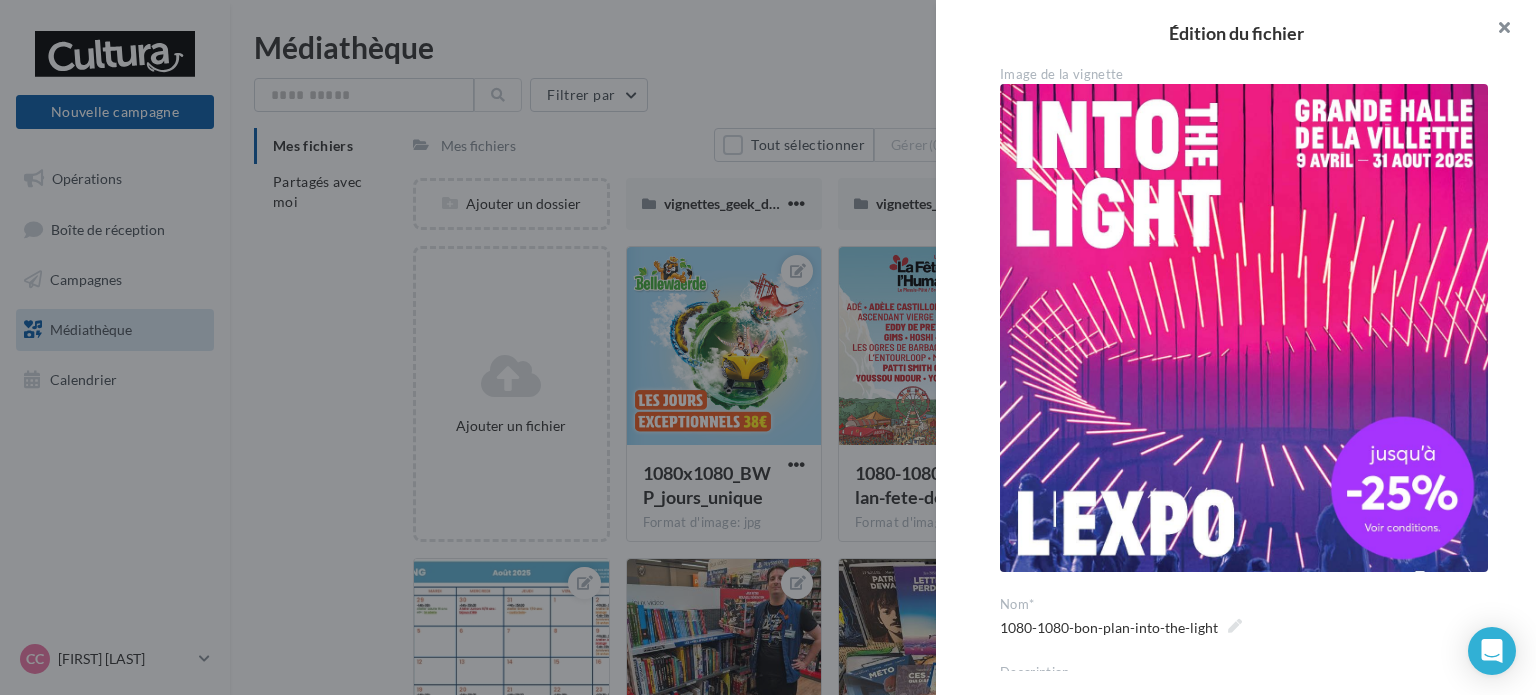 click at bounding box center [1496, 30] 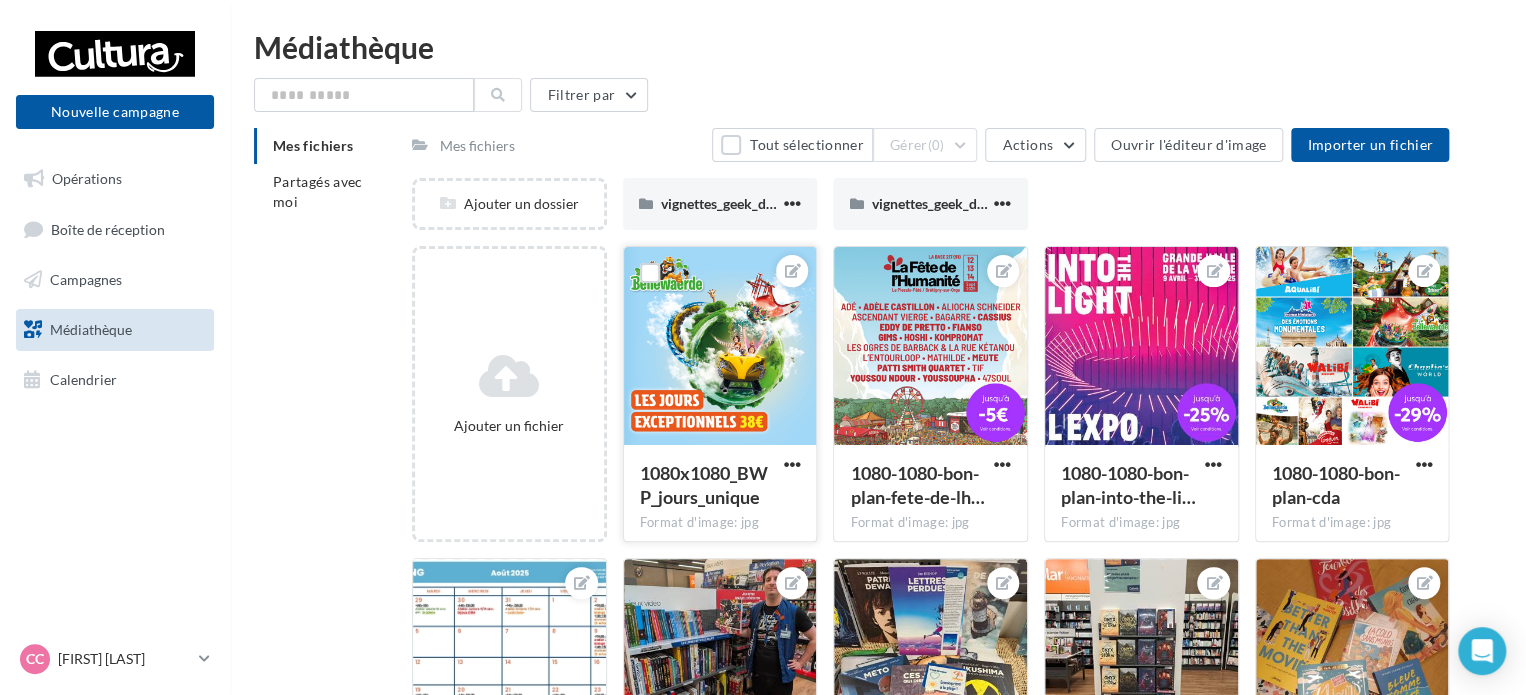 click at bounding box center [720, 347] 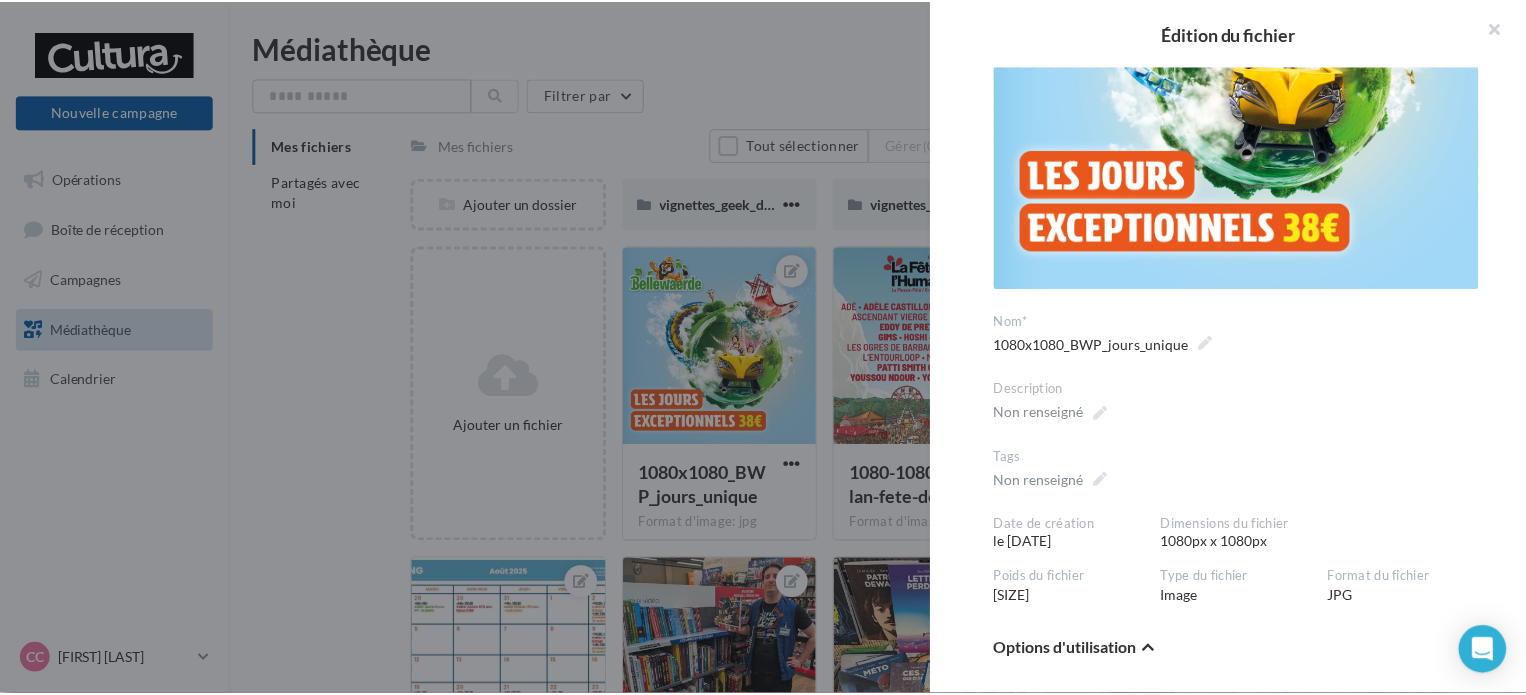 scroll, scrollTop: 0, scrollLeft: 0, axis: both 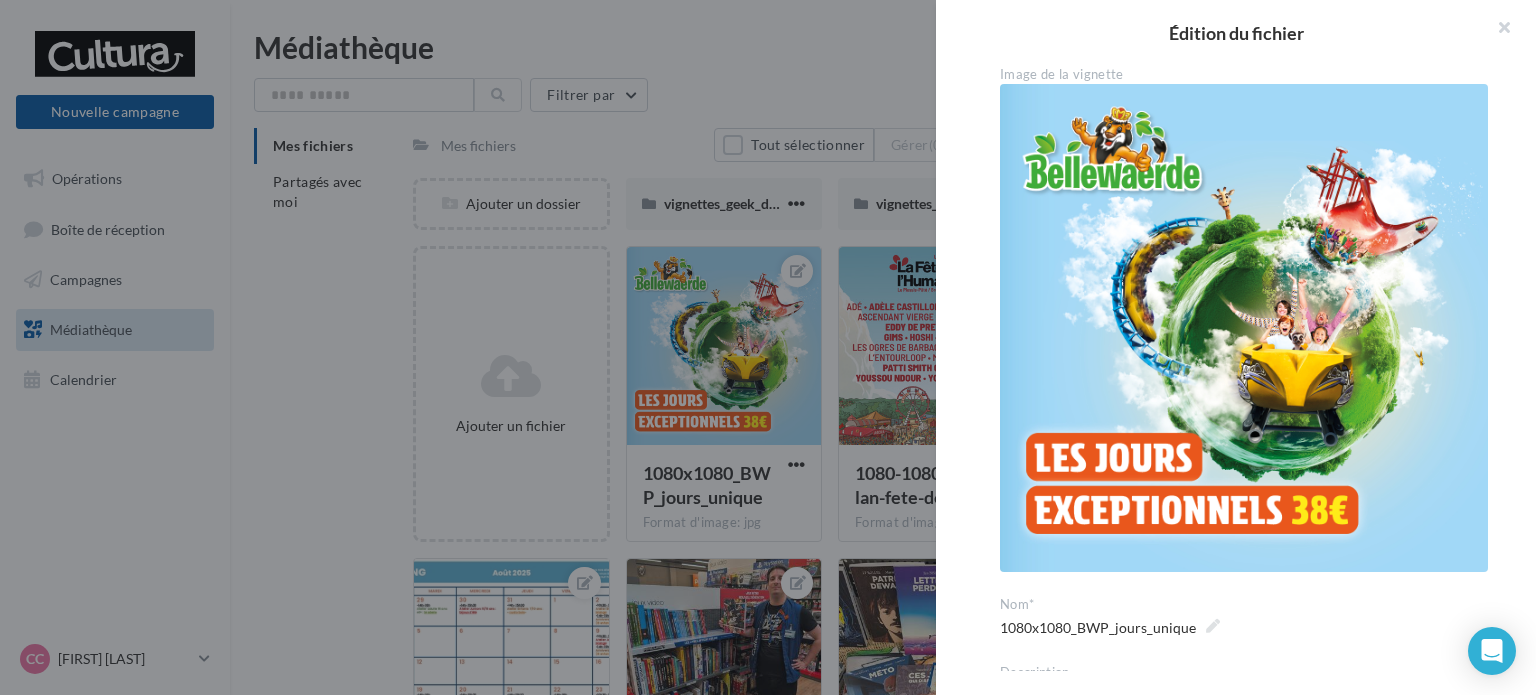 drag, startPoint x: 1515, startPoint y: 23, endPoint x: 1423, endPoint y: 0, distance: 94.83143 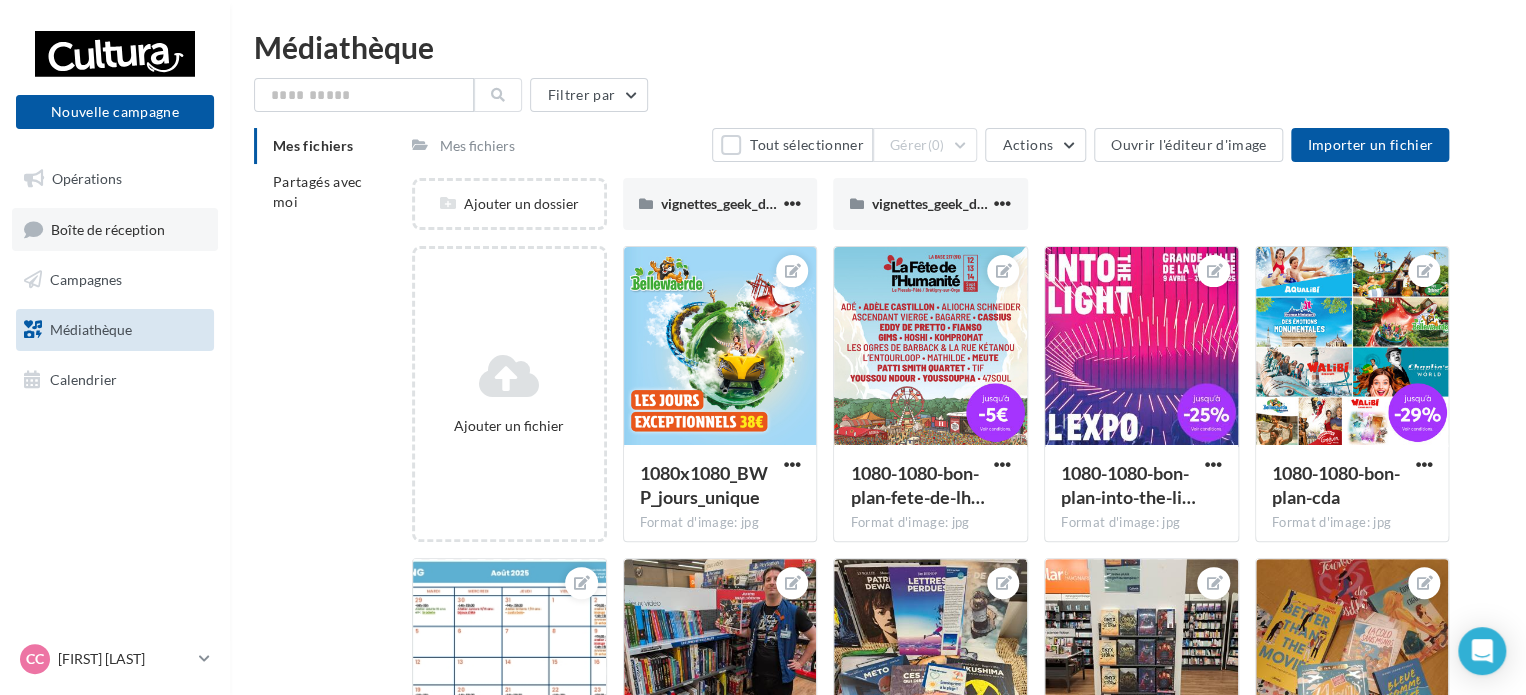 click on "Boîte de réception" at bounding box center [108, 228] 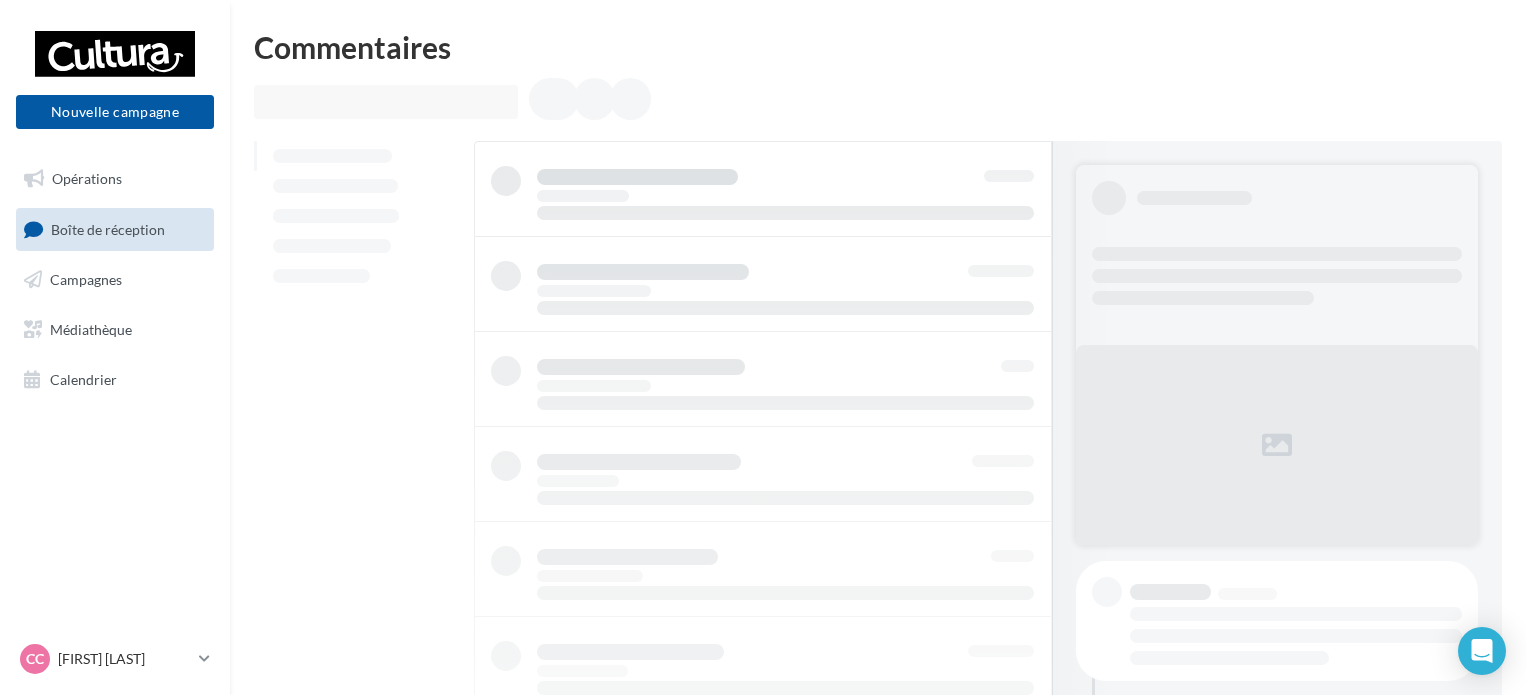 scroll, scrollTop: 0, scrollLeft: 0, axis: both 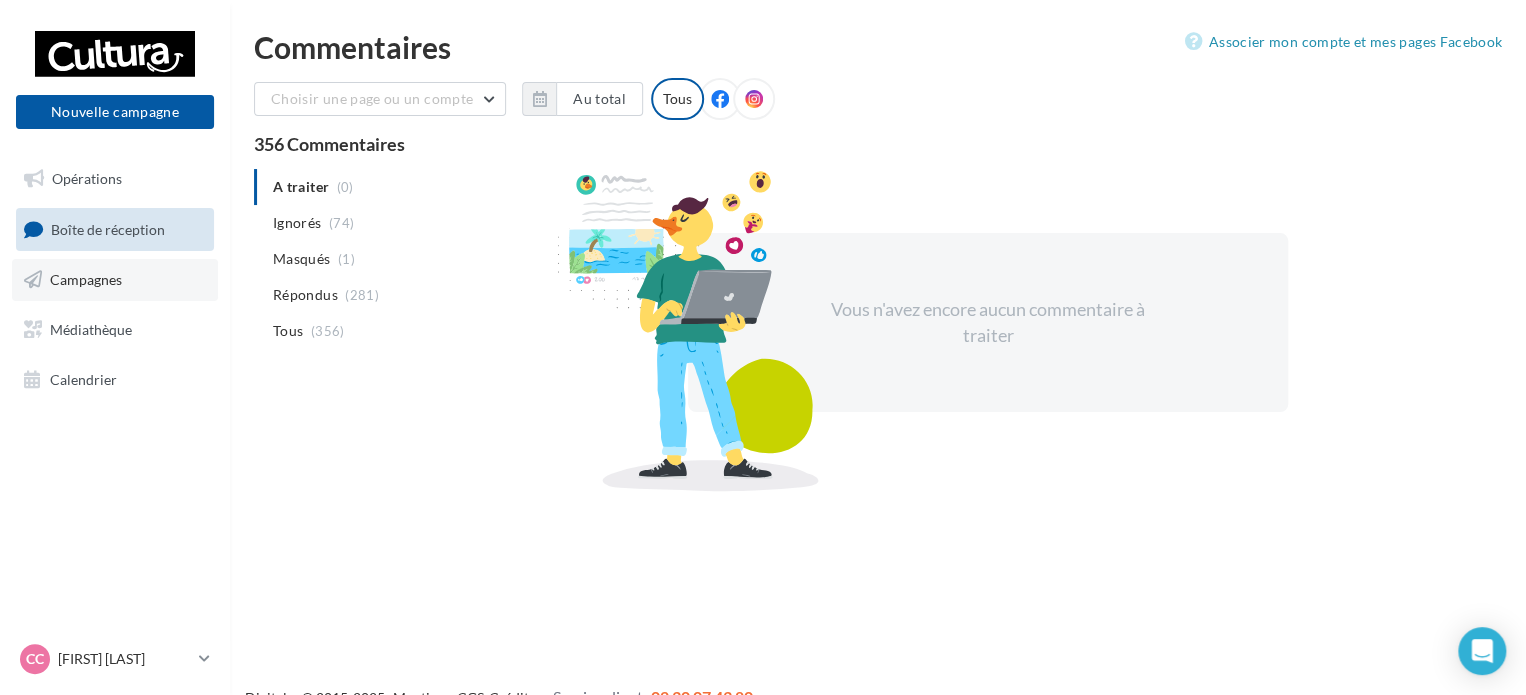 click on "Campagnes" at bounding box center (115, 280) 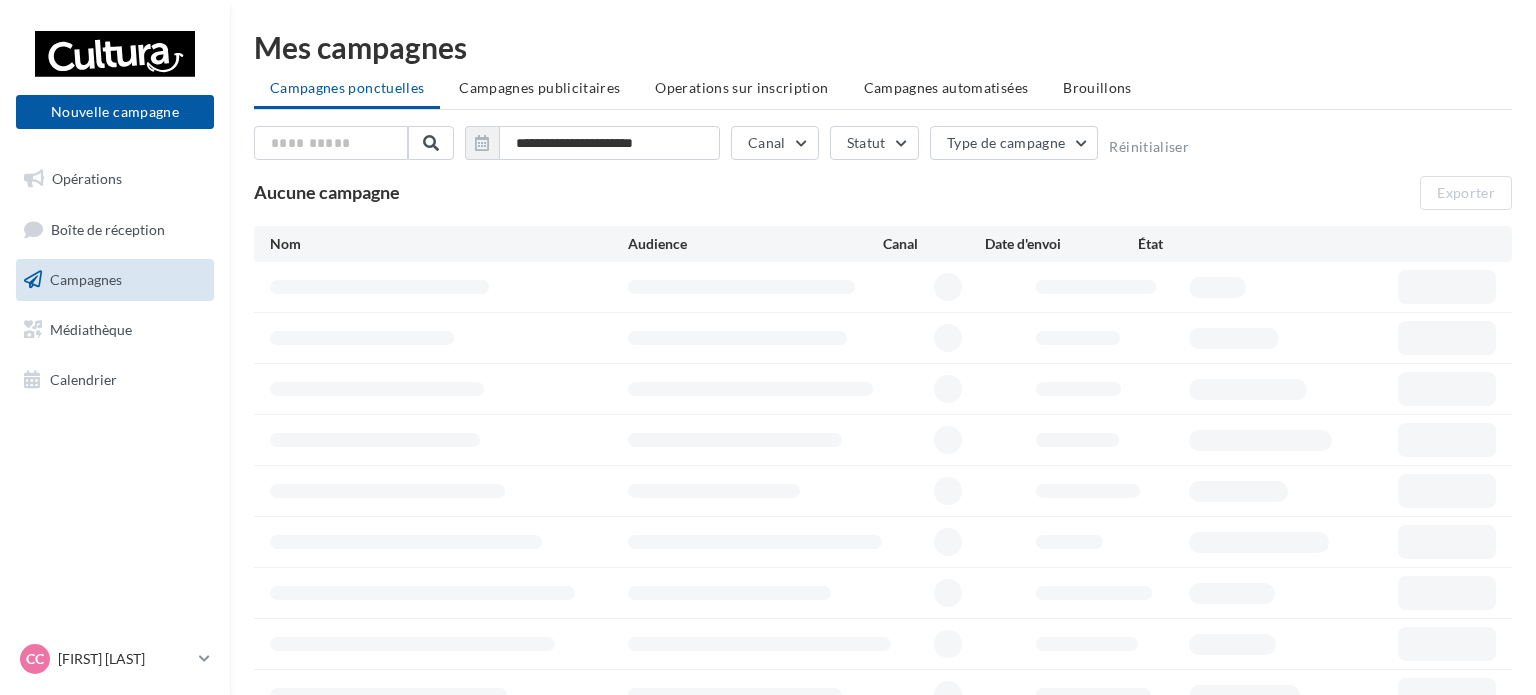 scroll, scrollTop: 0, scrollLeft: 0, axis: both 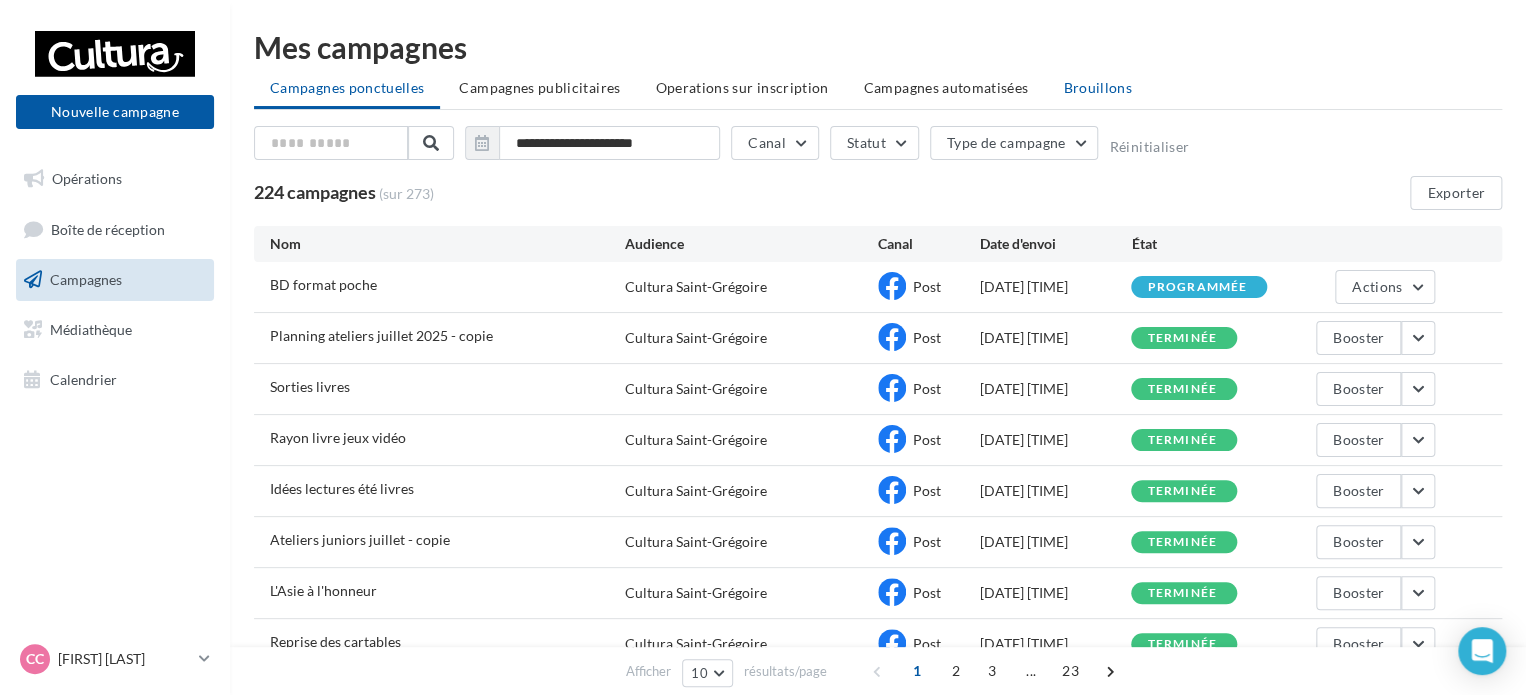 click on "Brouillons" at bounding box center [1097, 87] 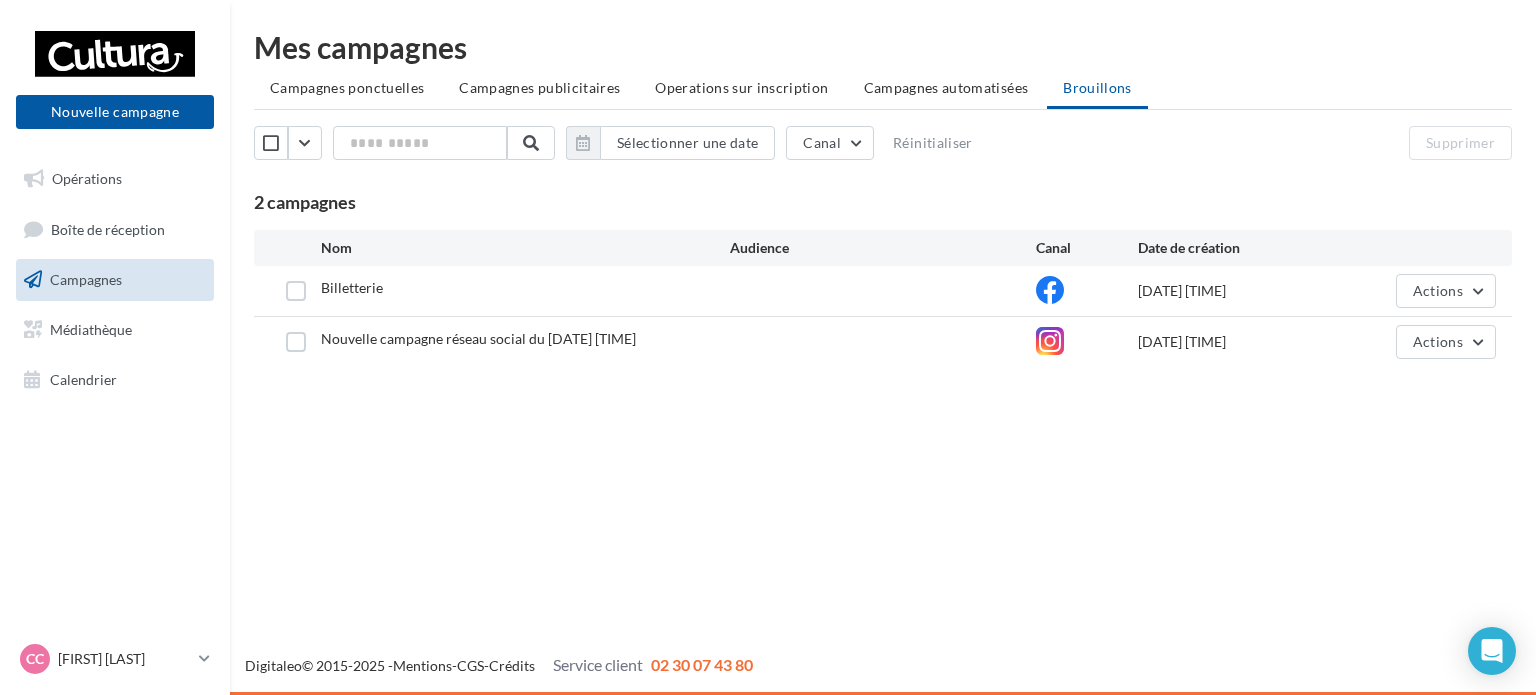 click on "Nouvelle campagne
Nouvelle campagne
Opérations
Boîte de réception
Campagnes
Médiathèque
Calendrier" at bounding box center [768, 347] 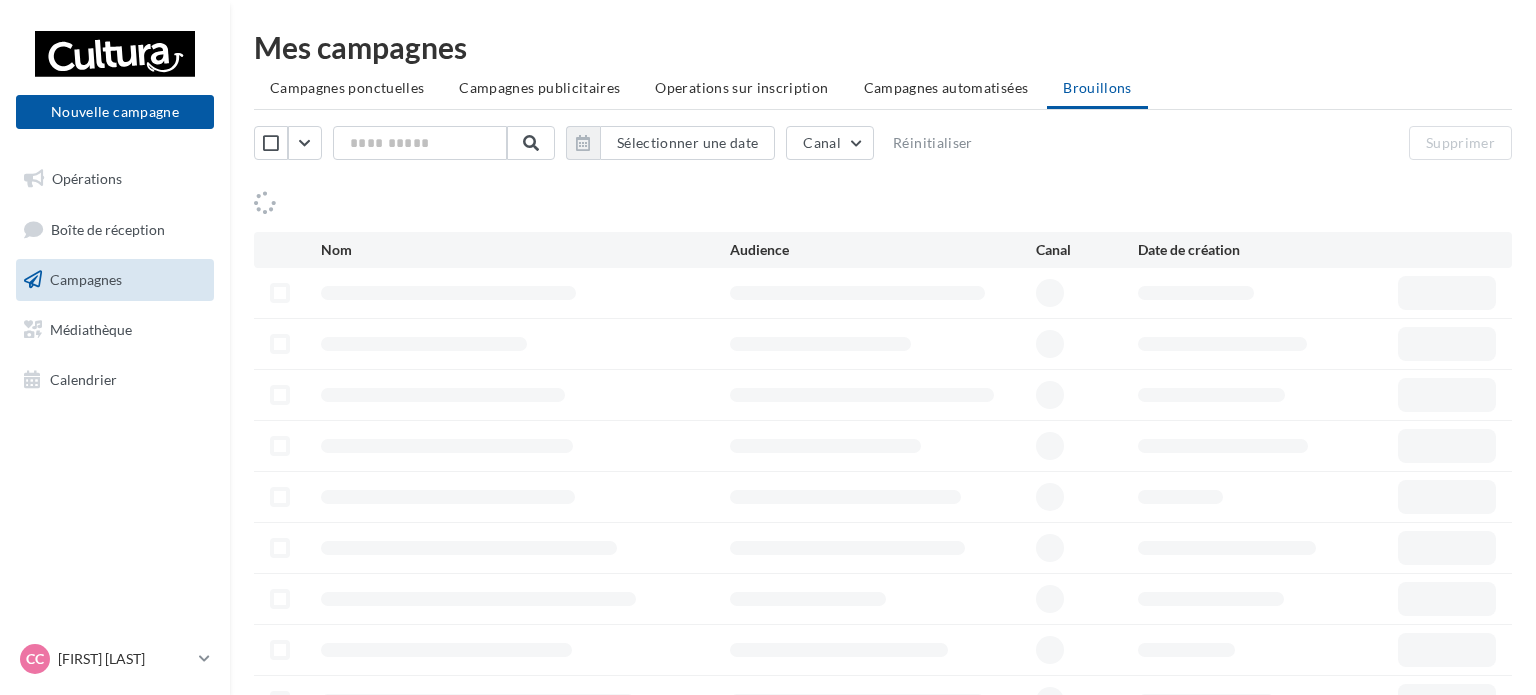 scroll, scrollTop: 0, scrollLeft: 0, axis: both 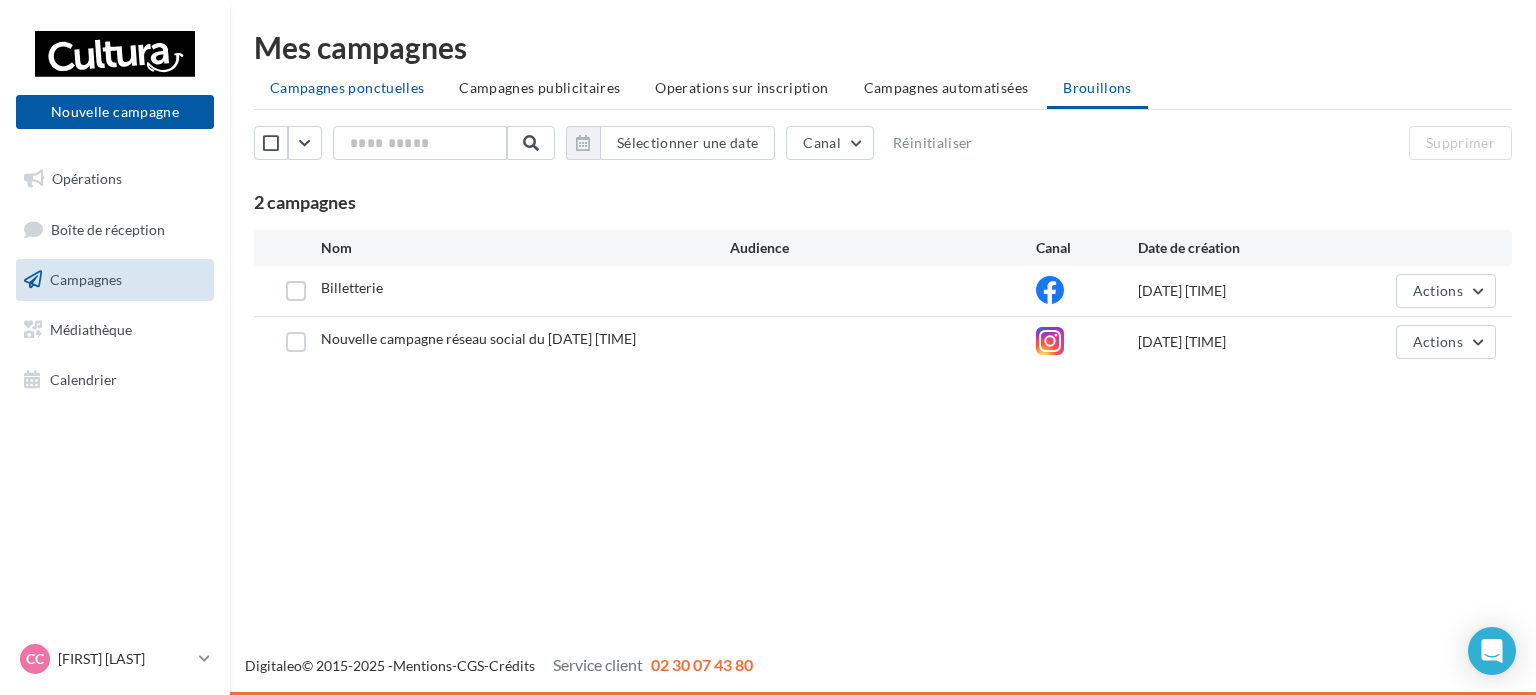 click on "Campagnes ponctuelles" at bounding box center (347, 87) 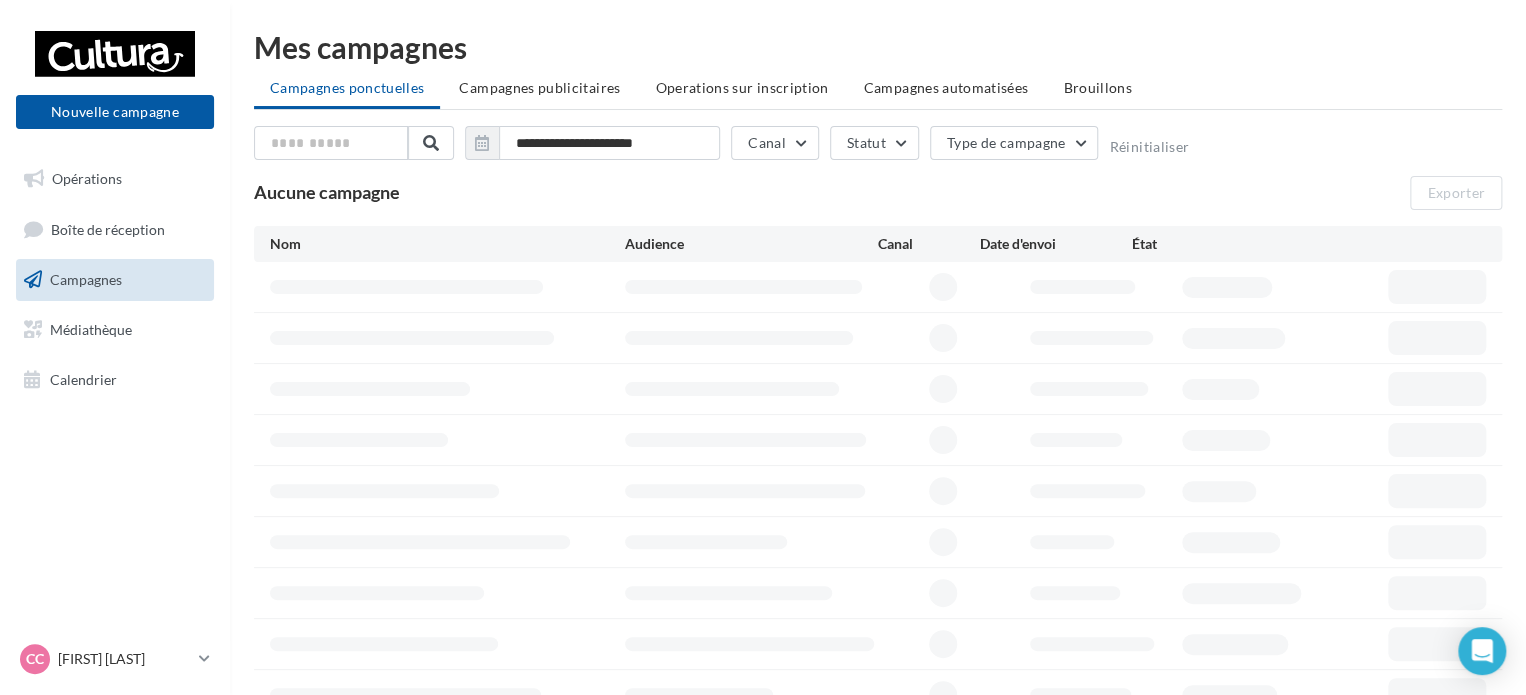 click on "Campagnes ponctuelles
Campagnes publicitaires
Operations sur inscription
Campagnes automatisées
Brouillons" at bounding box center (878, 90) 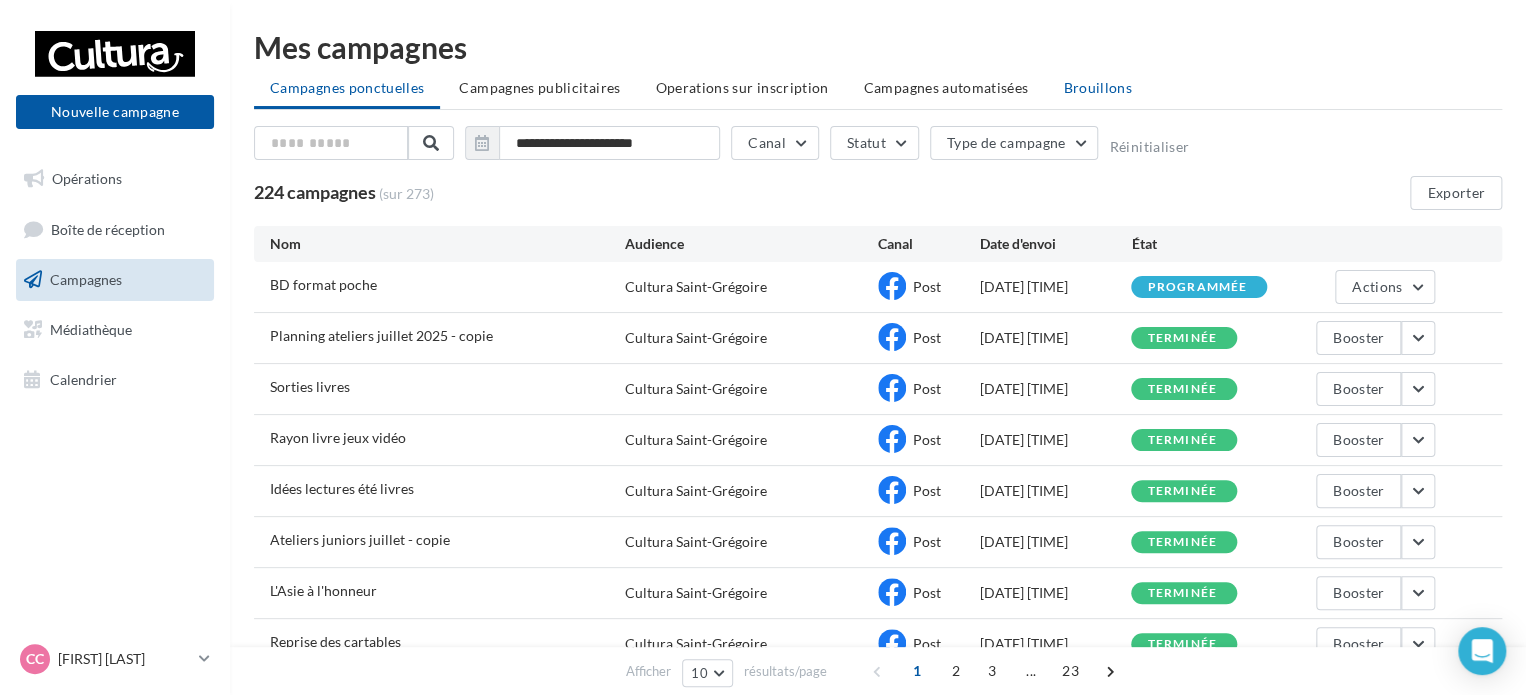 click on "Brouillons" at bounding box center (1097, 87) 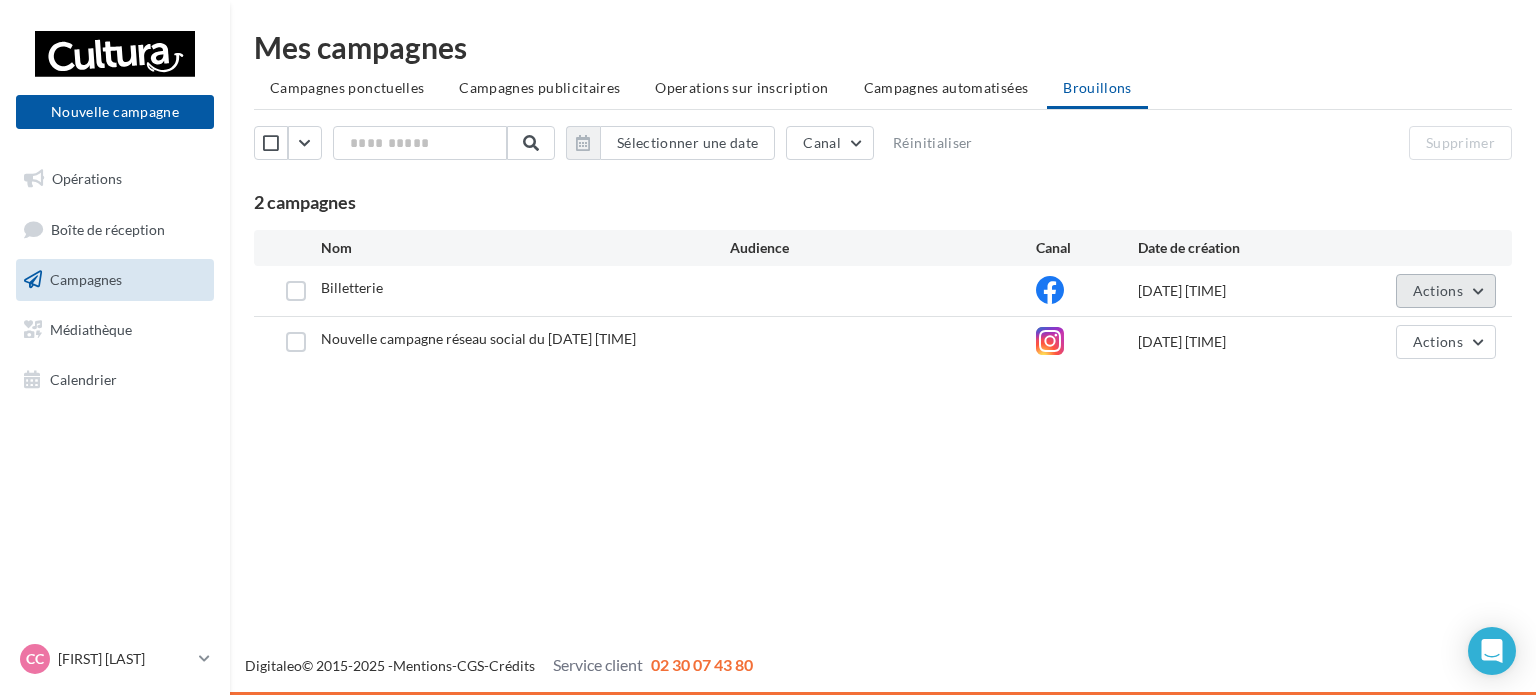 click on "Actions" at bounding box center (1446, 291) 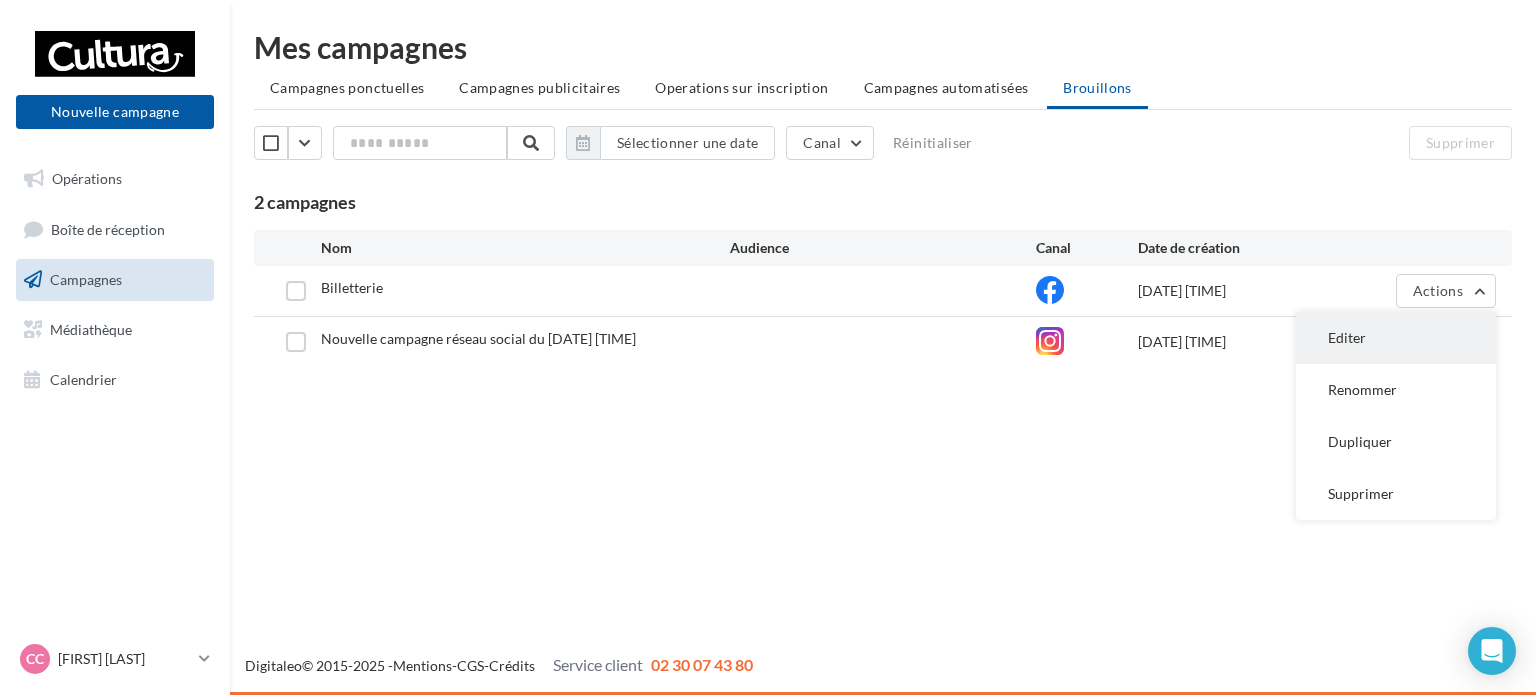 click on "Editer" at bounding box center [1396, 338] 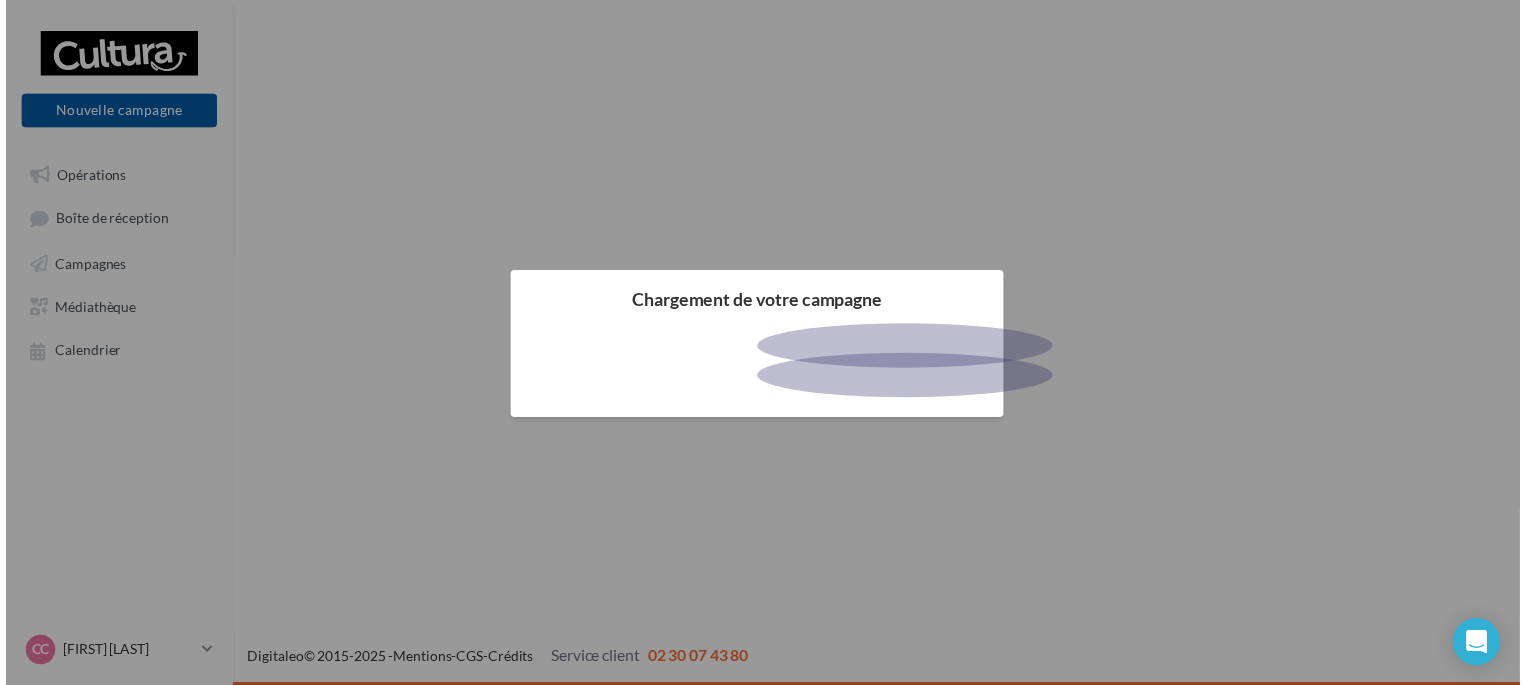 scroll, scrollTop: 0, scrollLeft: 0, axis: both 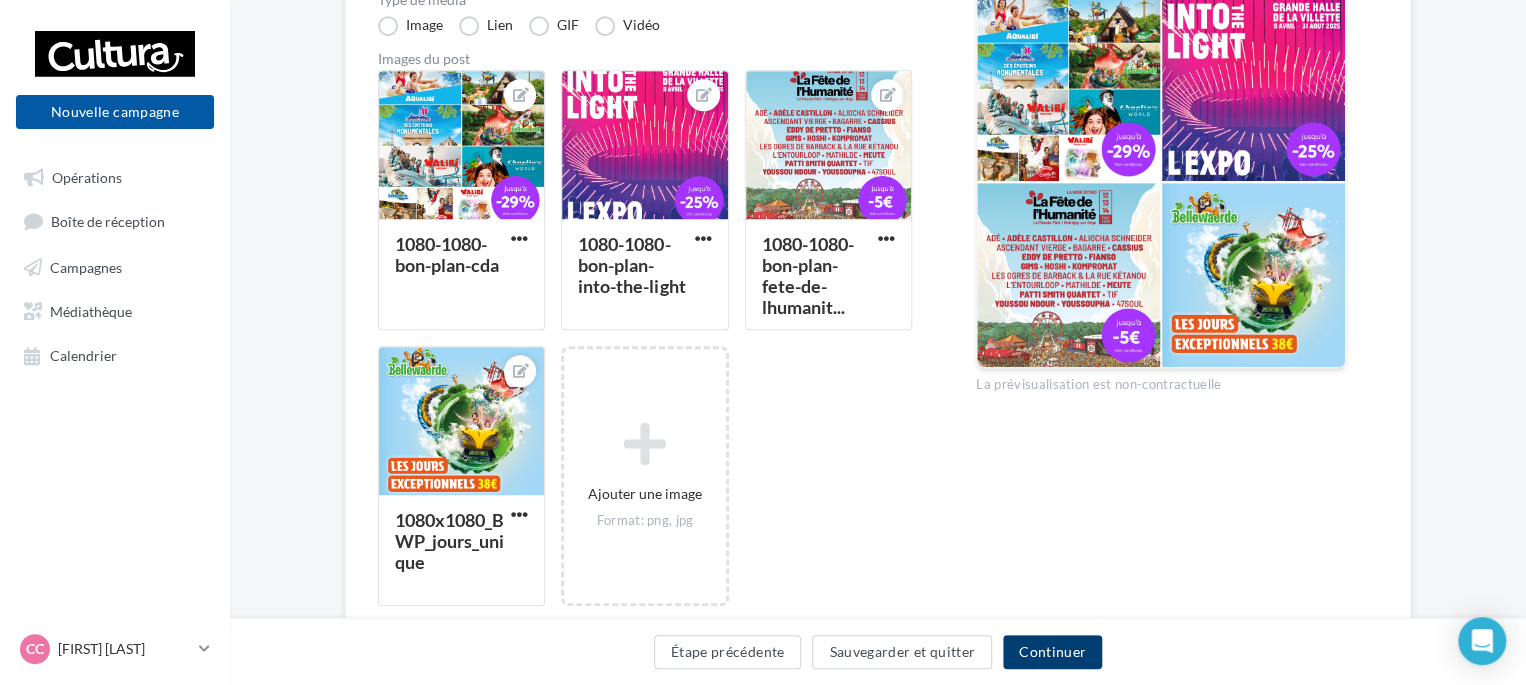 click on "Continuer" at bounding box center [1052, 652] 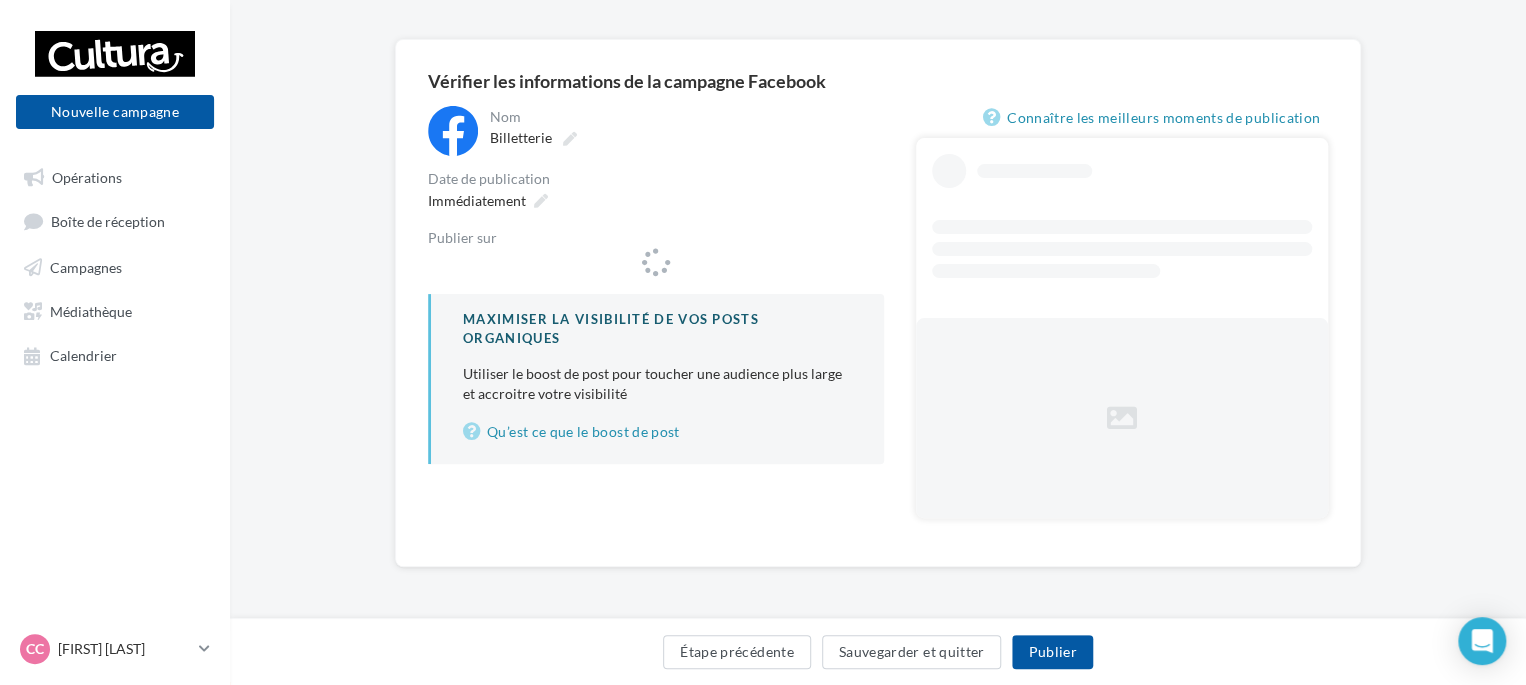 scroll, scrollTop: 128, scrollLeft: 0, axis: vertical 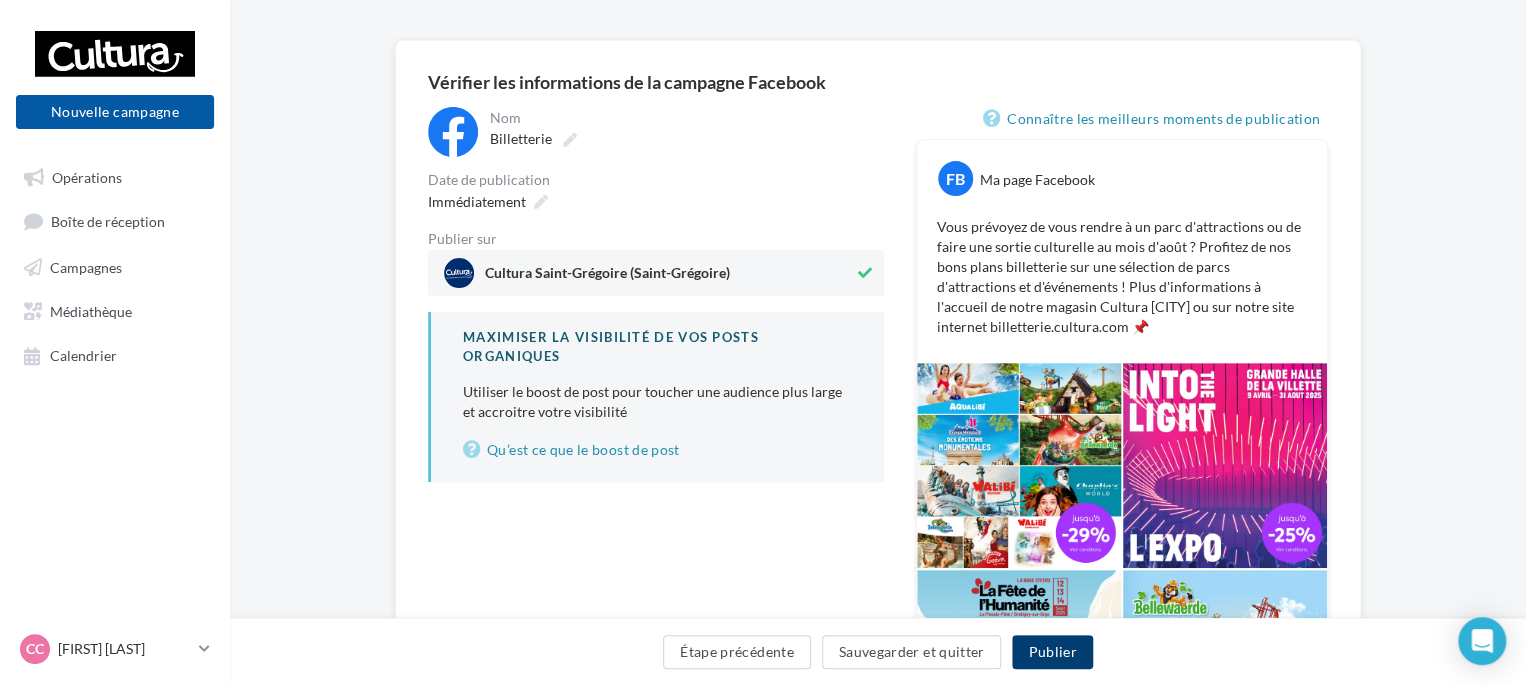 click on "Publier" at bounding box center (1052, 652) 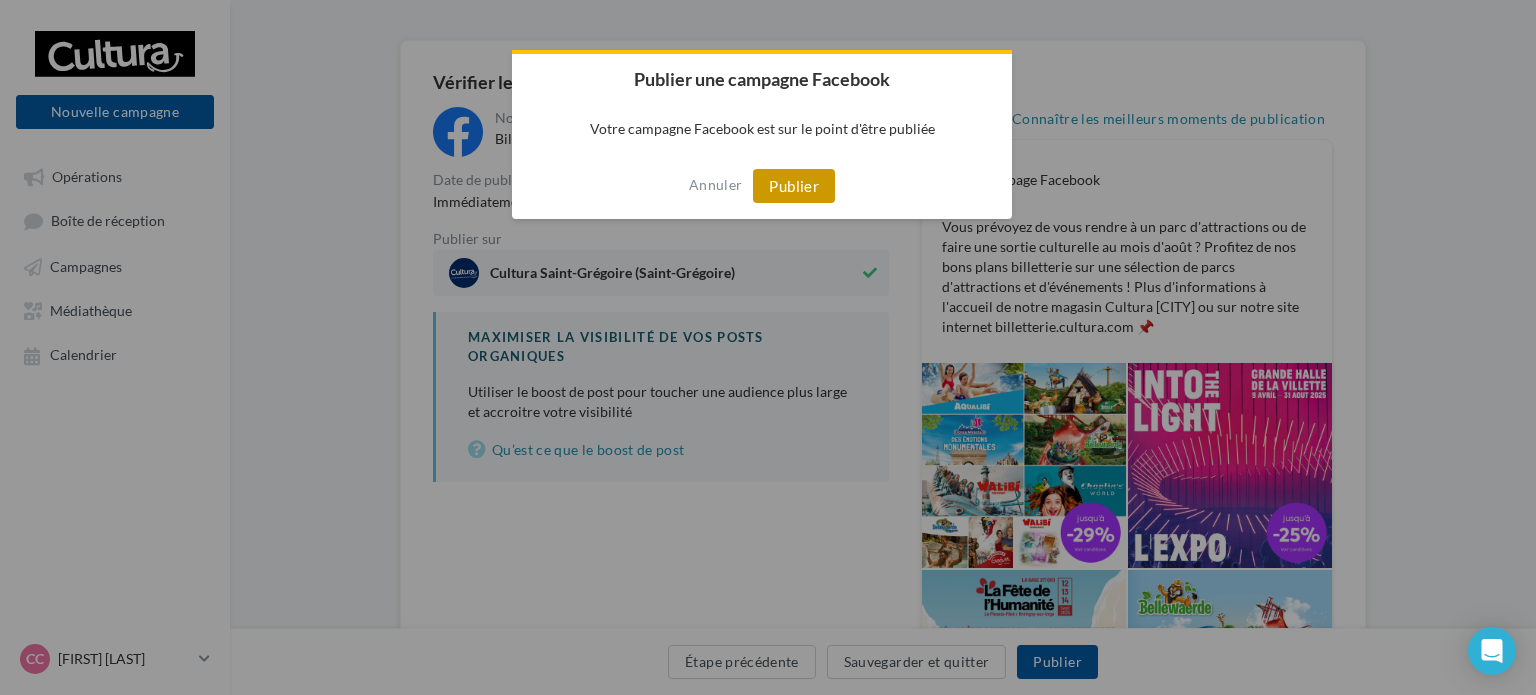click on "Publier" at bounding box center [794, 186] 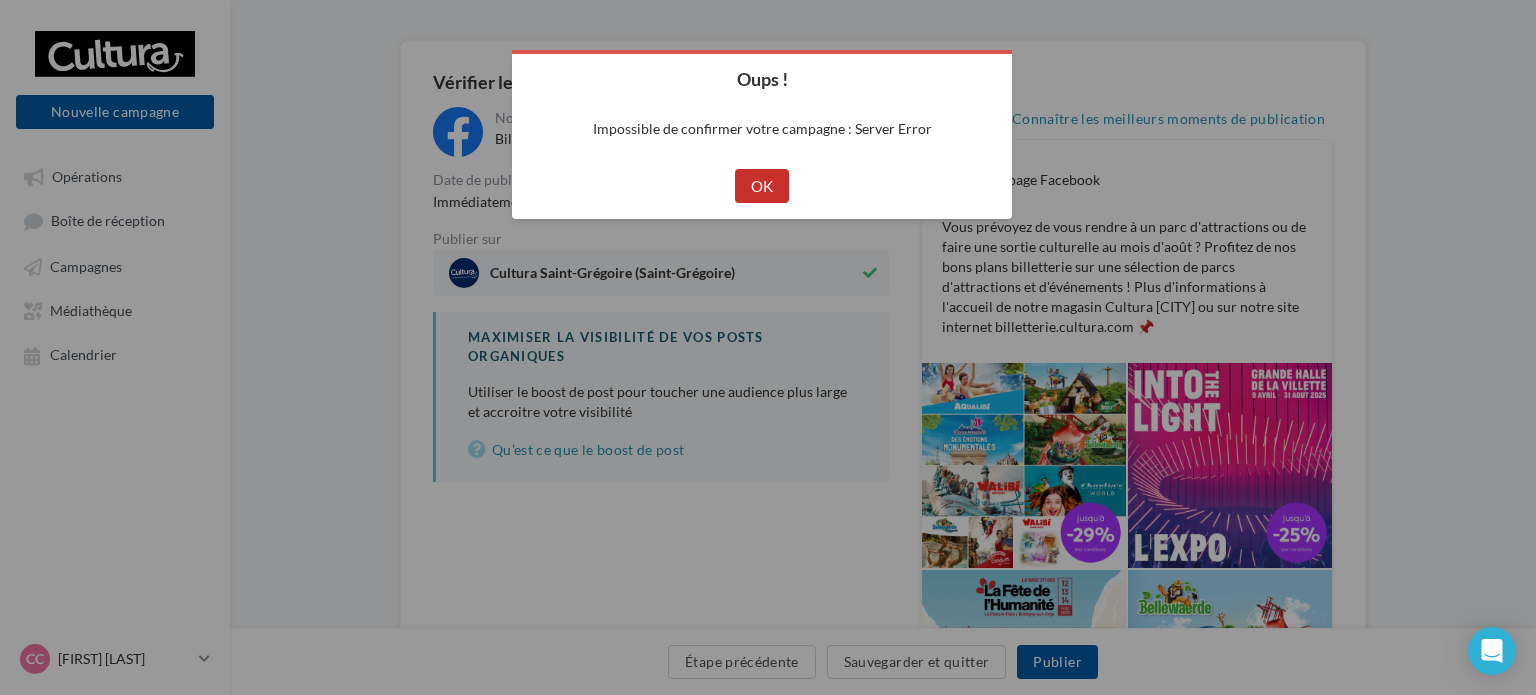 click on "OK" at bounding box center [762, 186] 